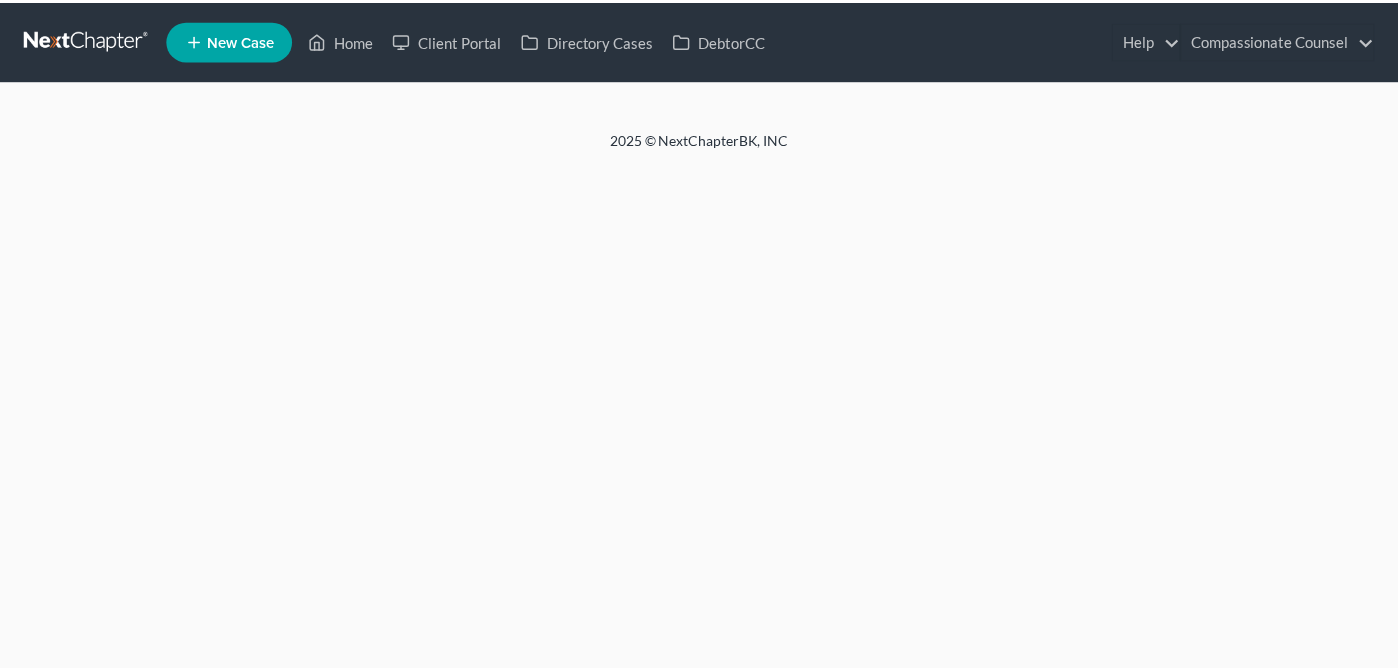 scroll, scrollTop: 0, scrollLeft: 0, axis: both 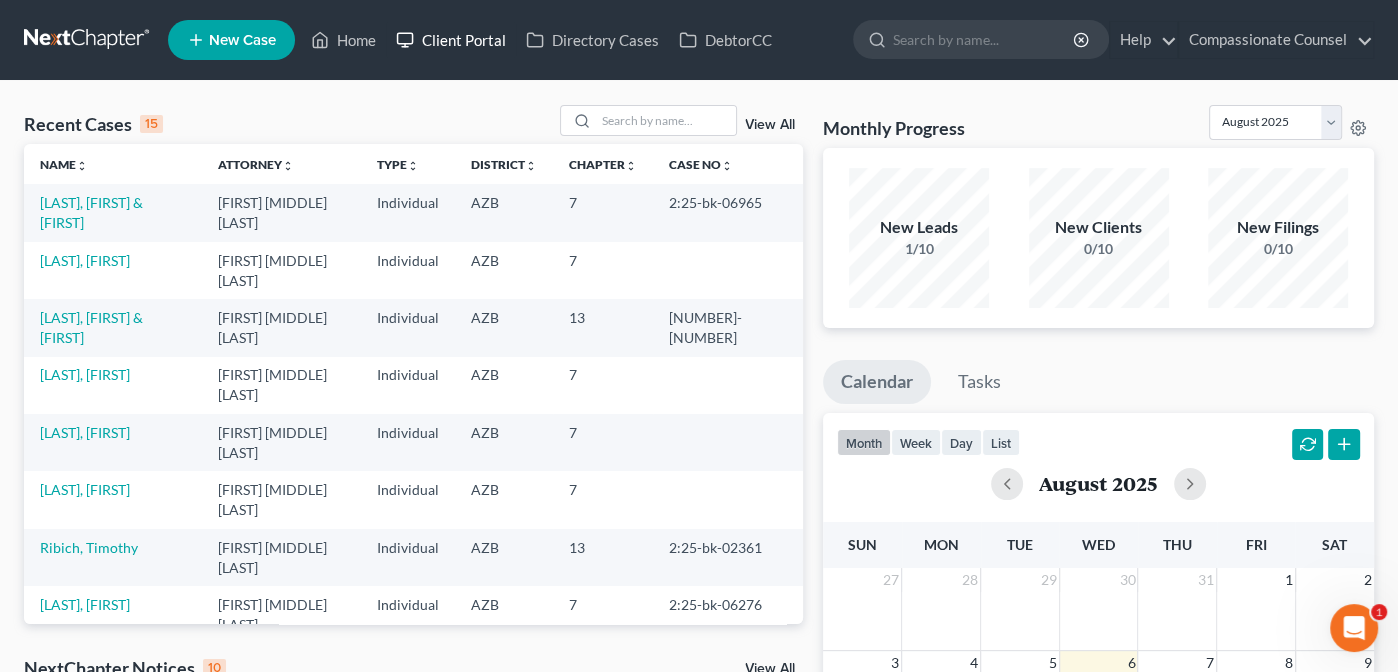 click on "Client Portal" at bounding box center (451, 40) 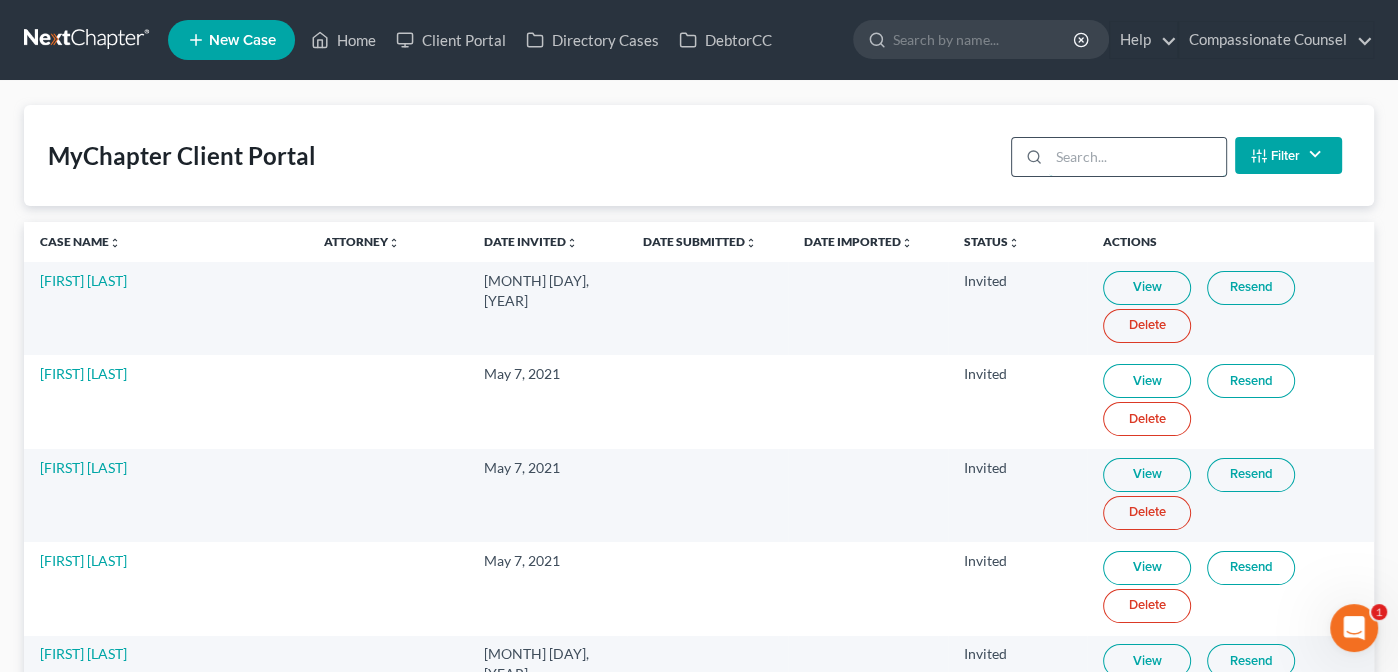 click at bounding box center (1137, 157) 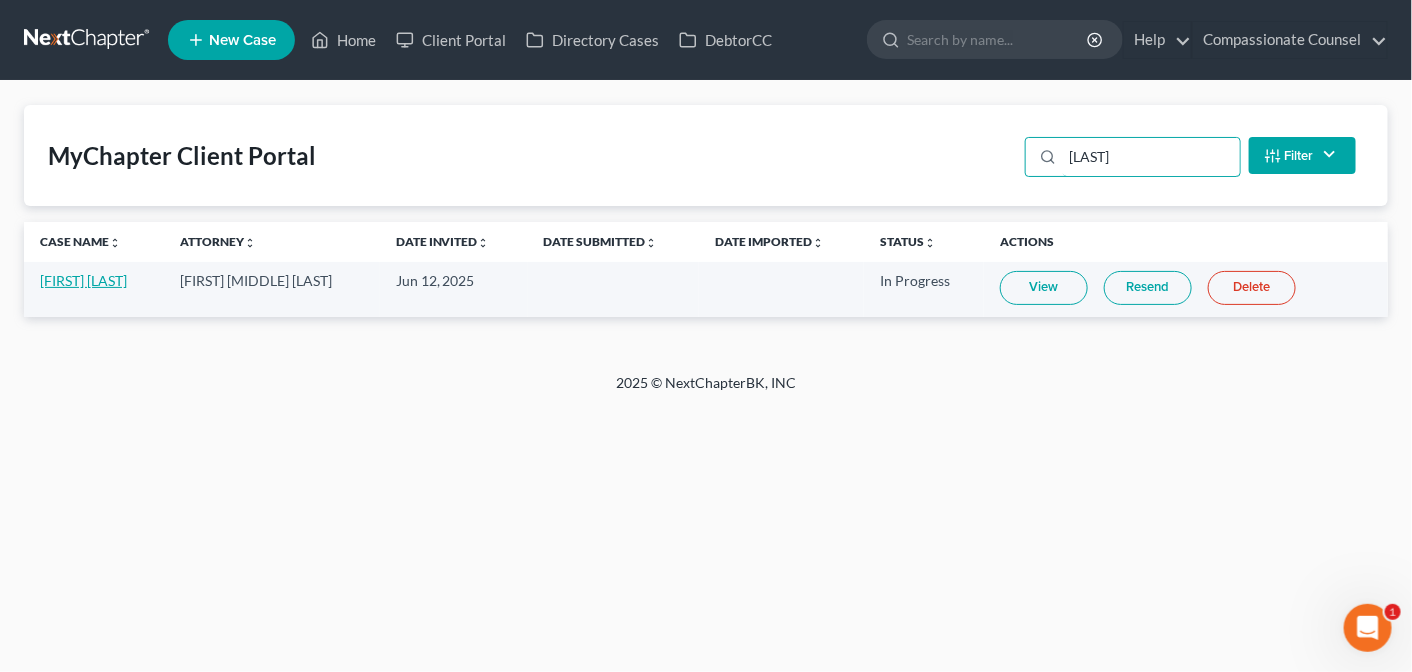 type on "[LAST]" 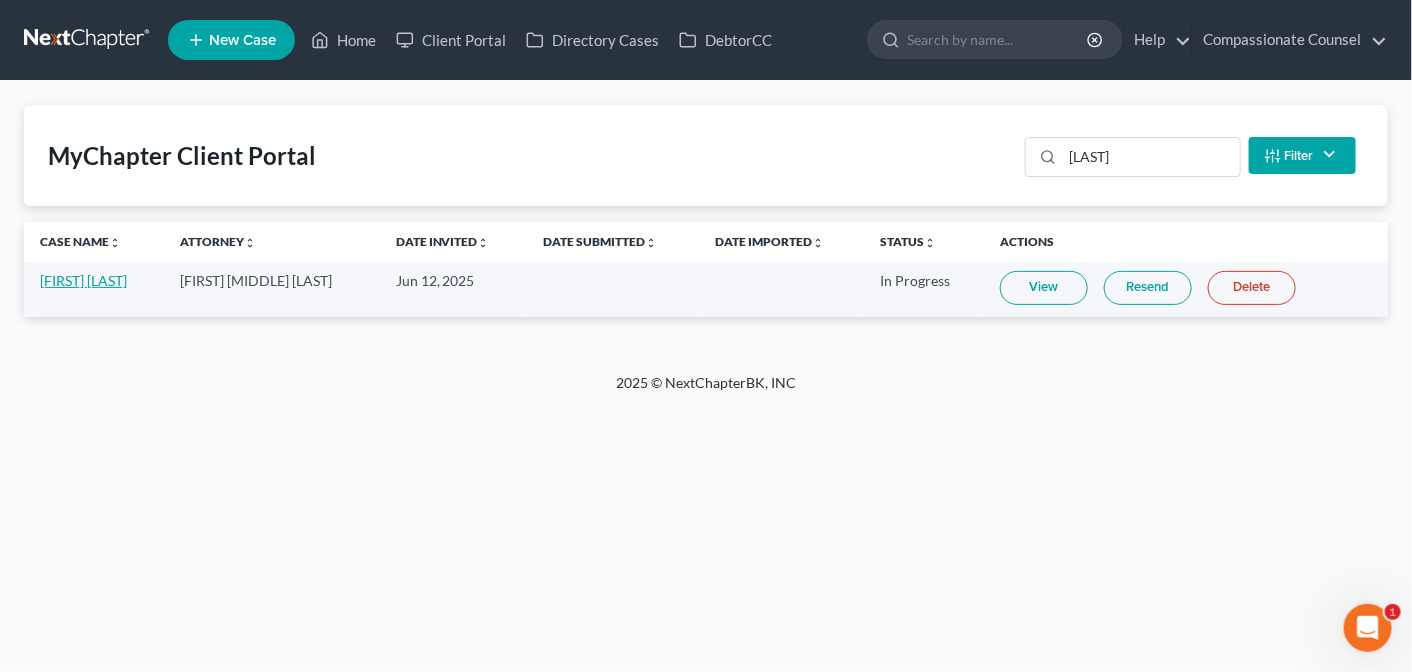 click on "[FIRST] [LAST]" at bounding box center [83, 280] 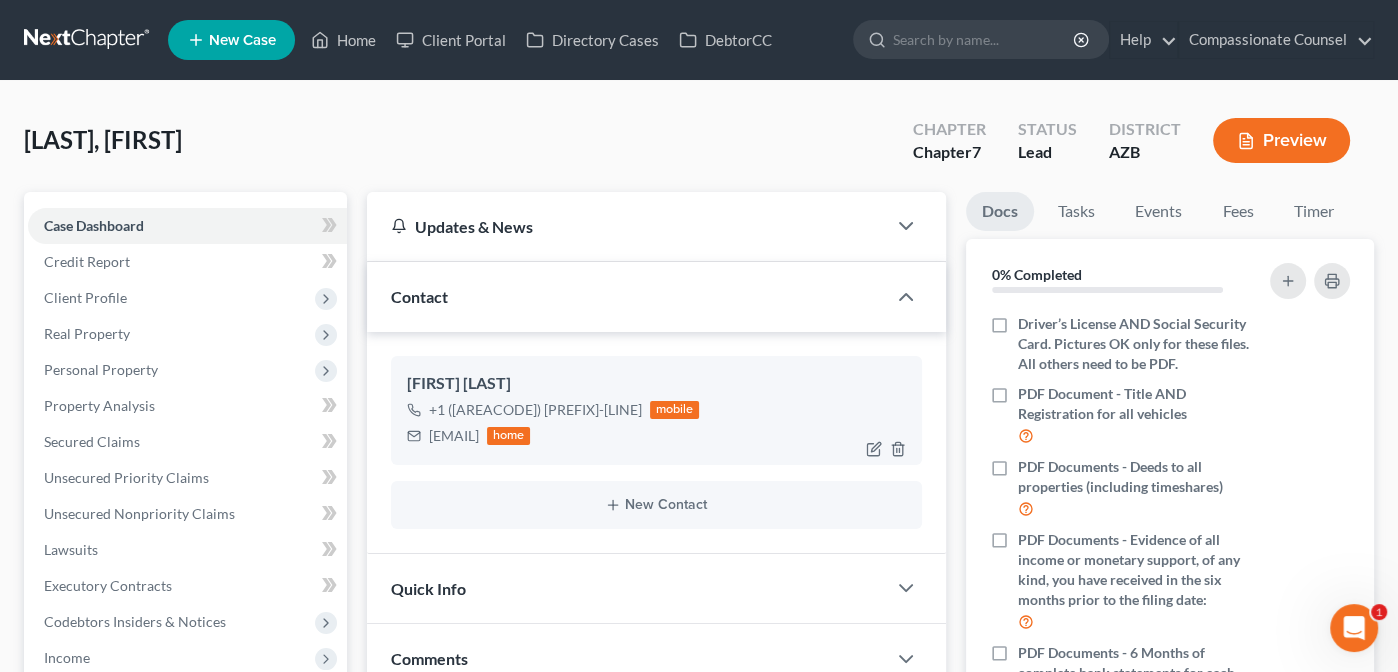 drag, startPoint x: 586, startPoint y: 435, endPoint x: 427, endPoint y: 443, distance: 159.20113 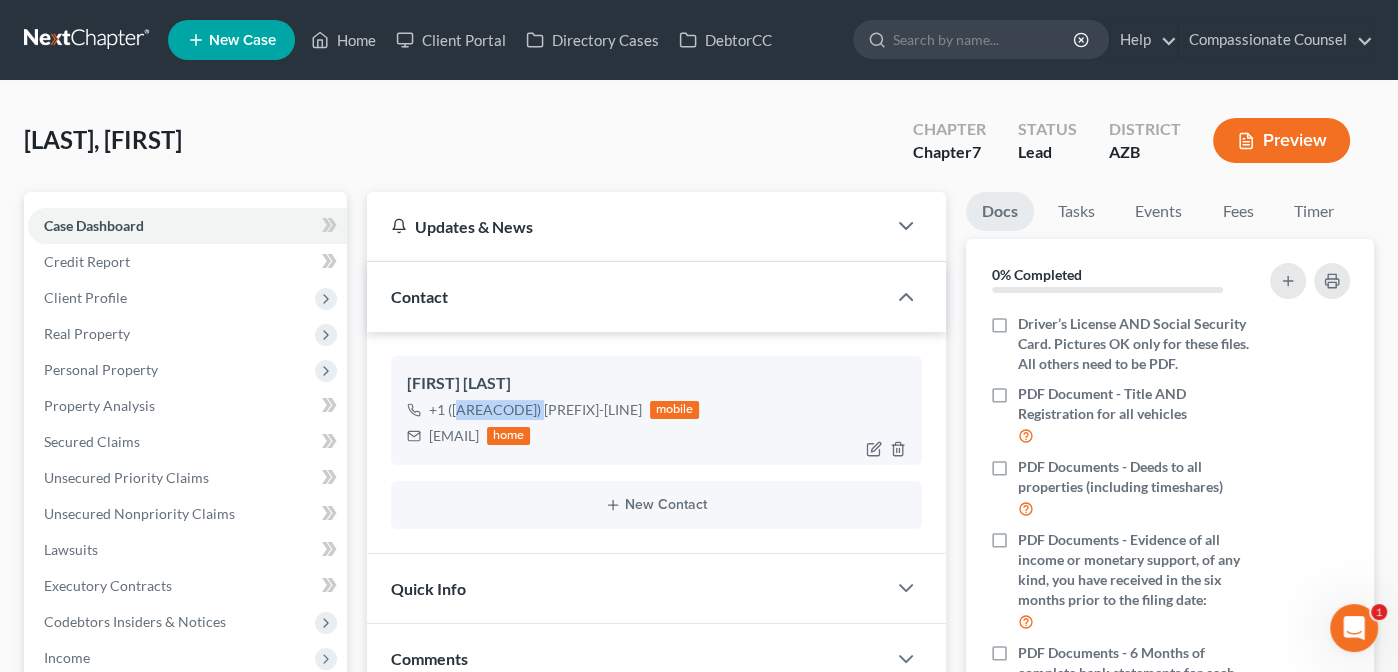 drag, startPoint x: 540, startPoint y: 407, endPoint x: 457, endPoint y: 406, distance: 83.00603 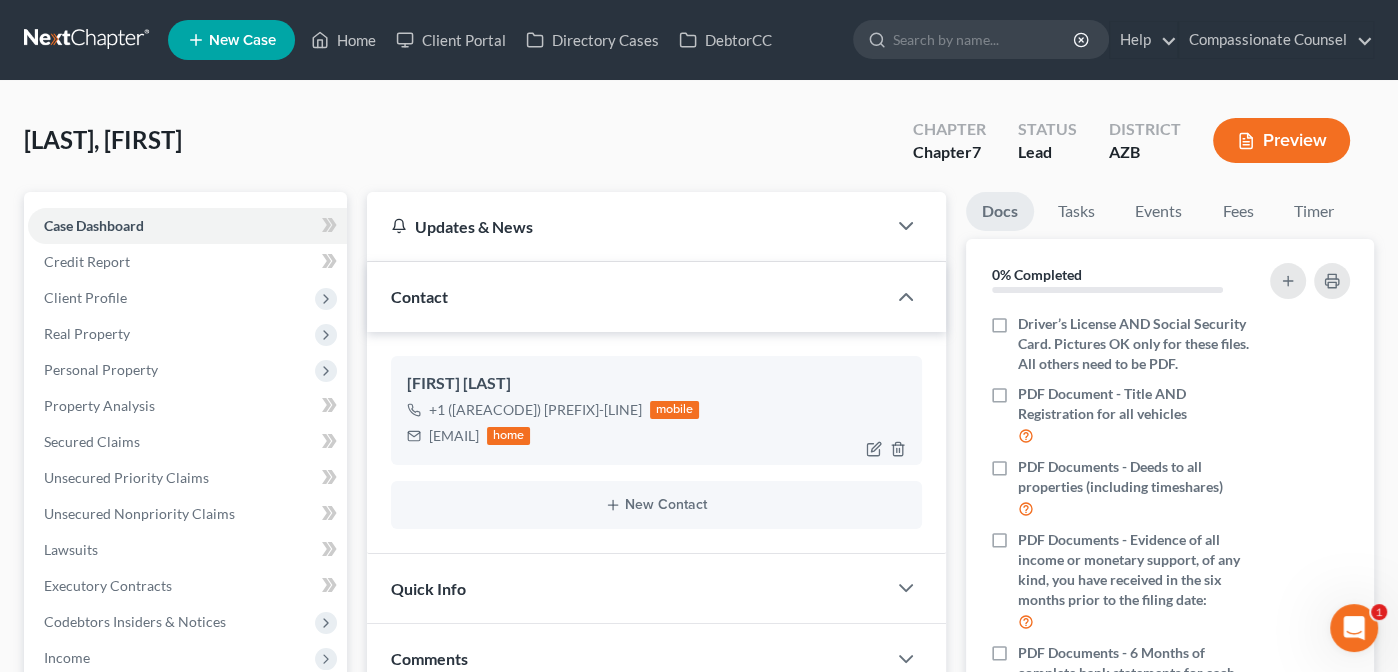 click on "[FIRST] [LAST] +1 [PHONE] mobile [EMAIL] home" at bounding box center [656, 410] 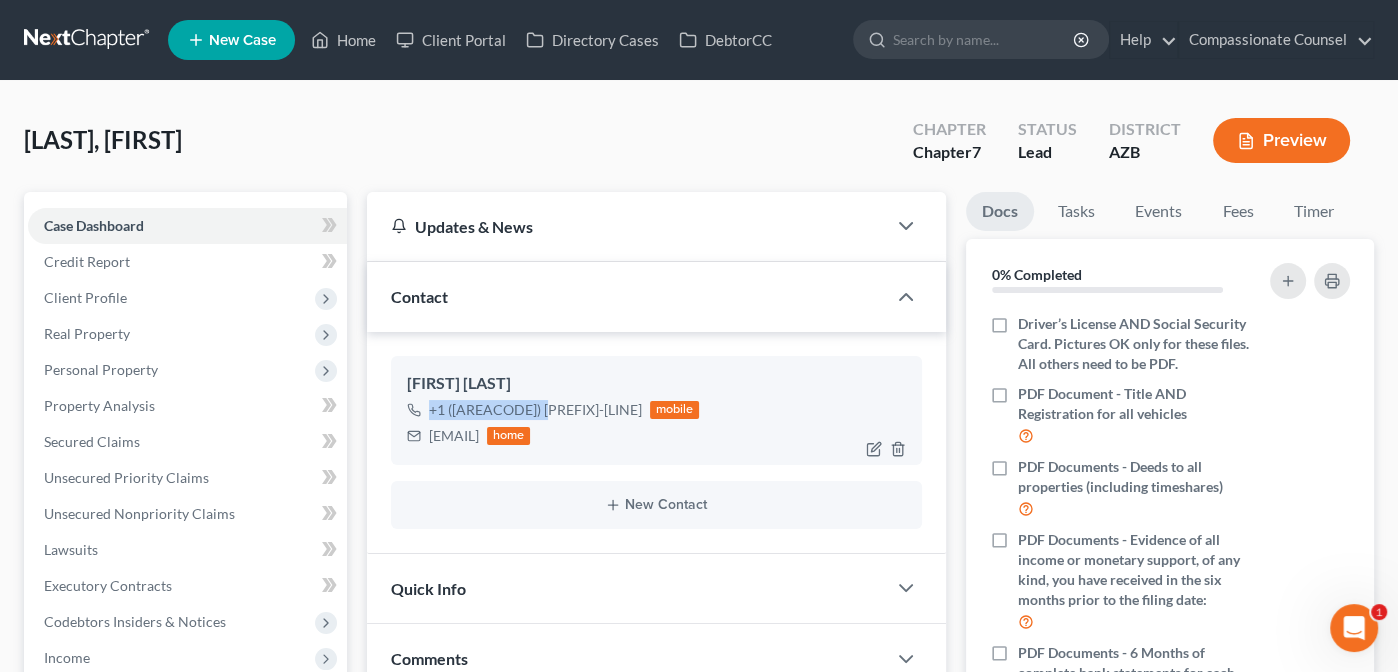 drag, startPoint x: 543, startPoint y: 405, endPoint x: 430, endPoint y: 406, distance: 113.004425 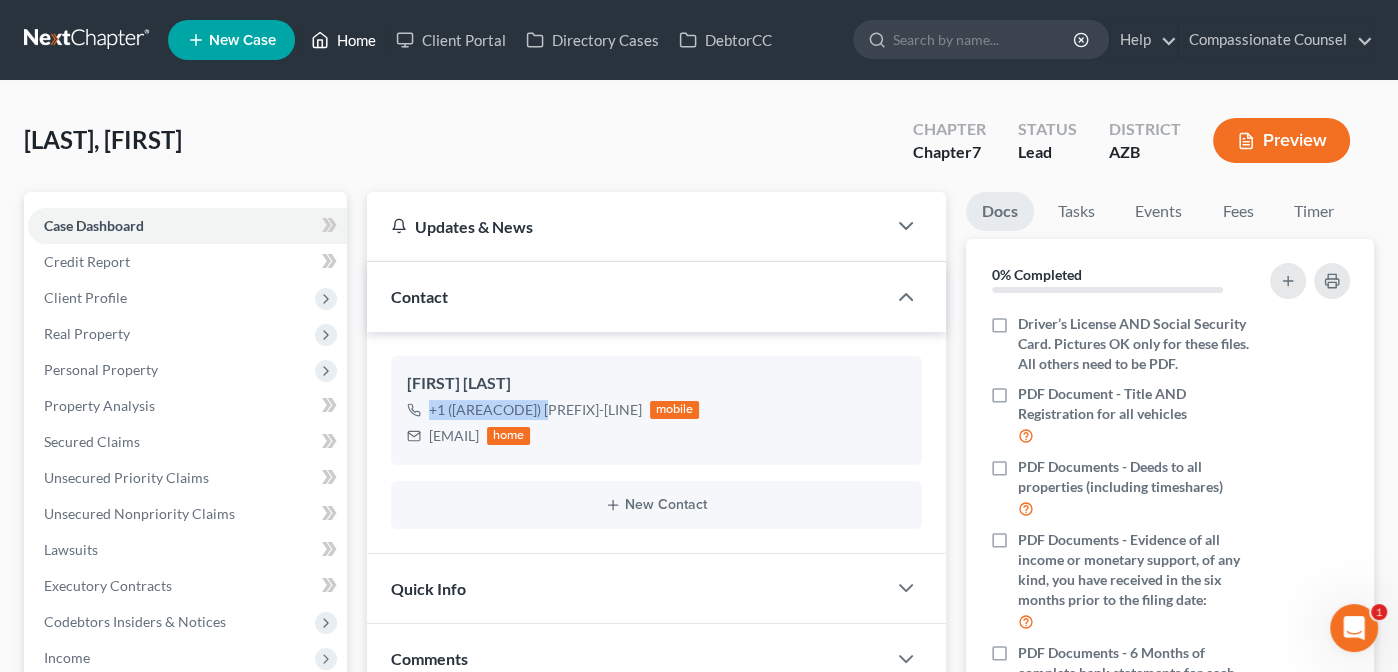 click on "Home" at bounding box center (343, 40) 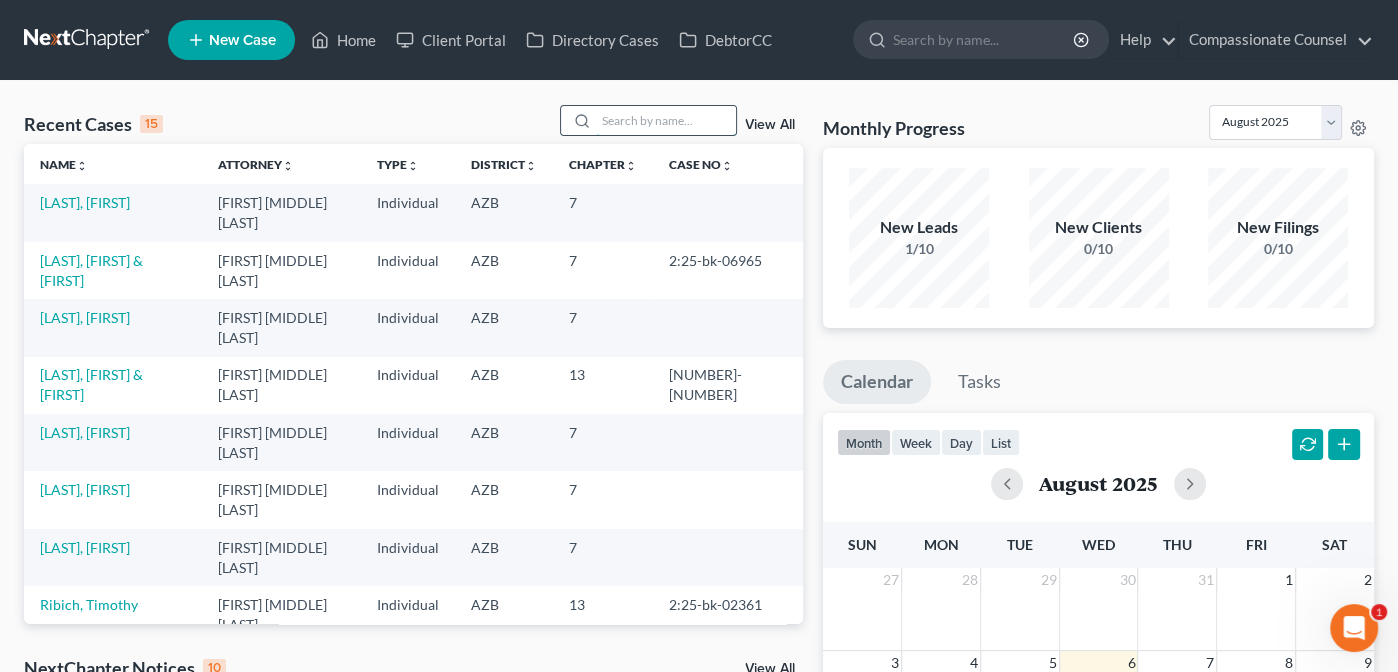 click at bounding box center (666, 120) 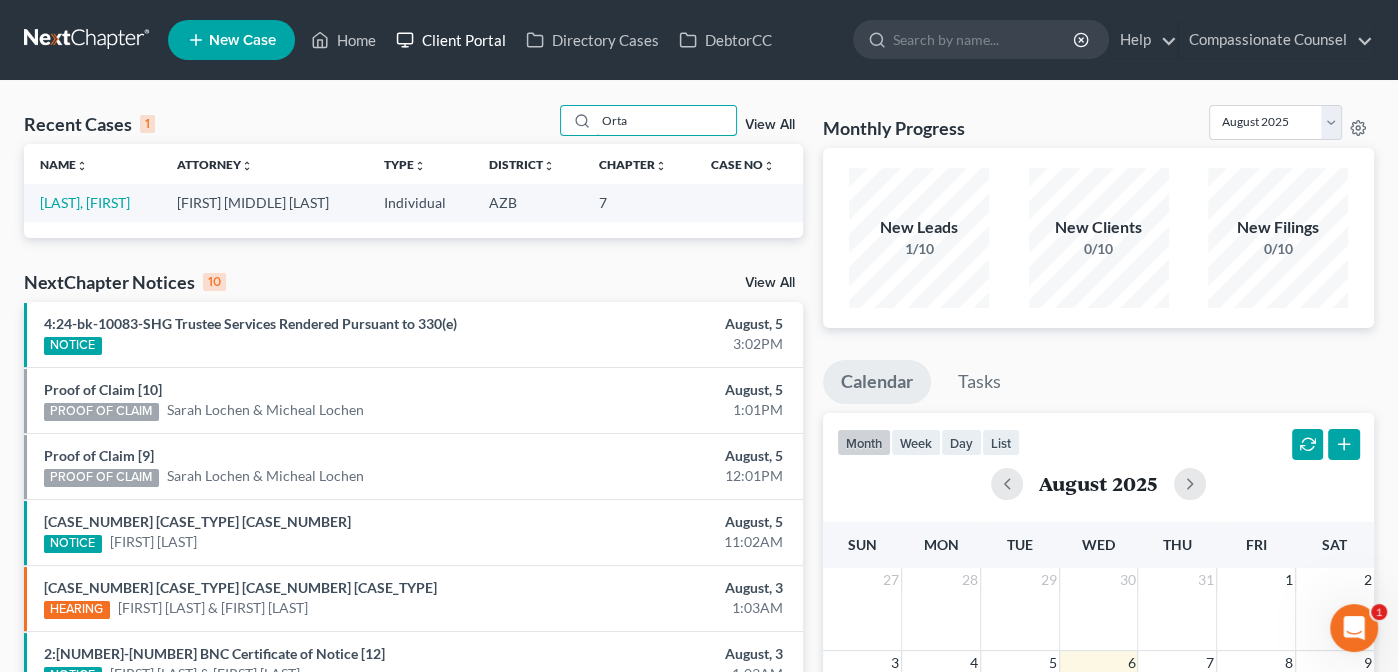 type on "Orta" 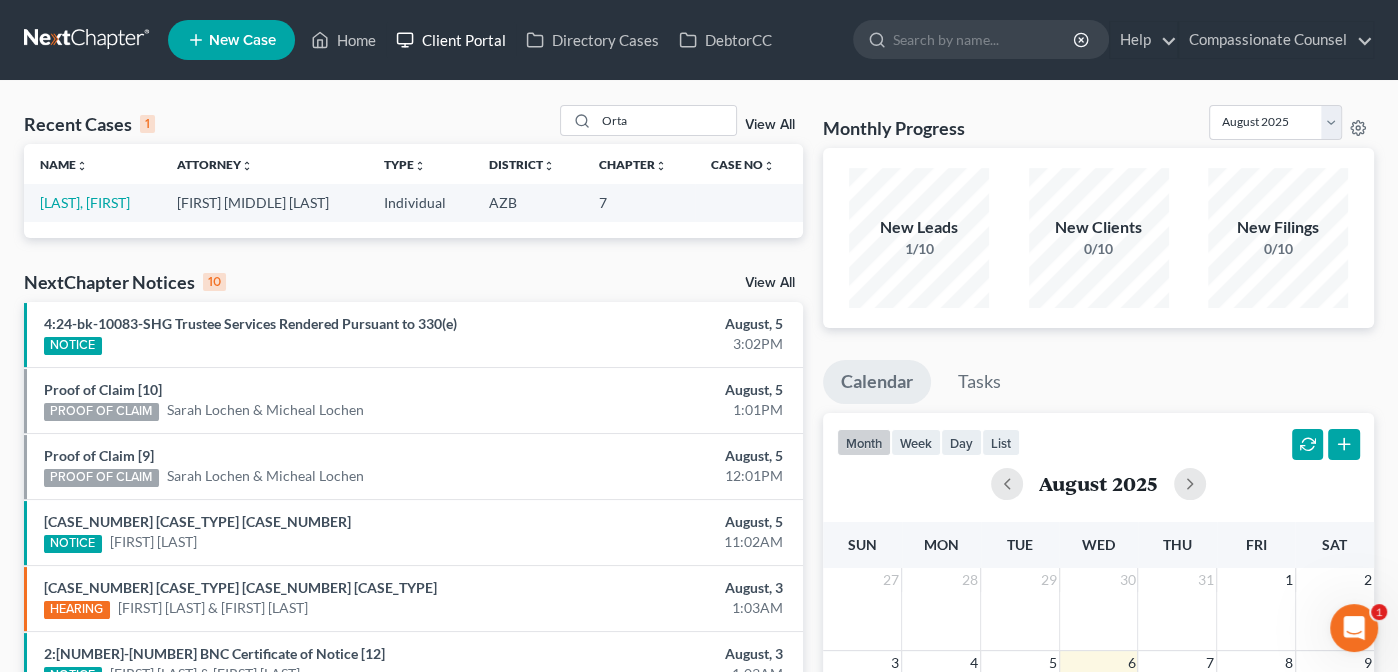 click on "Client Portal" at bounding box center (451, 40) 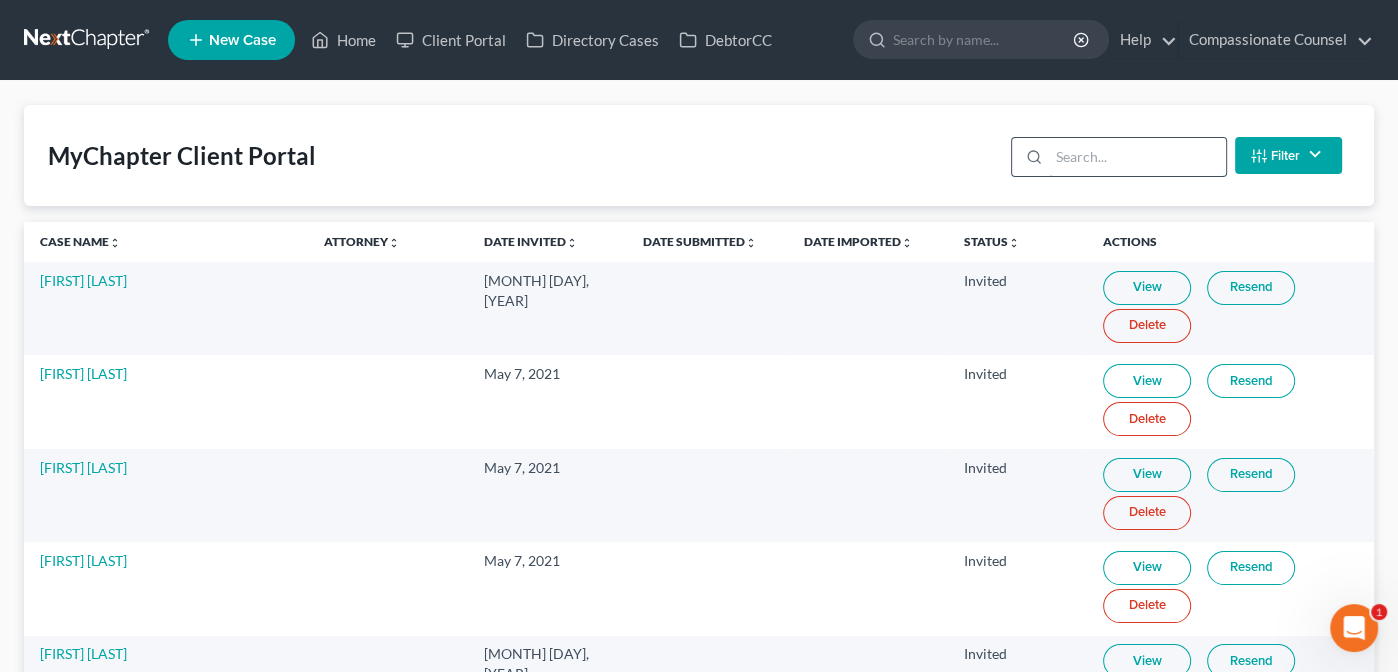 click at bounding box center [1137, 157] 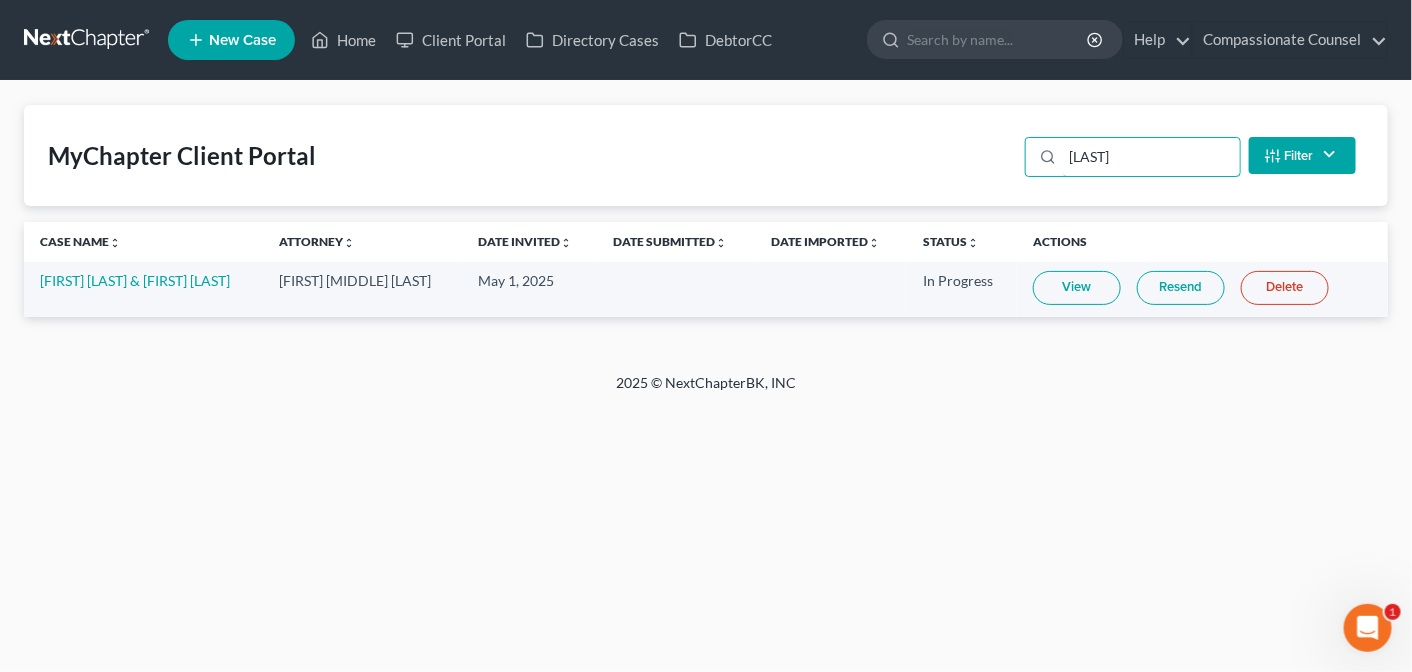 type on "[LAST]" 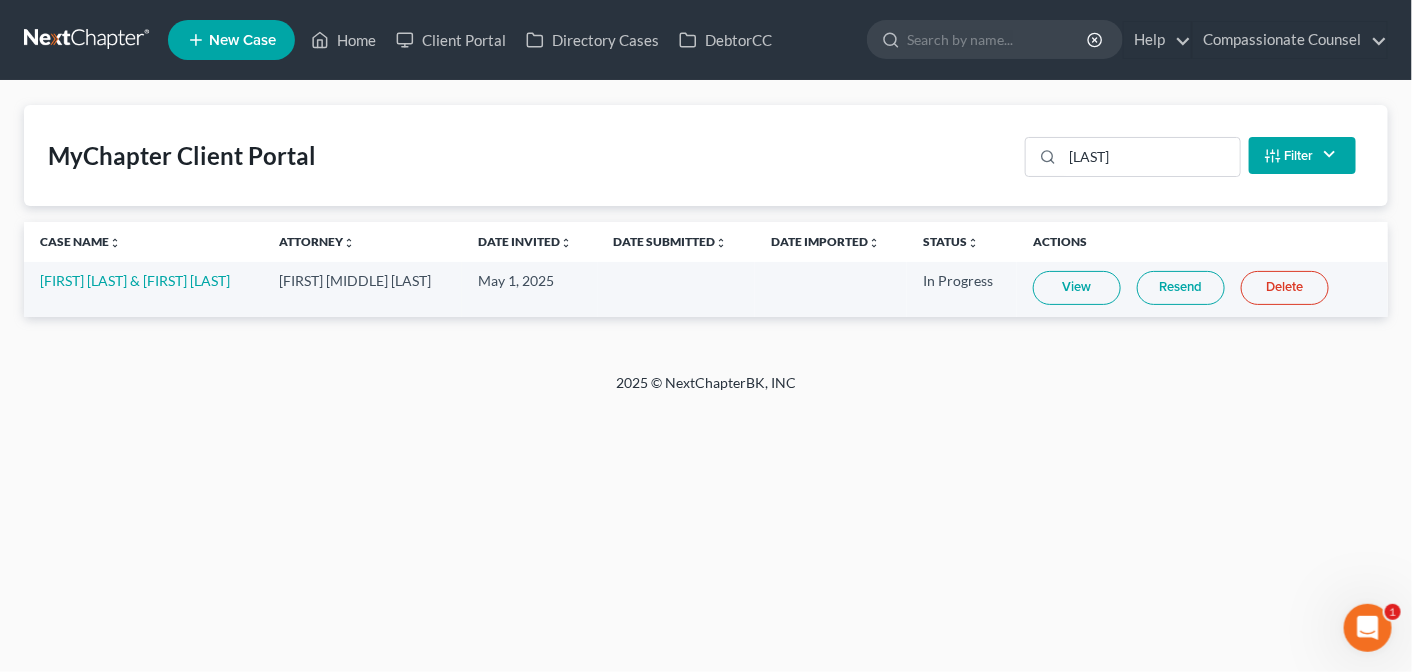 click on "View" at bounding box center (1077, 288) 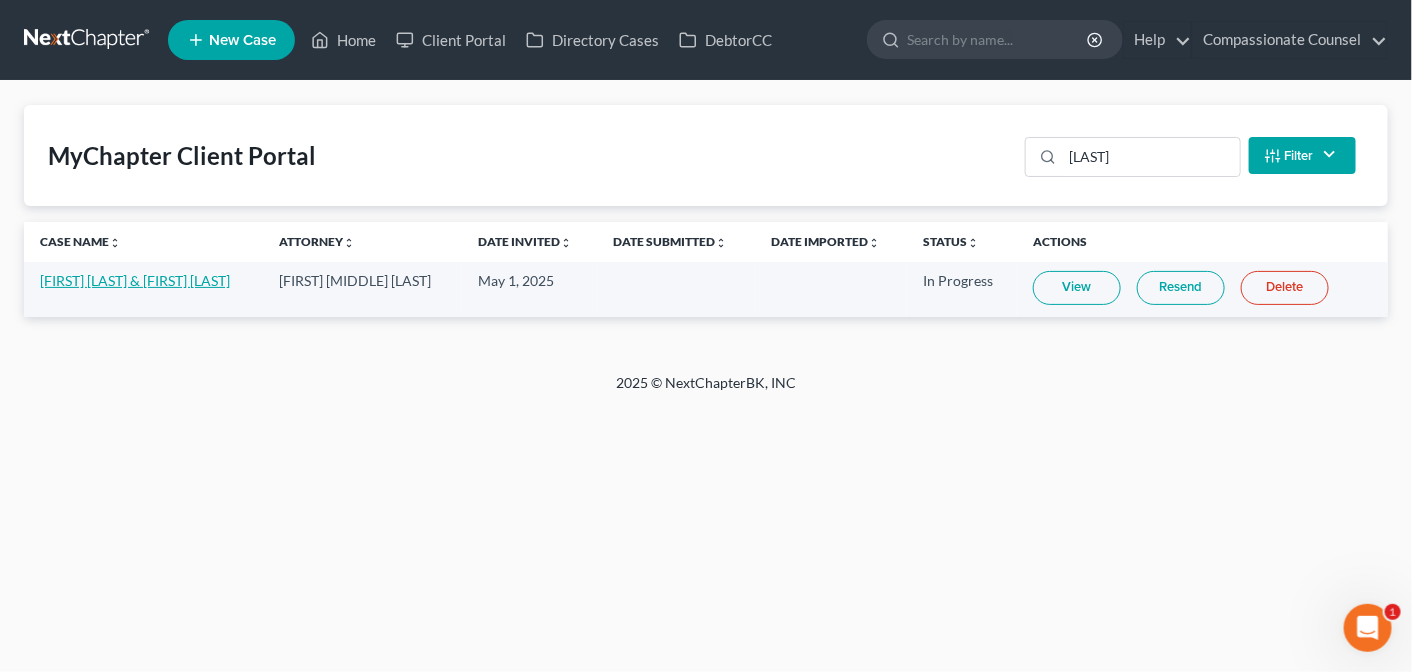 click on "[FIRST] [LAST] & [FIRST] [LAST]" at bounding box center [135, 280] 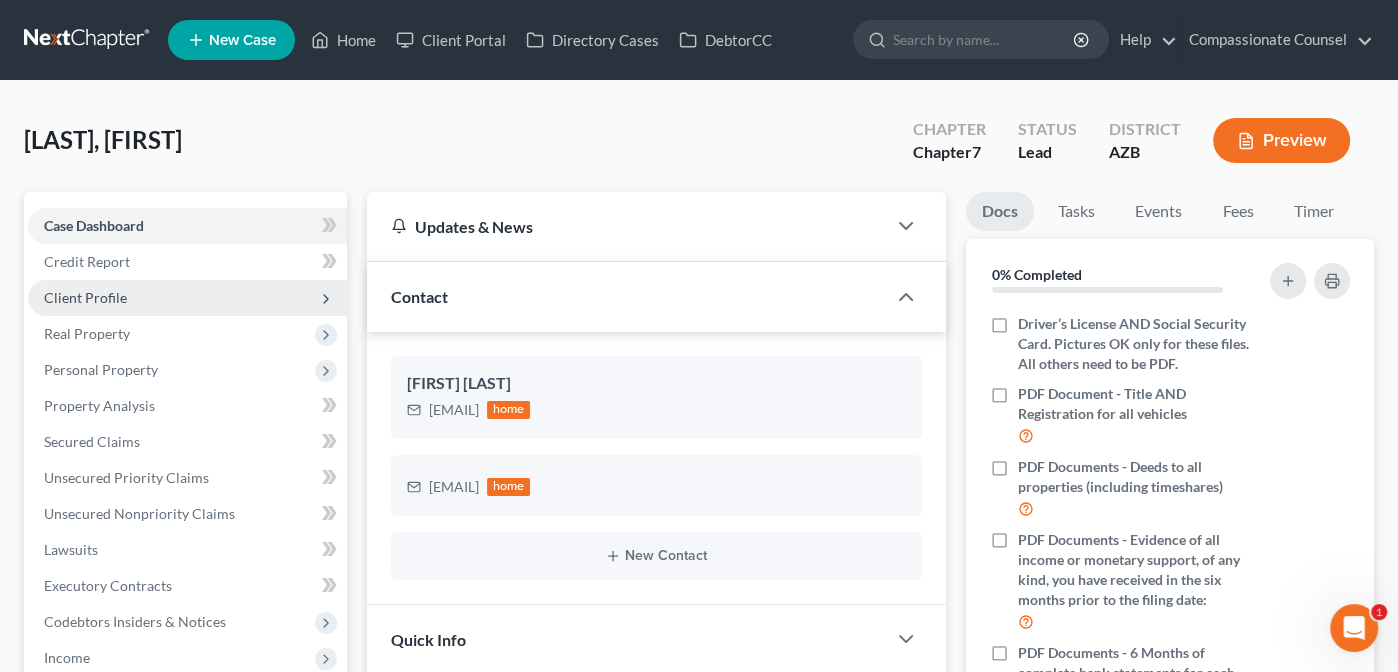 click on "Client Profile" at bounding box center (85, 297) 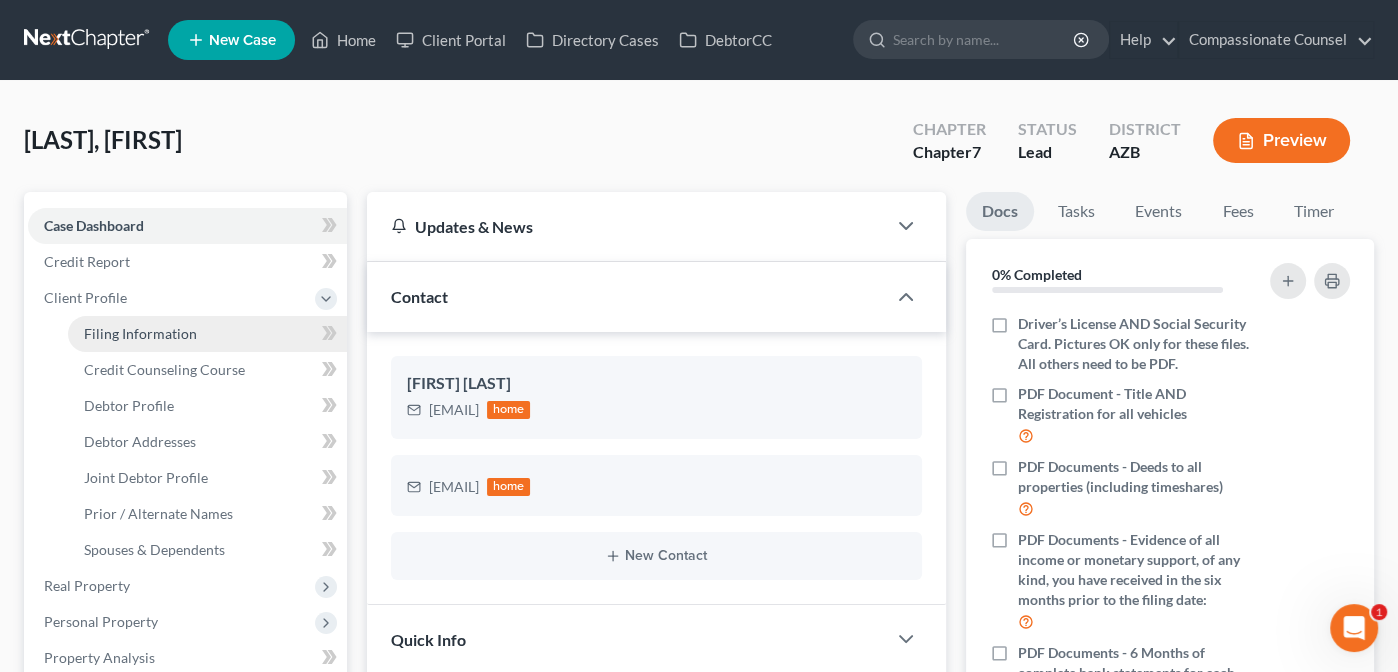 click on "Filing Information" at bounding box center [140, 333] 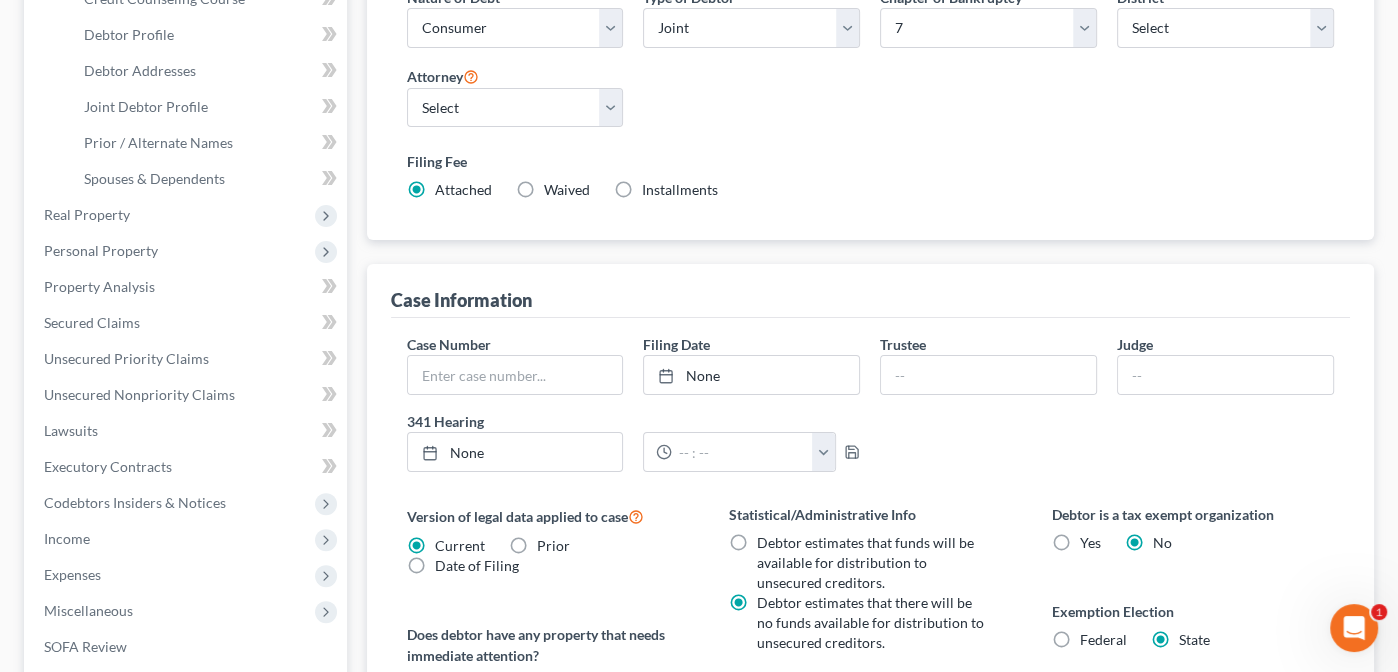 scroll, scrollTop: 368, scrollLeft: 0, axis: vertical 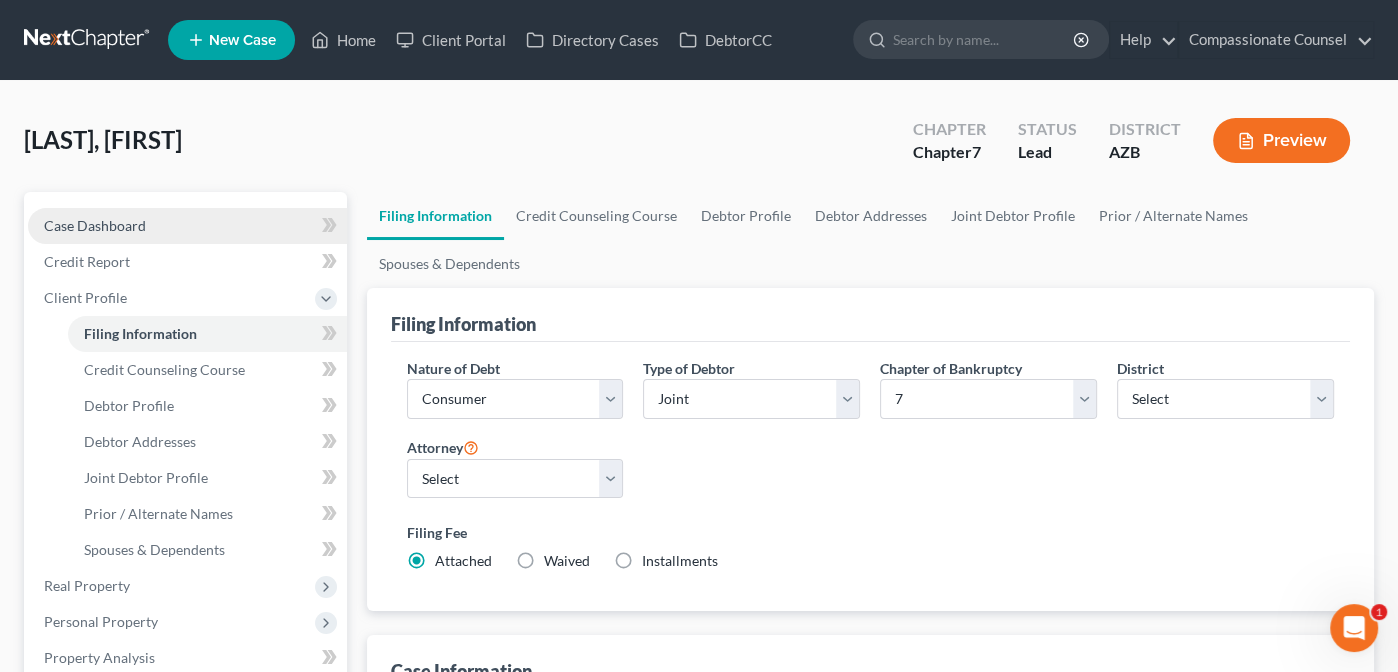 click on "Case Dashboard" at bounding box center (95, 225) 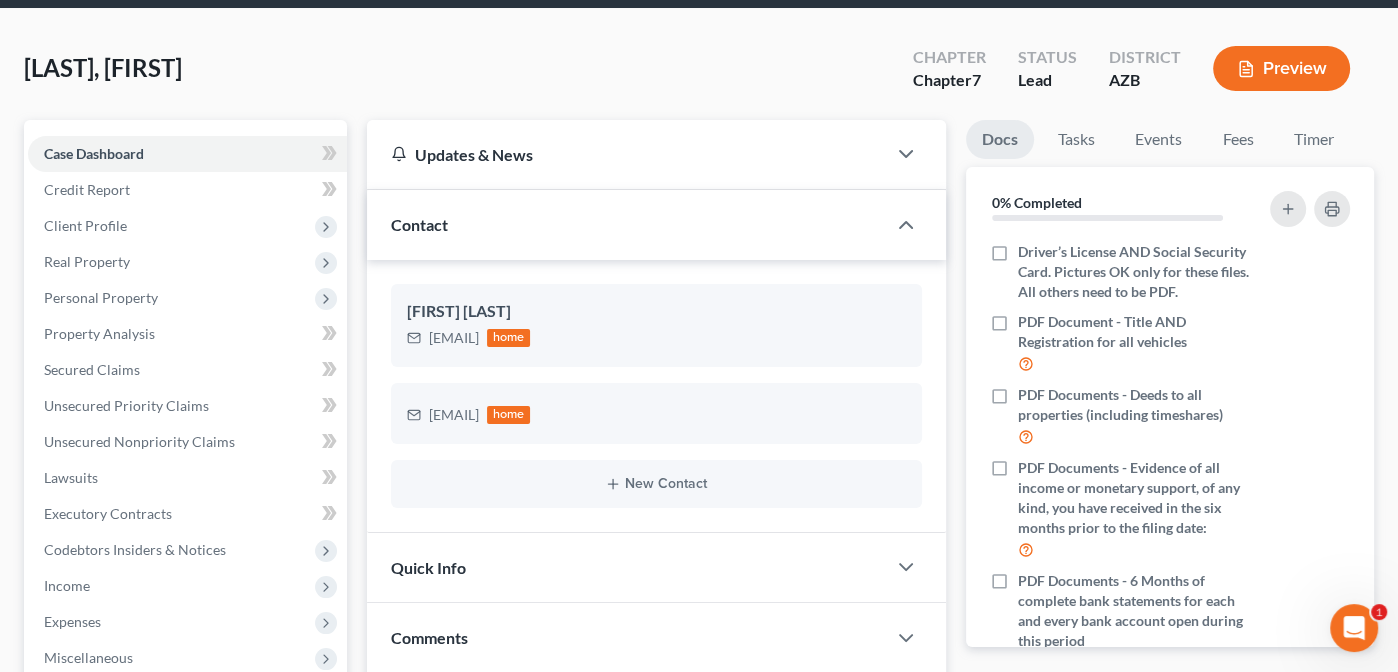 scroll, scrollTop: 0, scrollLeft: 0, axis: both 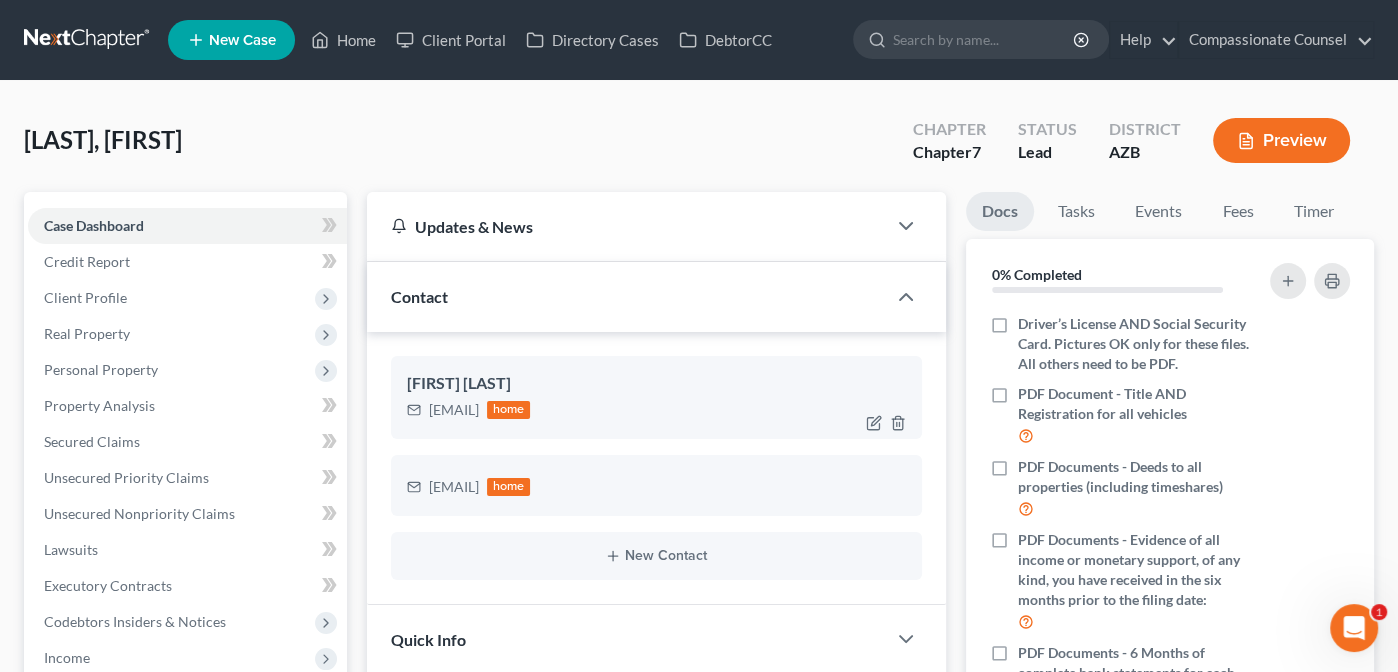 drag, startPoint x: 542, startPoint y: 407, endPoint x: 428, endPoint y: 417, distance: 114.43776 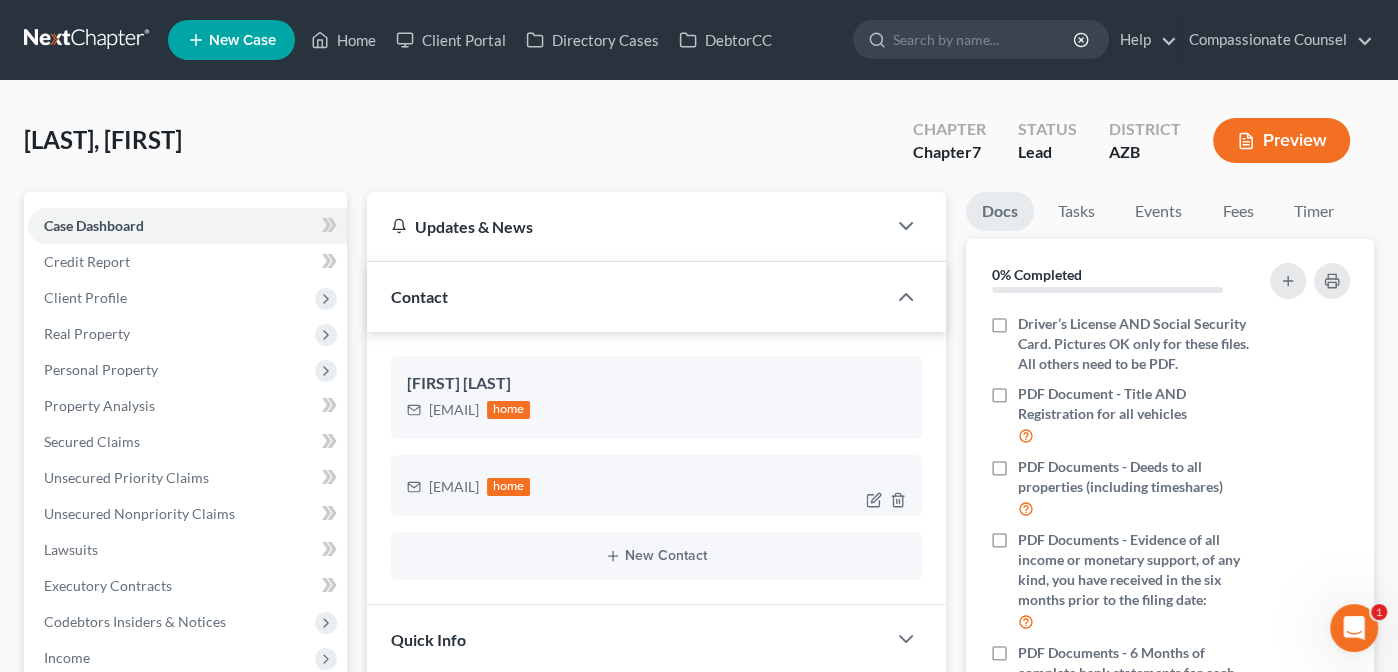 drag, startPoint x: 591, startPoint y: 484, endPoint x: 430, endPoint y: 501, distance: 161.89503 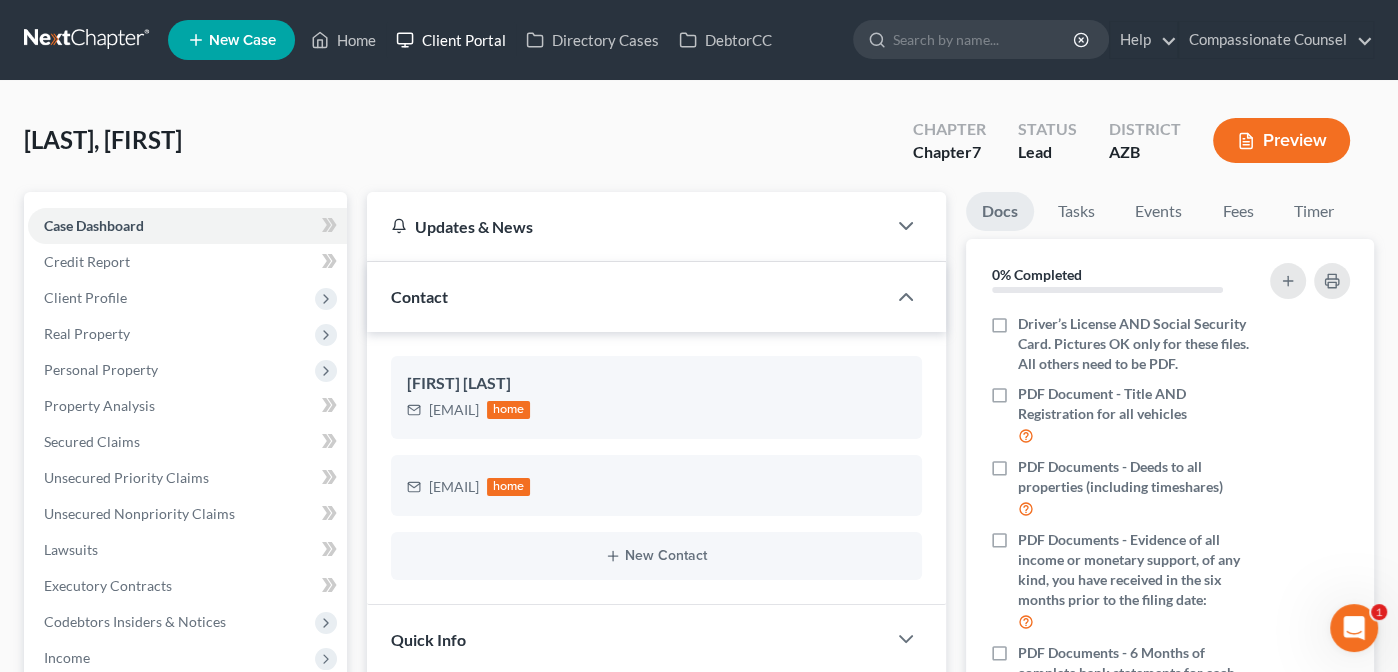 click on "Client Portal" at bounding box center (451, 40) 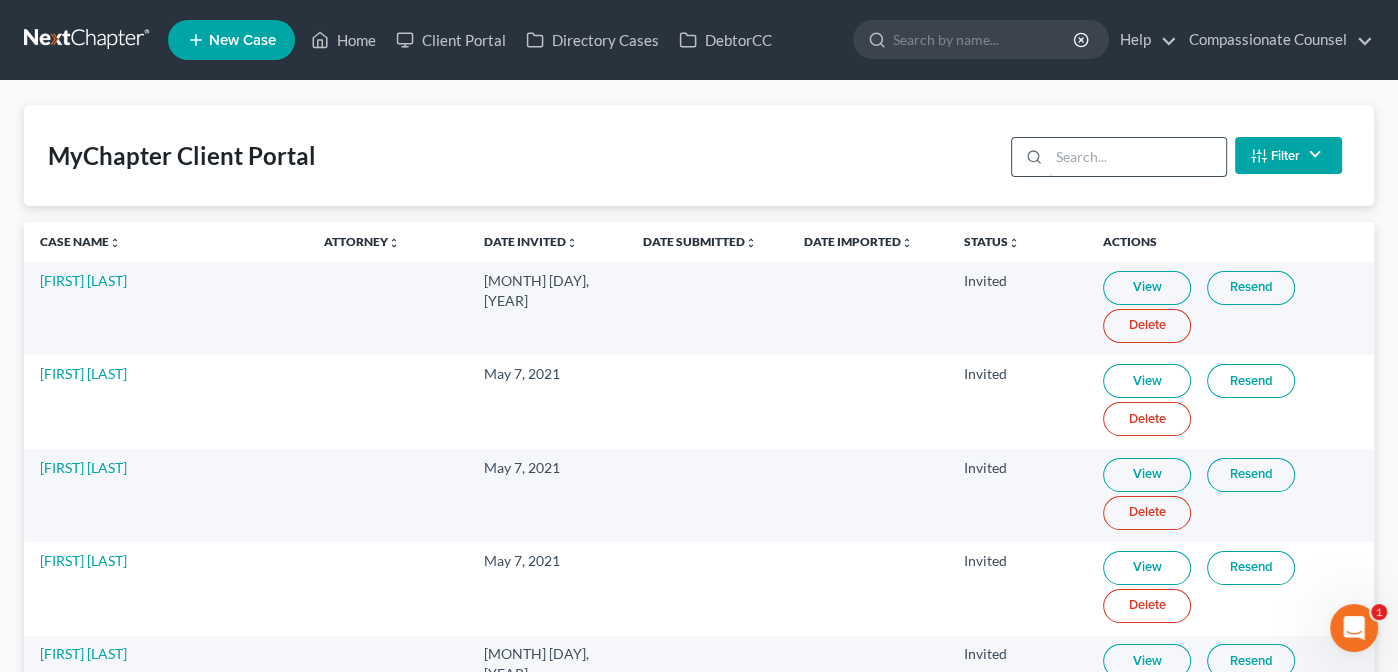 click at bounding box center (1137, 157) 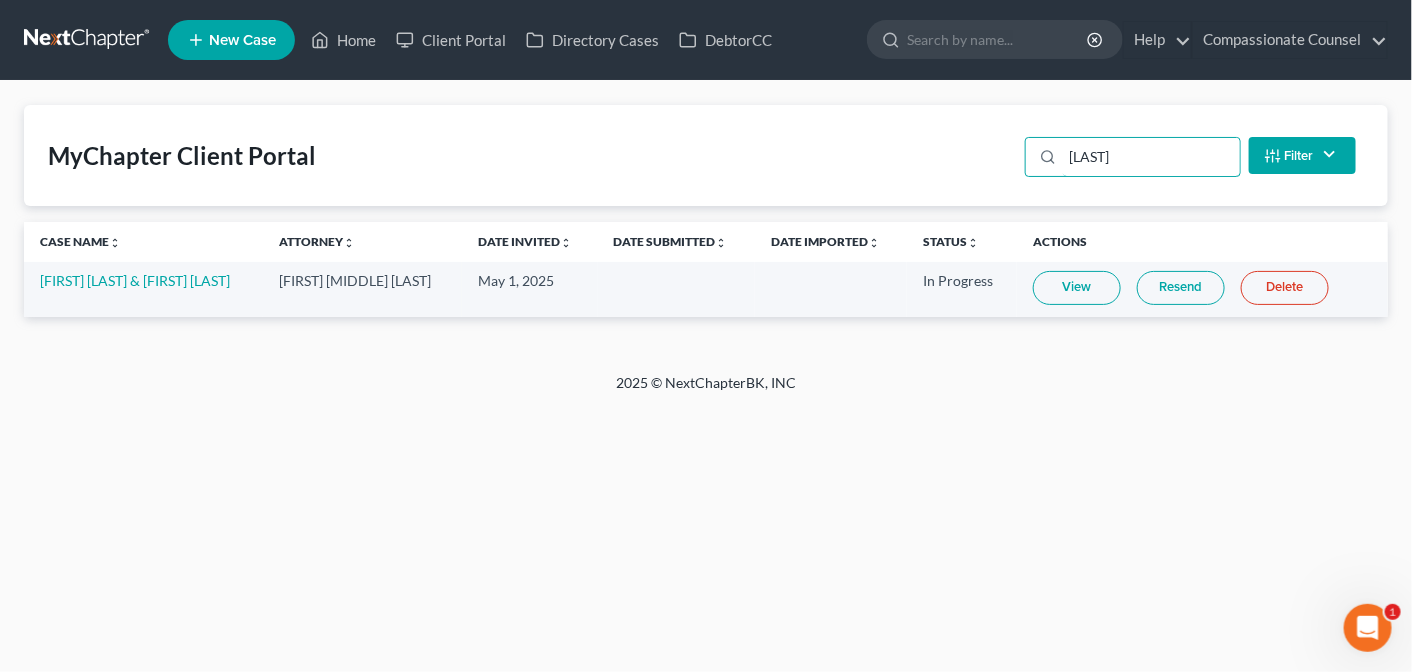 type on "[LAST]" 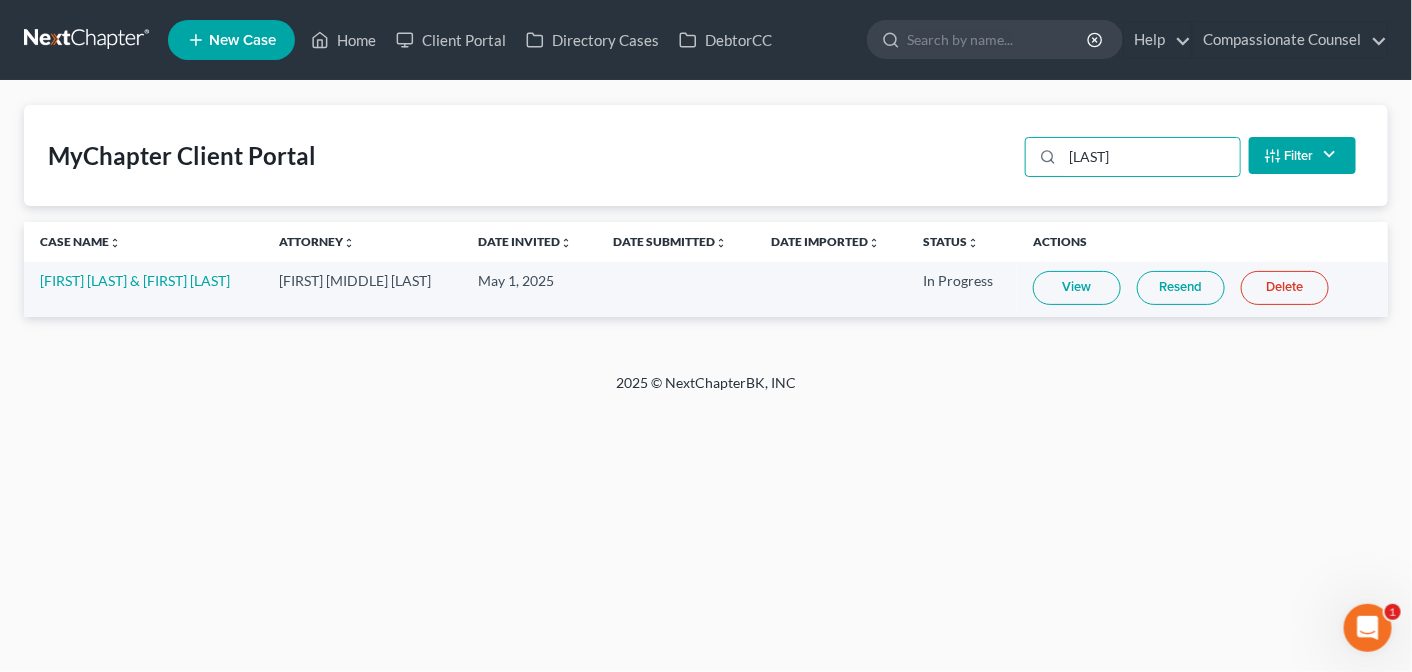 click on "View" at bounding box center [1077, 288] 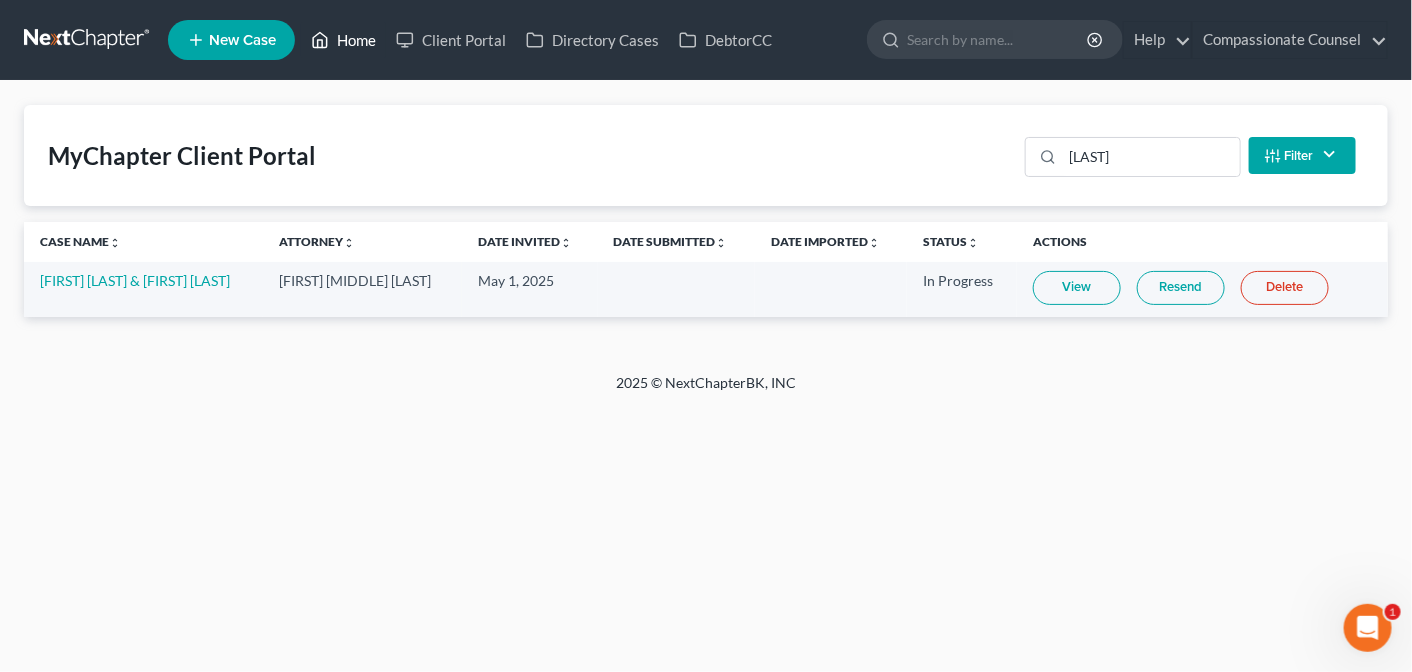 click on "Home" at bounding box center (343, 40) 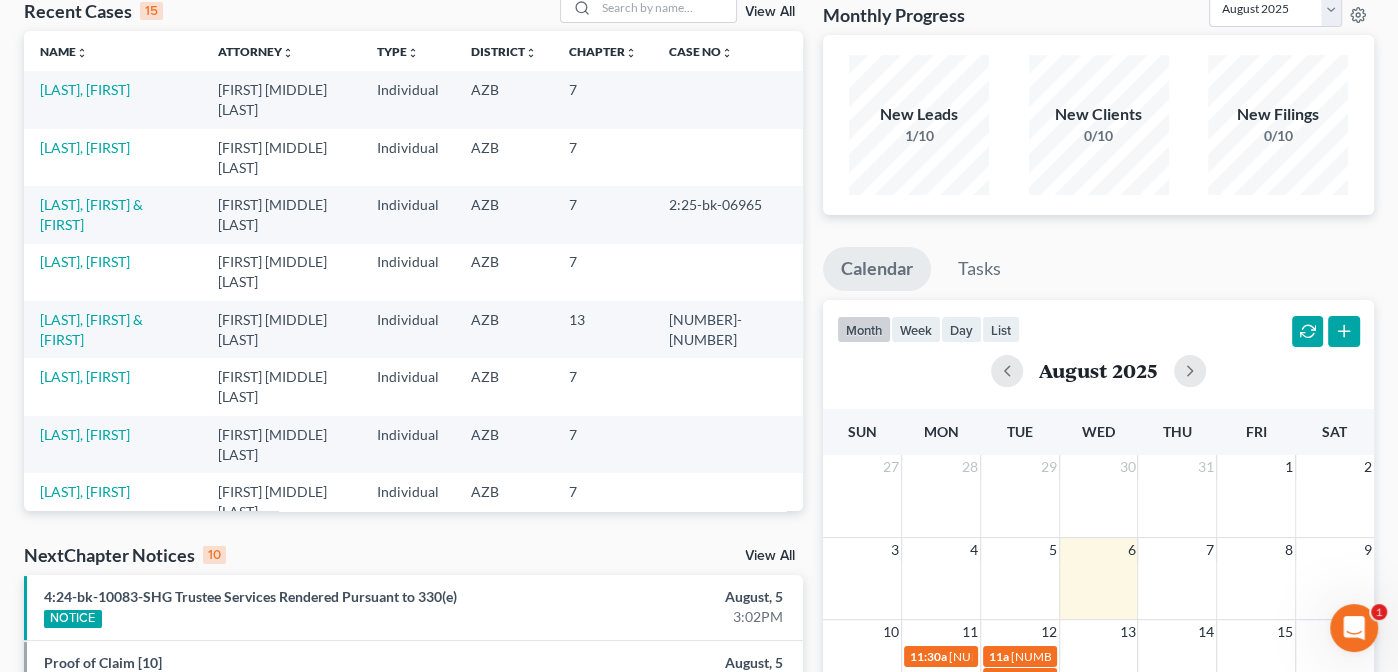 scroll, scrollTop: 0, scrollLeft: 0, axis: both 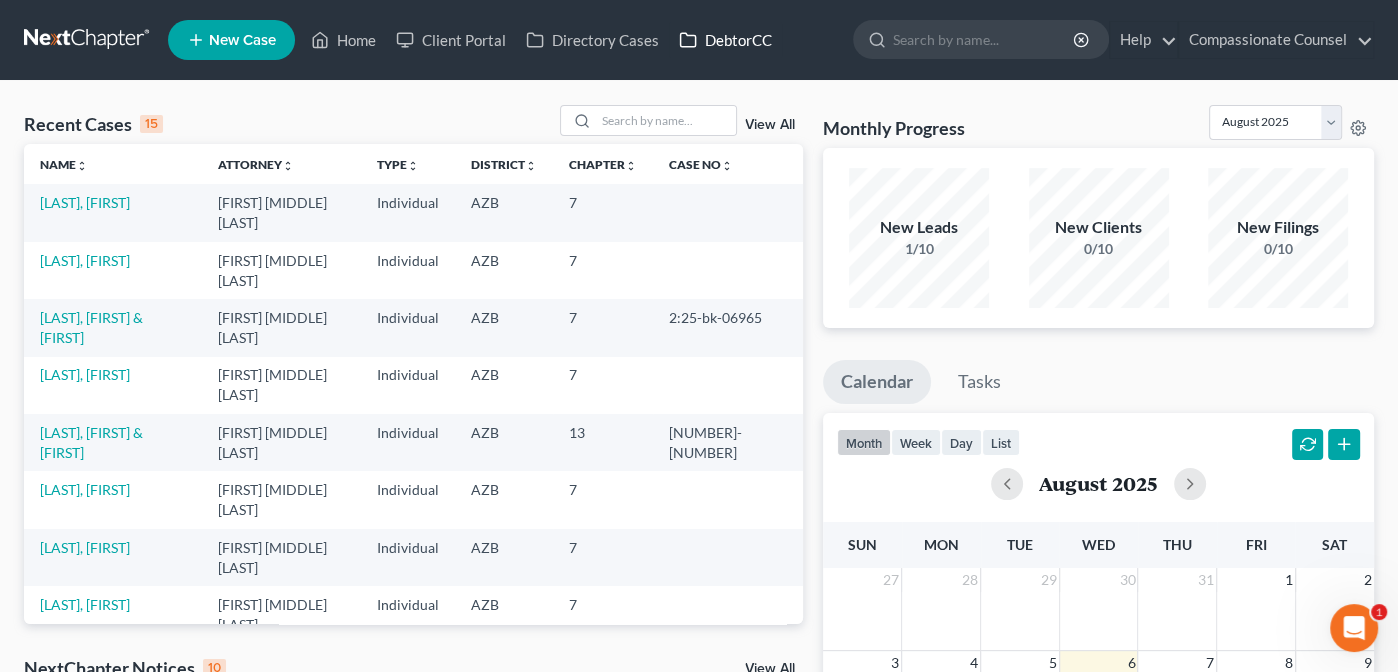click on "DebtorCC" at bounding box center (725, 40) 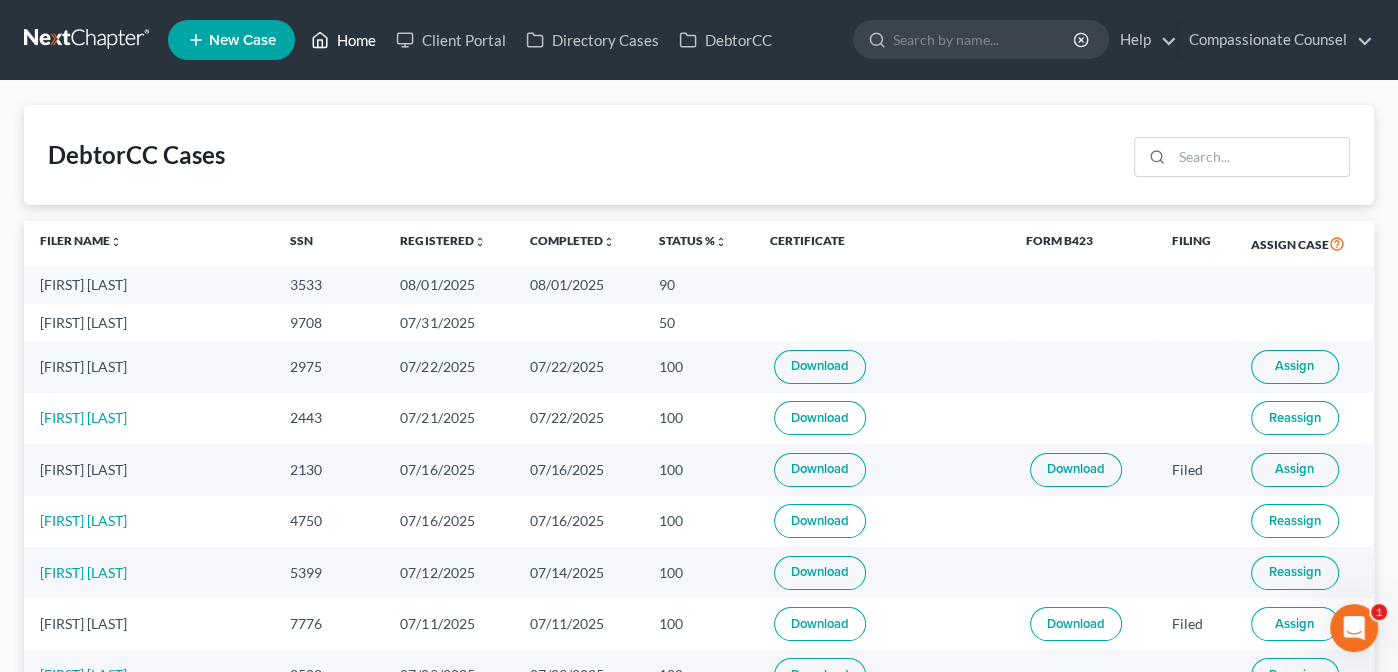 click on "Home" at bounding box center [343, 40] 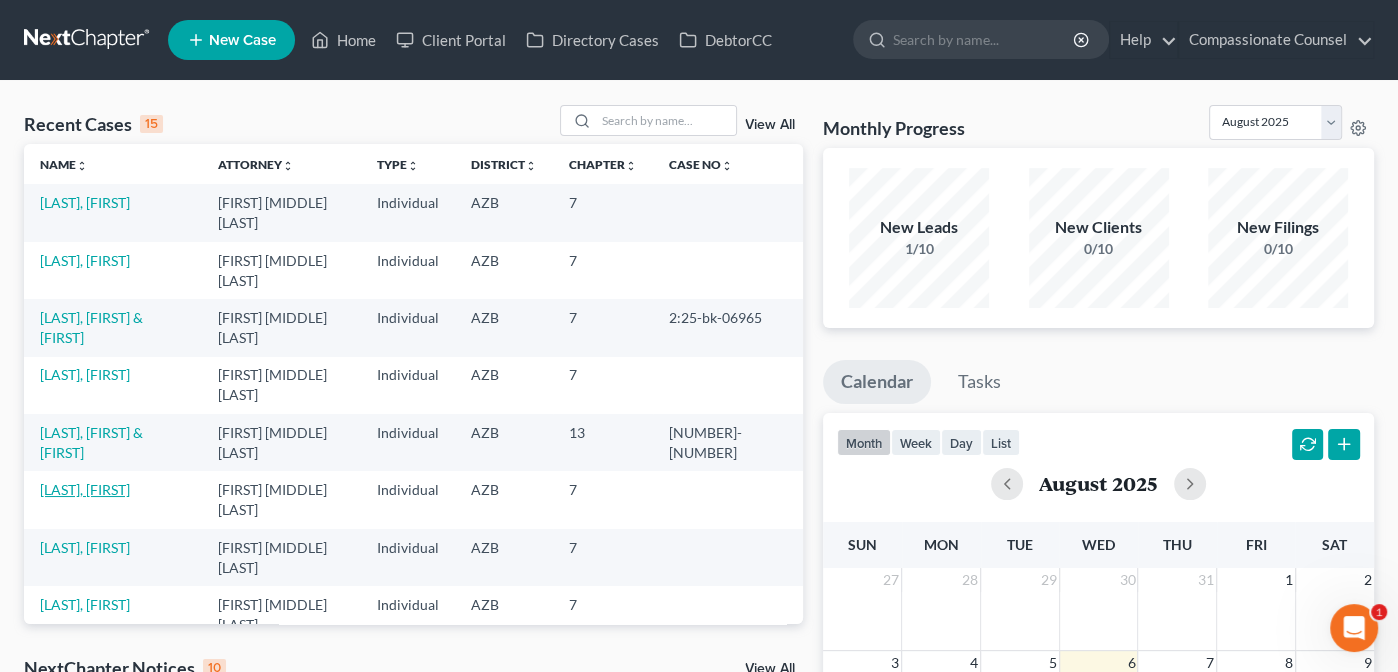 click on "[LAST], [FIRST]" at bounding box center (85, 489) 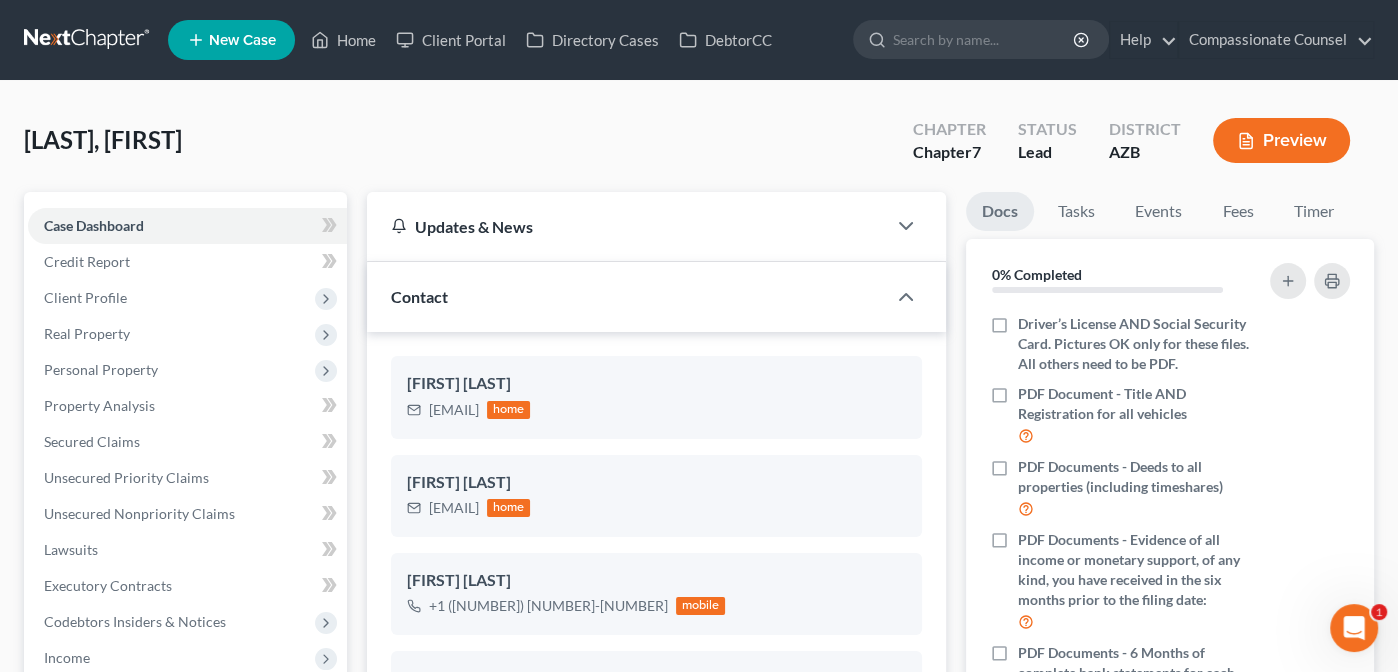 scroll, scrollTop: 497, scrollLeft: 0, axis: vertical 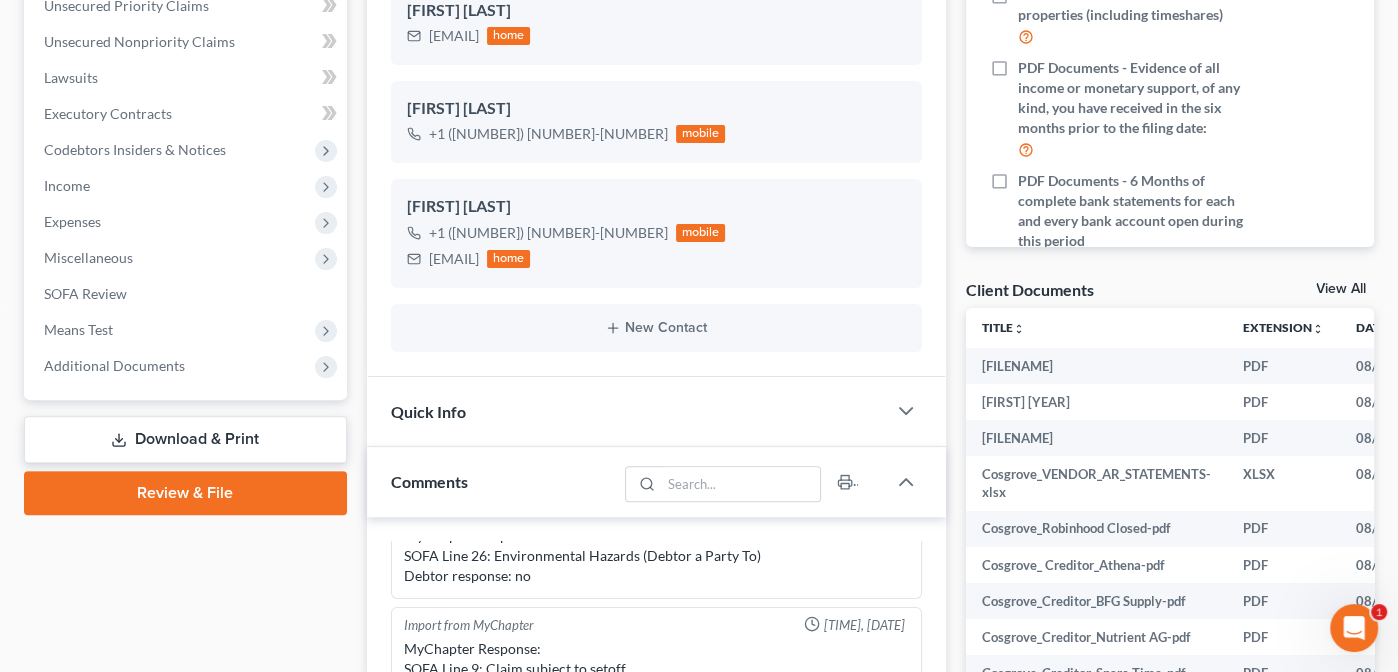 click on "View All" at bounding box center (1341, 289) 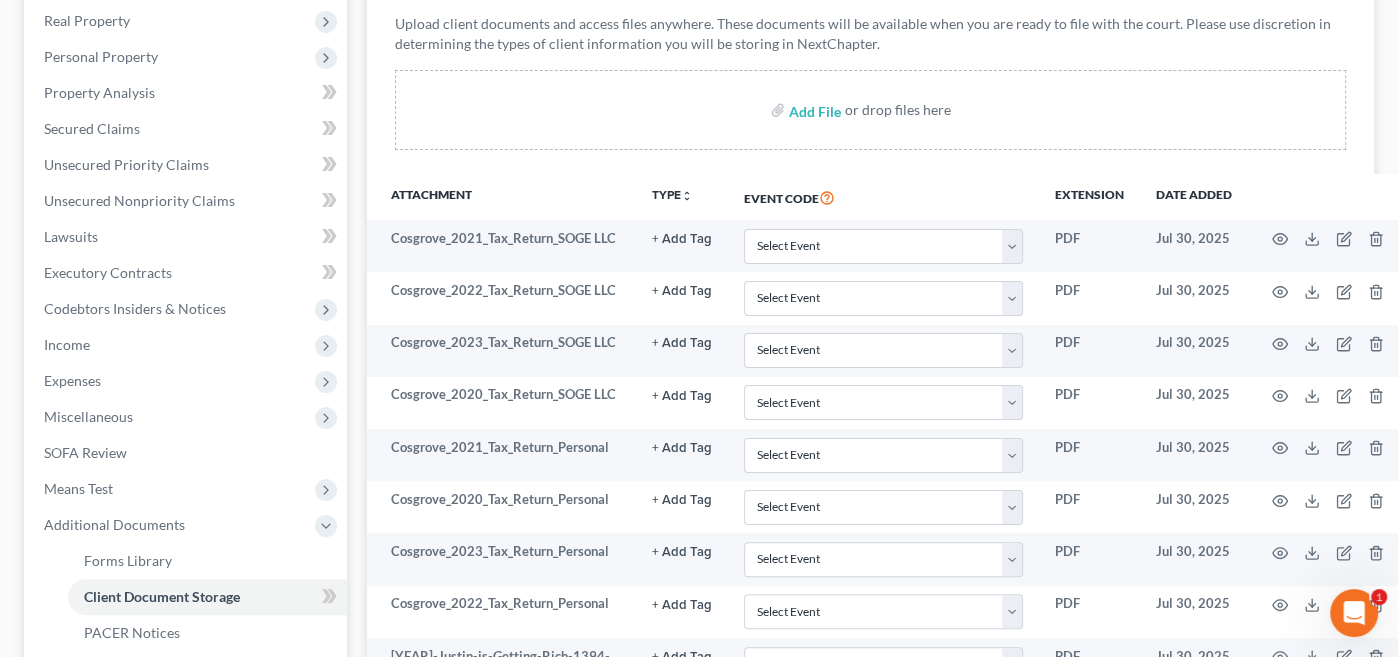 scroll, scrollTop: 0, scrollLeft: 0, axis: both 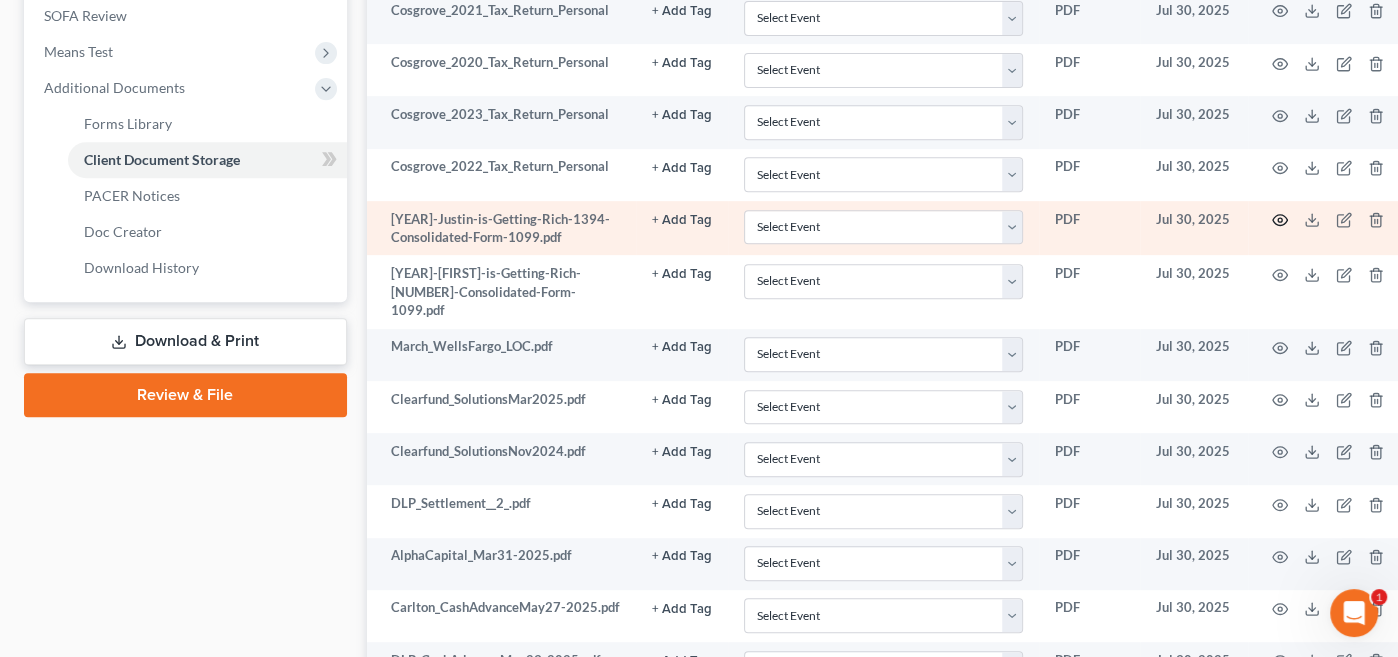 click 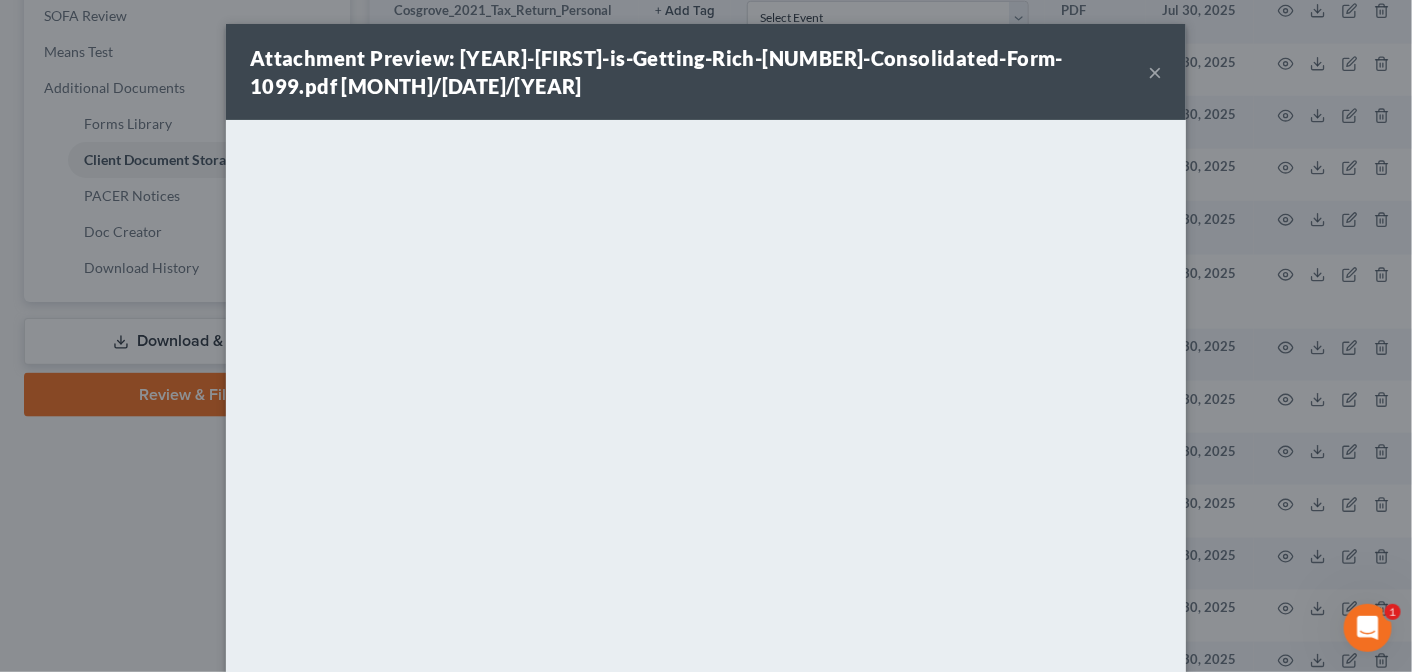 click on "×" at bounding box center [1155, 72] 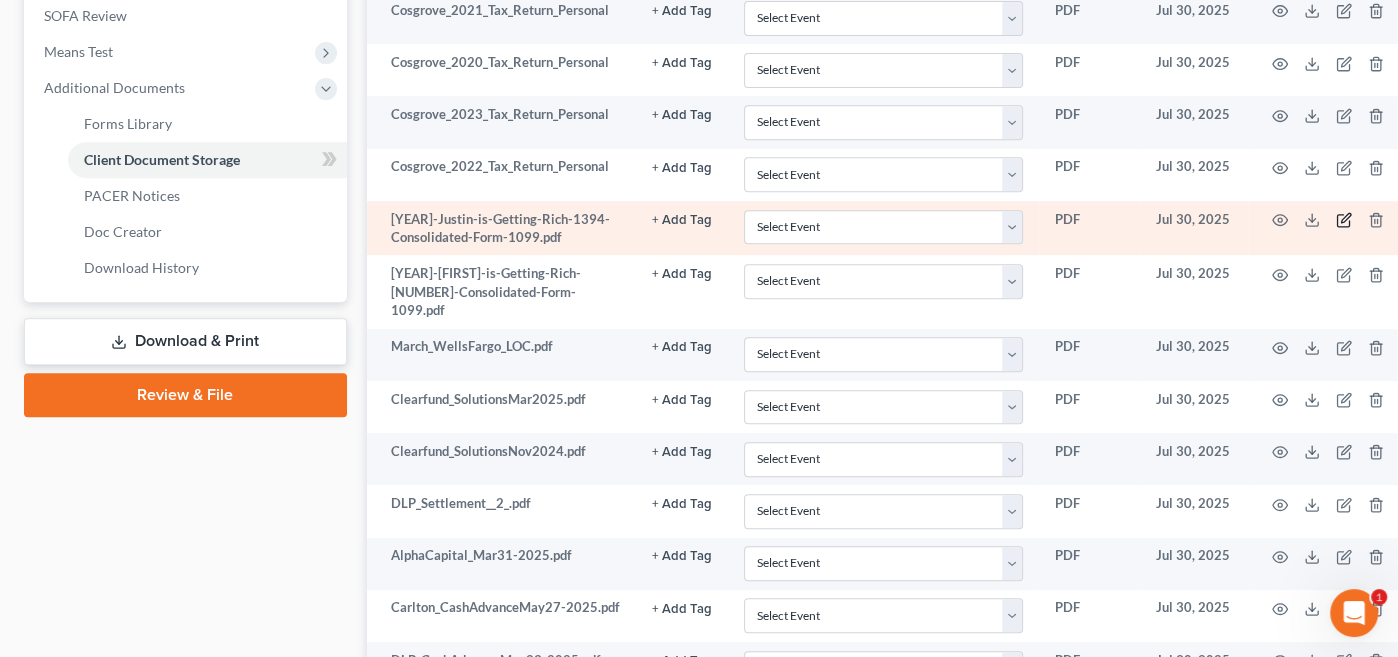 click 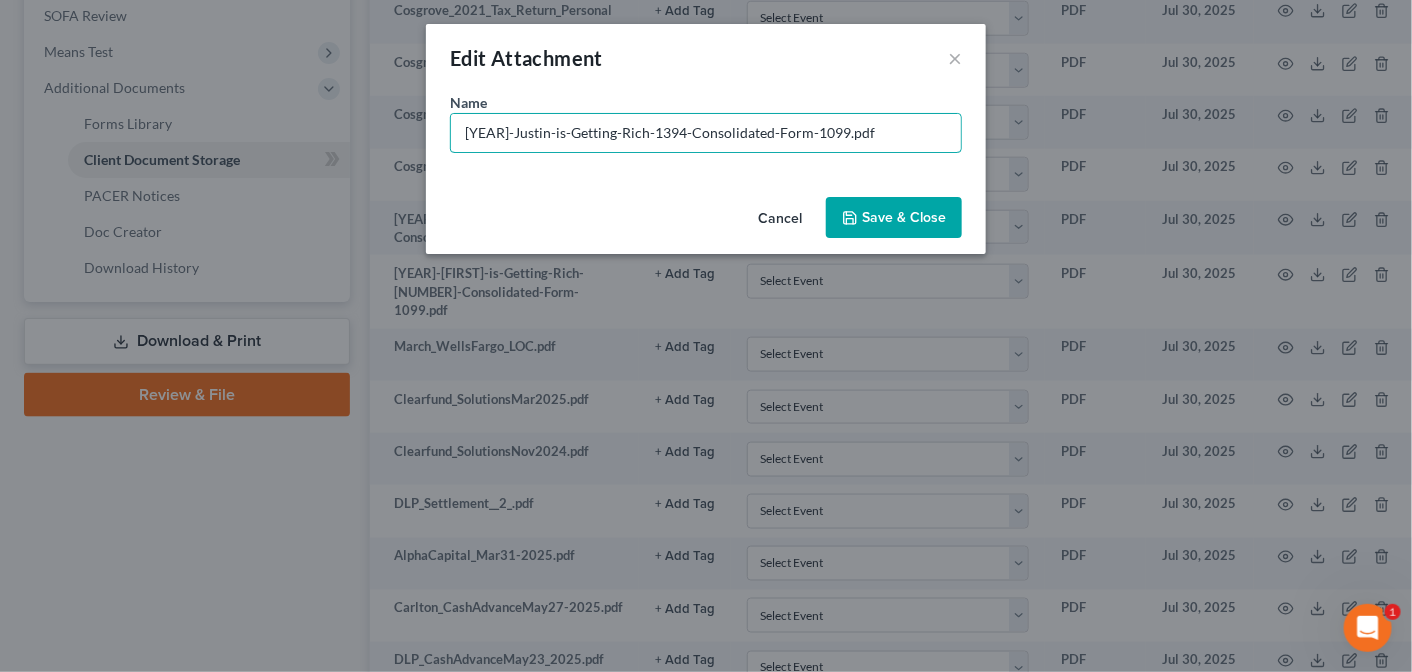 drag, startPoint x: 872, startPoint y: 129, endPoint x: 416, endPoint y: 138, distance: 456.0888 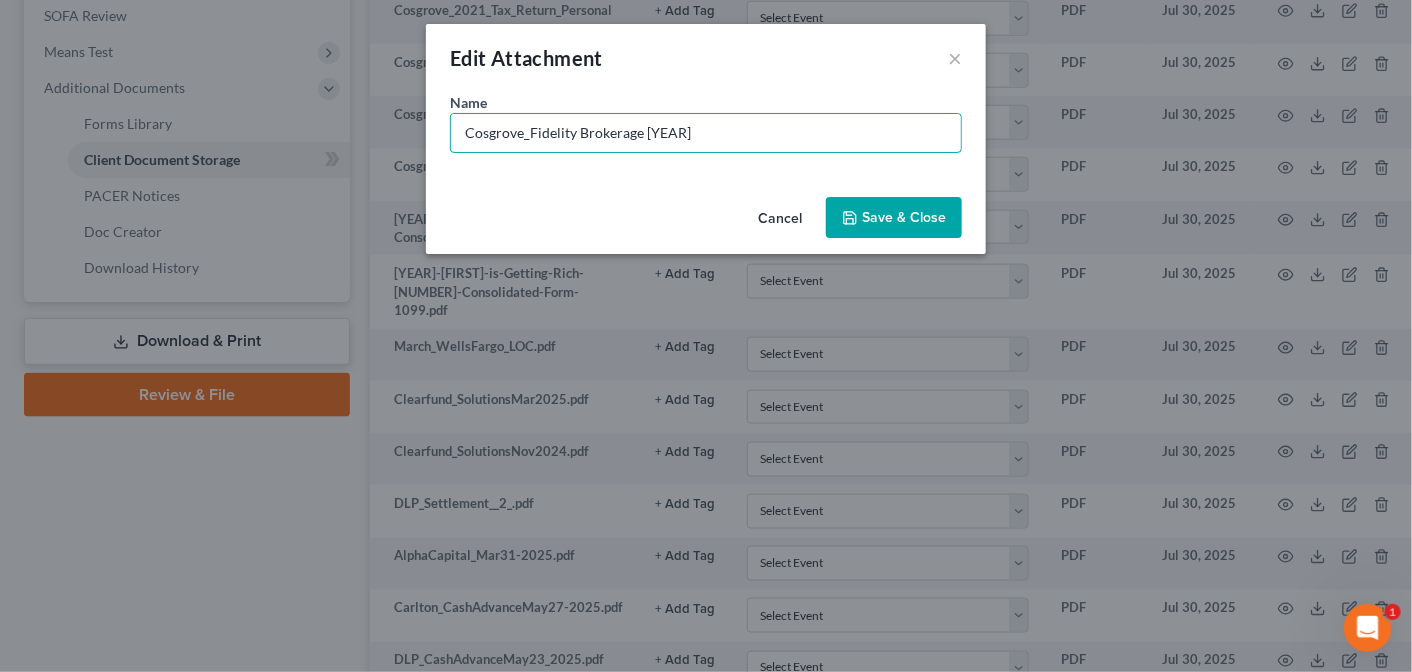 type on "Cosgrove_Fidelity Brokerage [YEAR]" 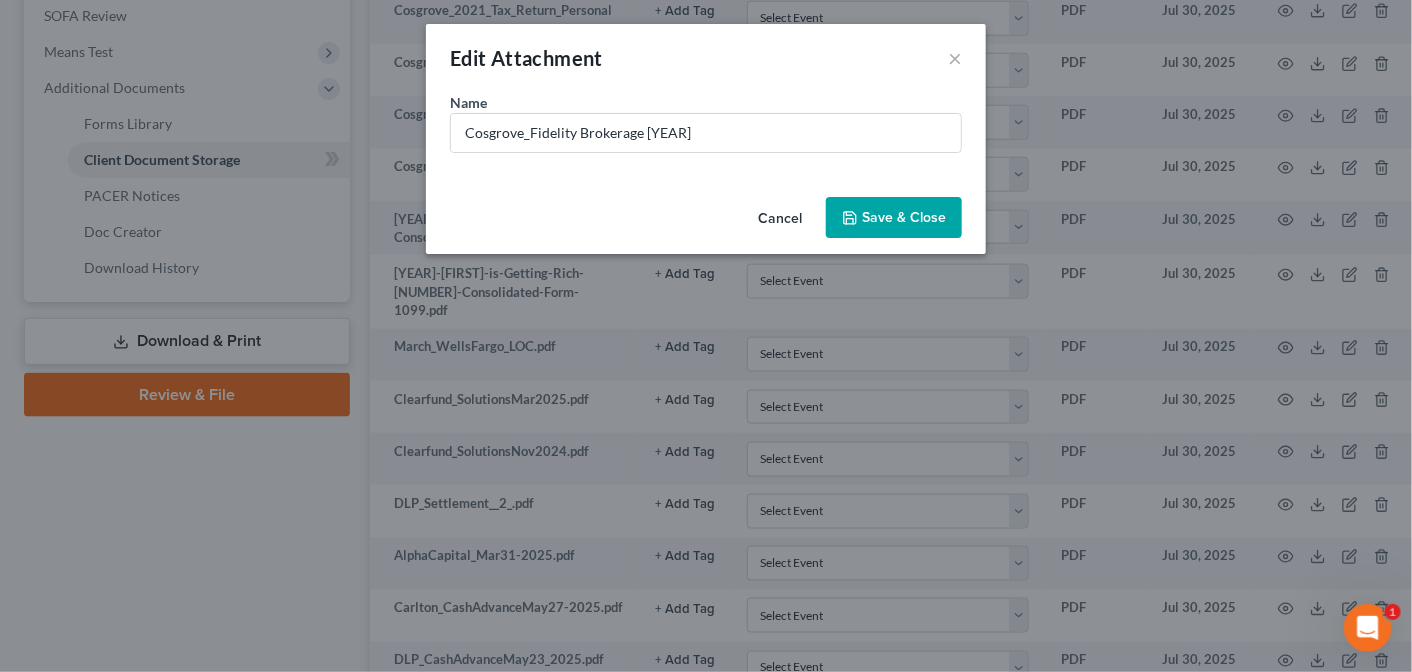 click on "Save & Close" at bounding box center (904, 217) 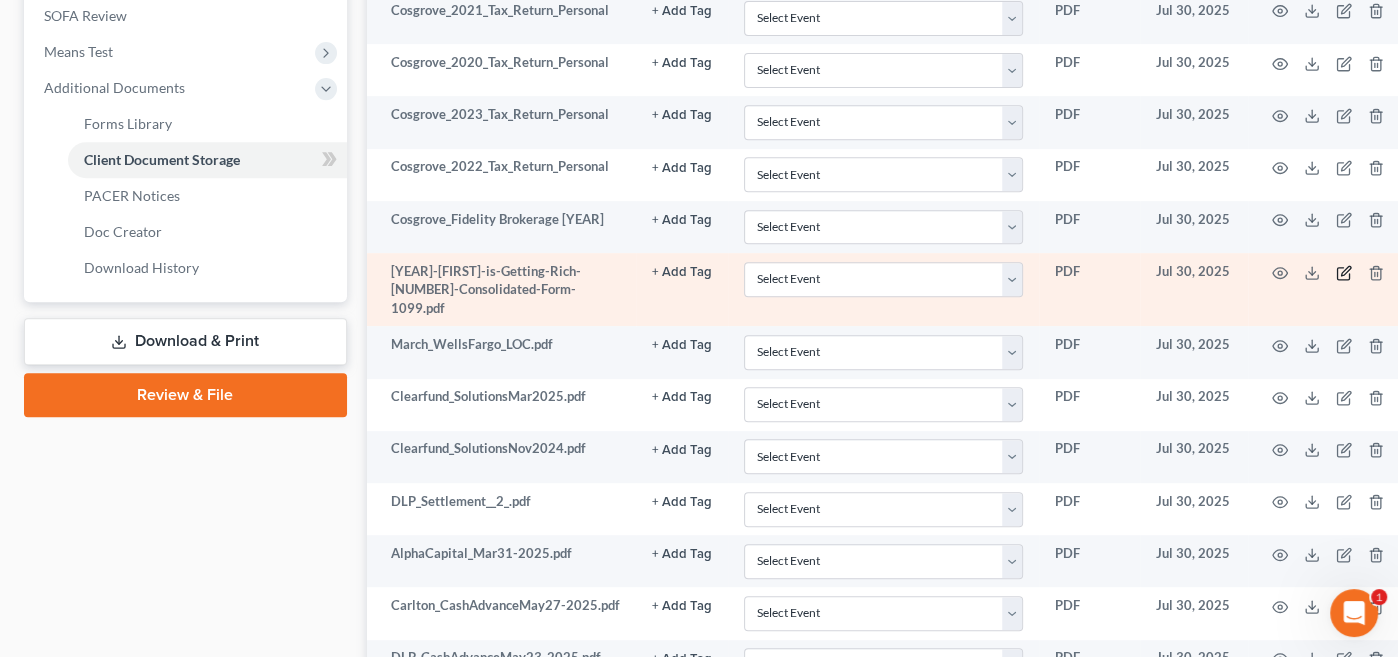 click 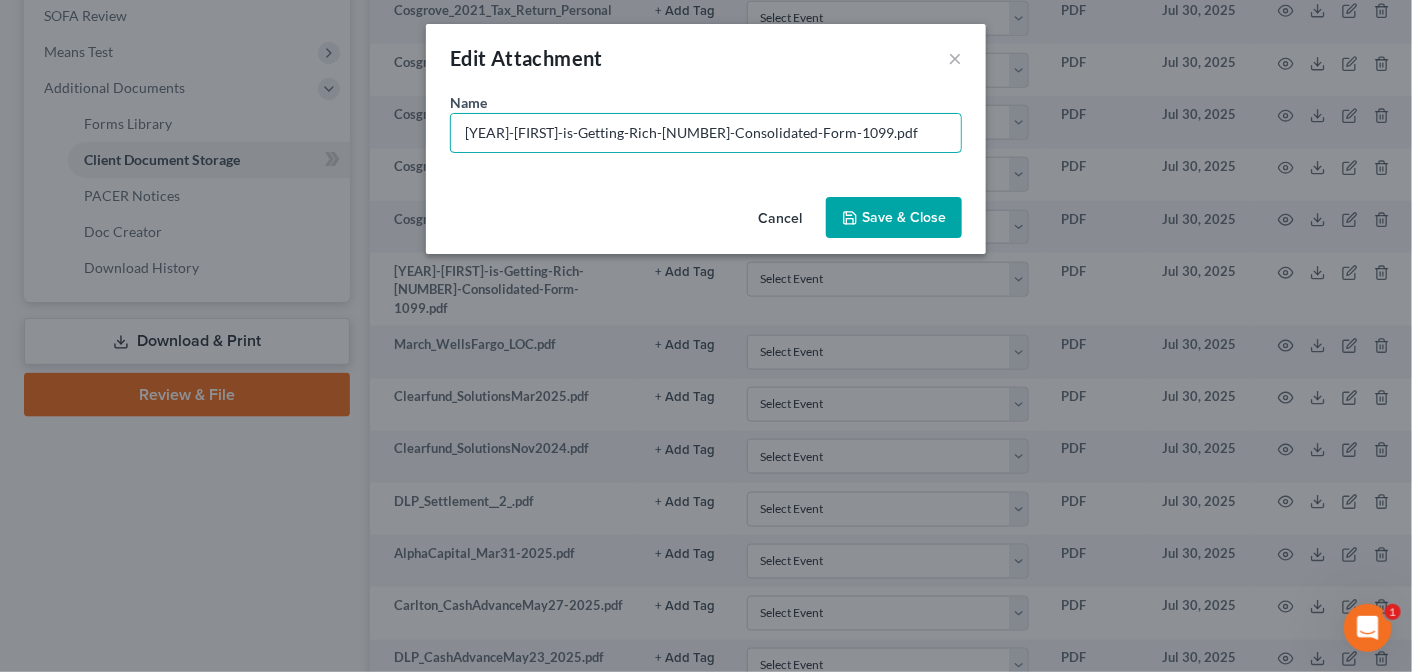 drag, startPoint x: 863, startPoint y: 129, endPoint x: 431, endPoint y: 155, distance: 432.7817 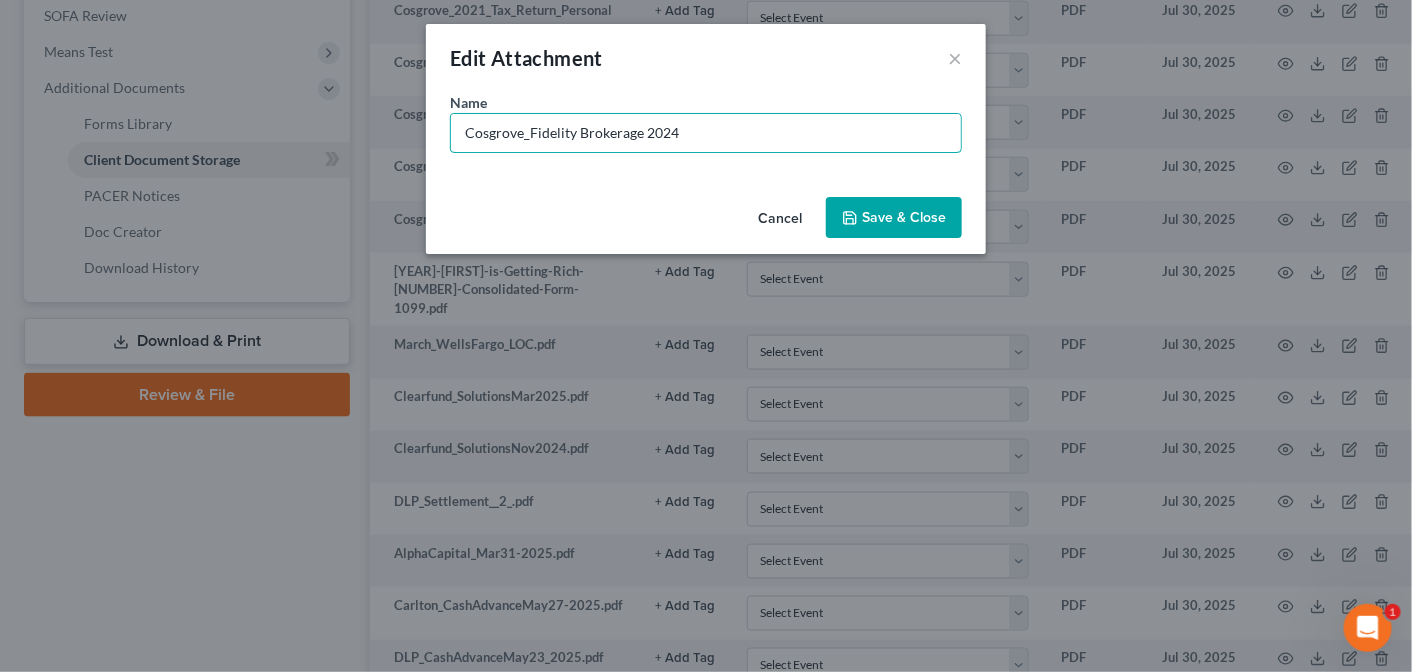 type on "Cosgrove_Fidelity Brokerage 2024" 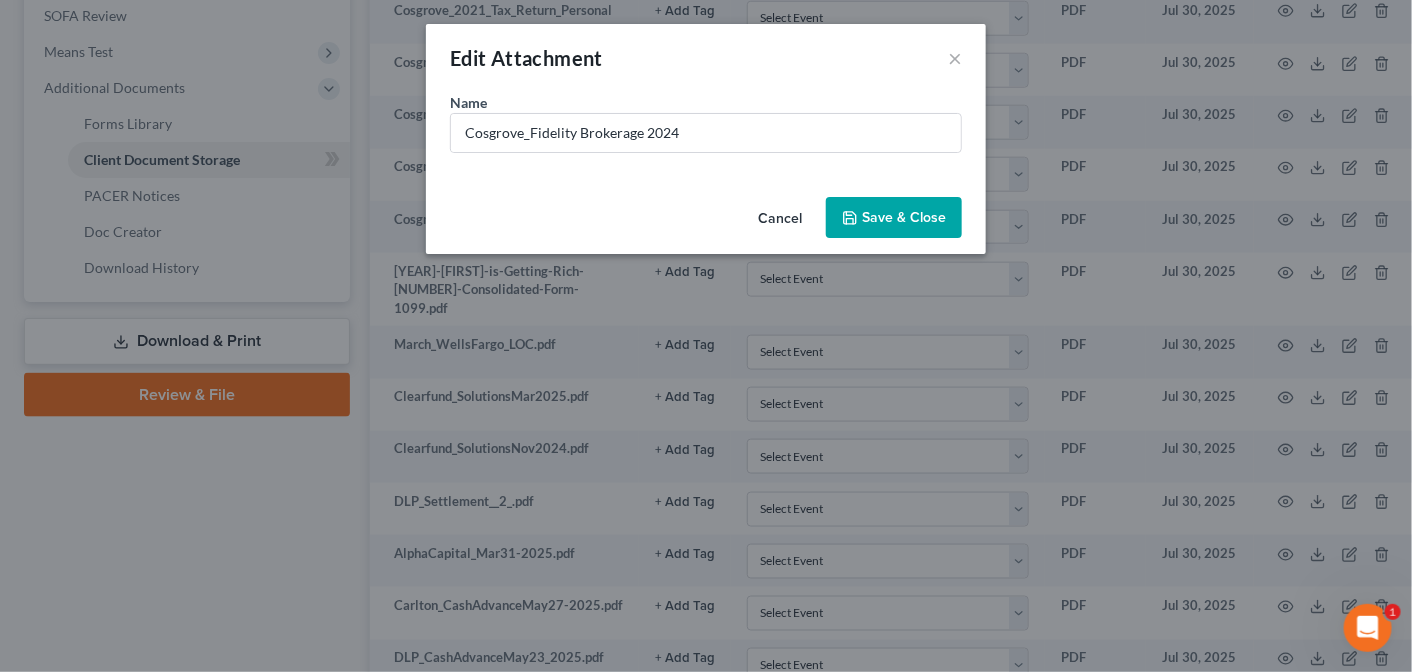 click on "Save & Close" at bounding box center [904, 217] 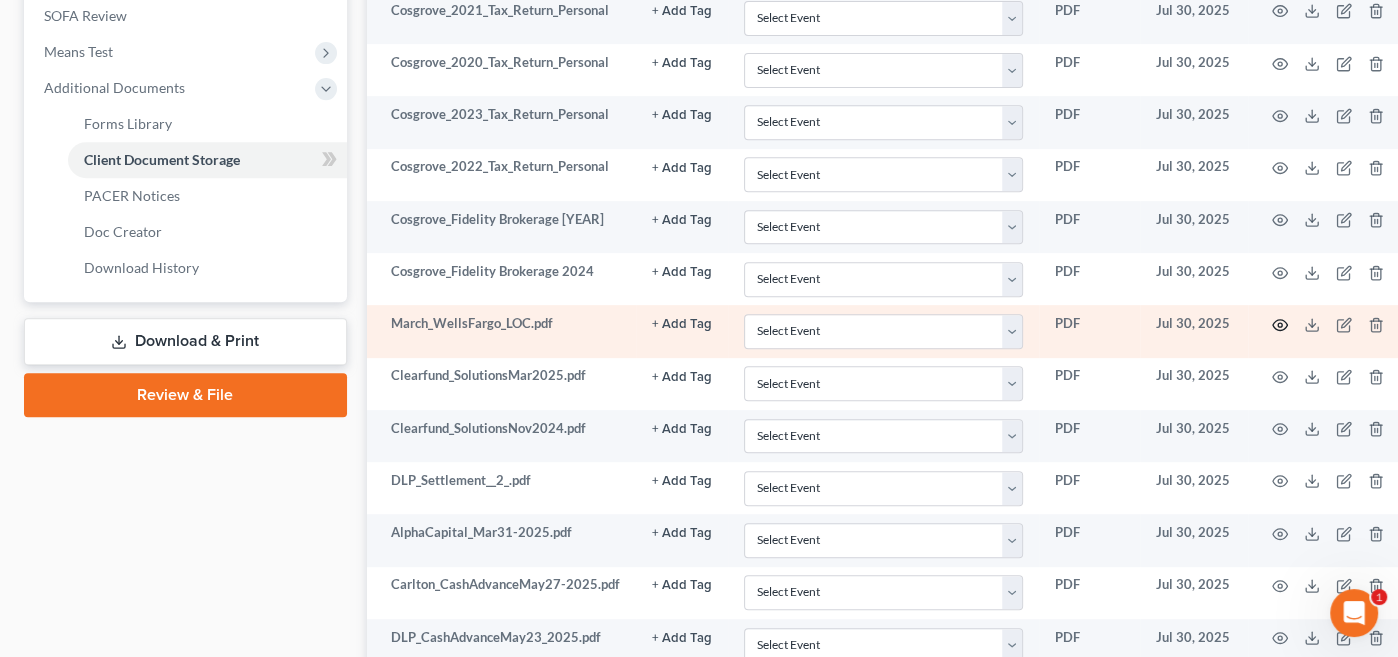 click 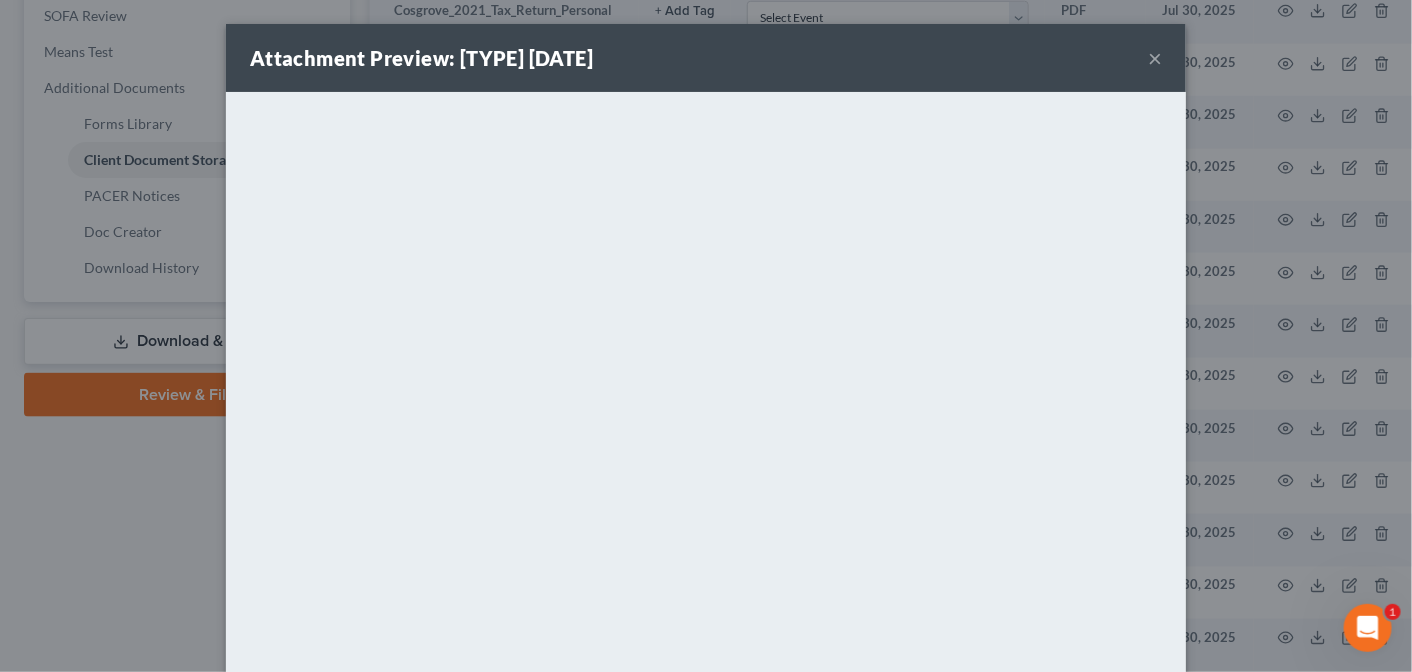 click on "×" at bounding box center (1155, 58) 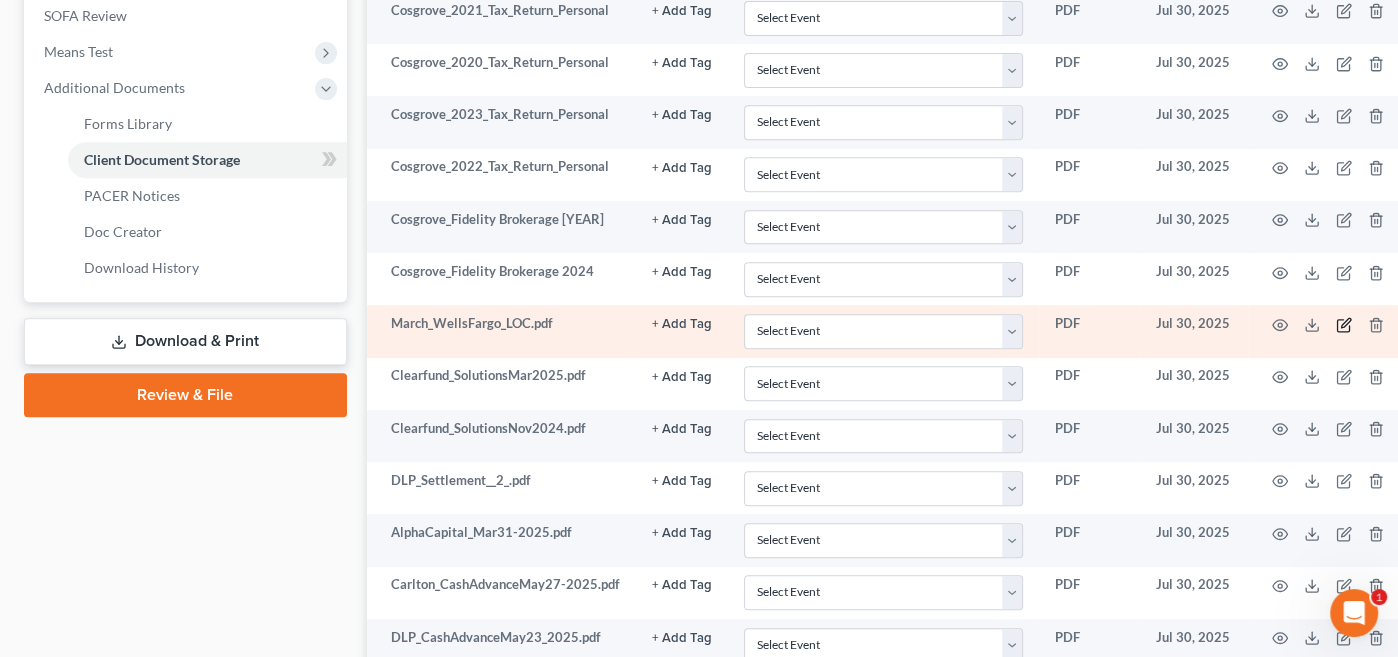 click 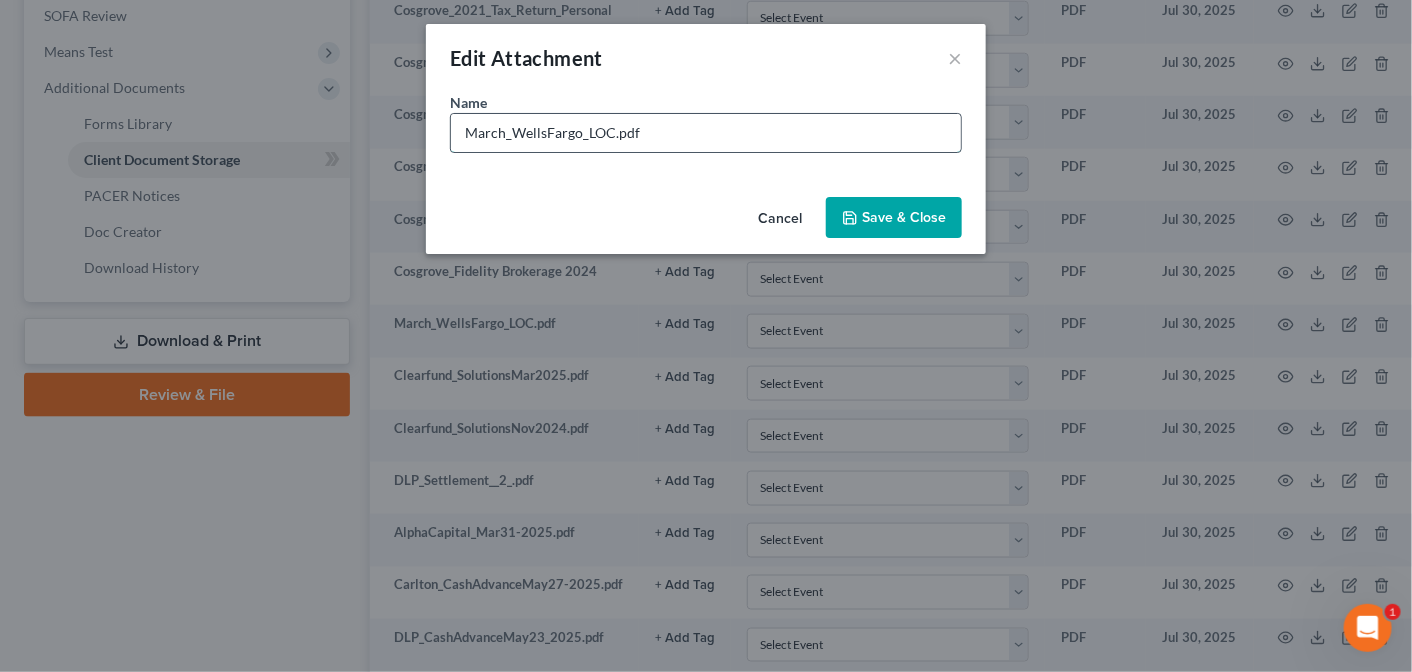 click on "March_WellsFargo_LOC.pdf" at bounding box center (706, 133) 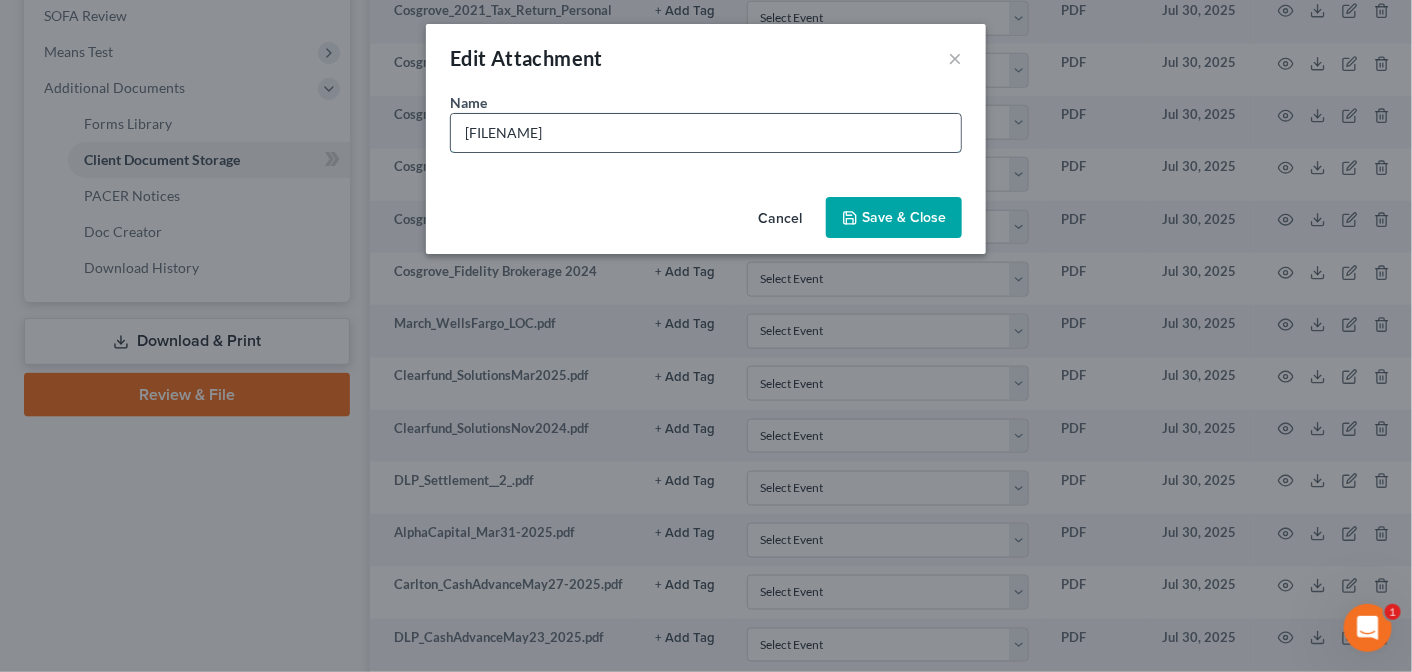 click on "[FILENAME]" at bounding box center (706, 133) 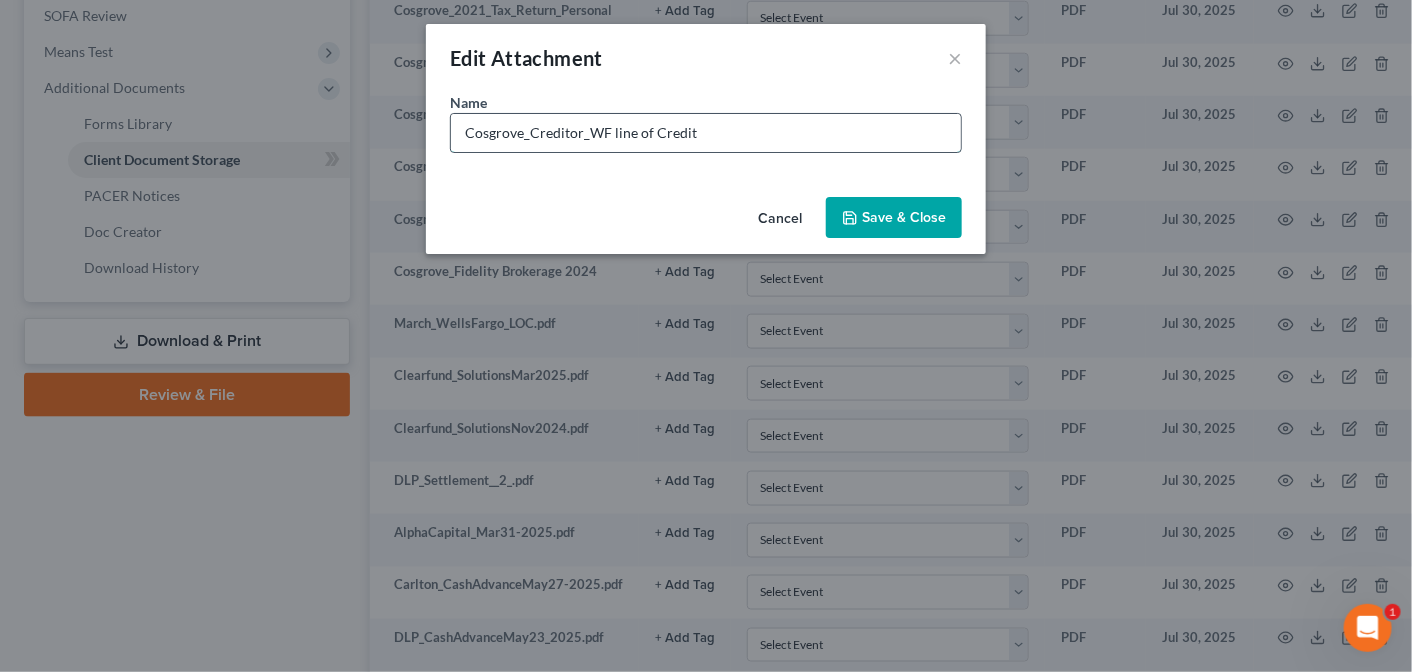 click on "Cosgrove_Creditor_WF line of Credit" at bounding box center [706, 133] 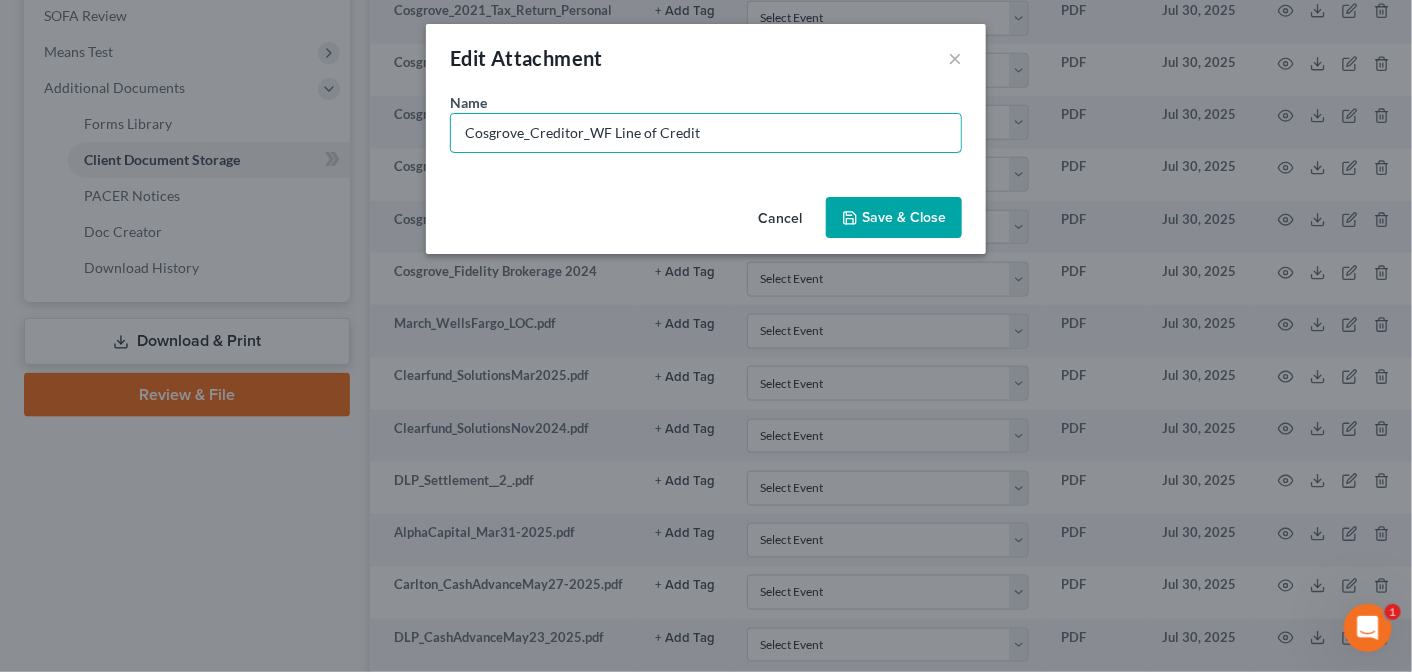 type on "Cosgrove_Creditor_WF Line of Credit" 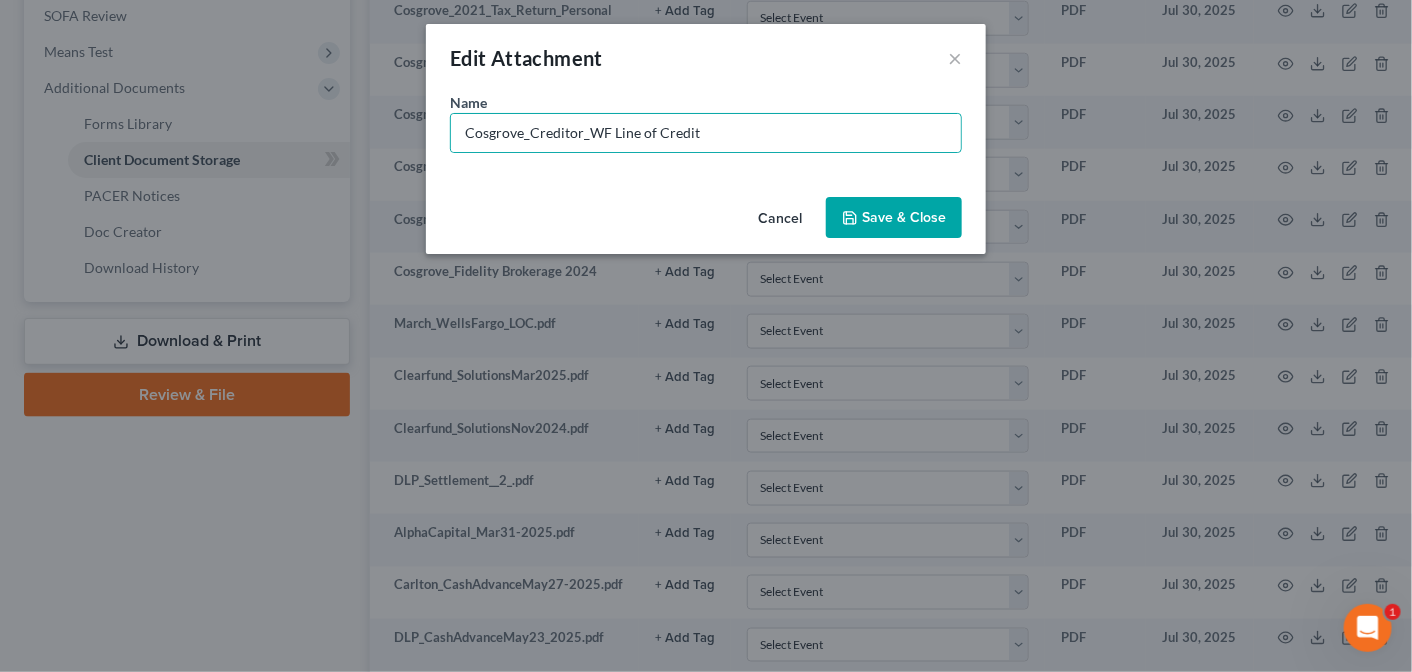 click on "Save & Close" at bounding box center [904, 217] 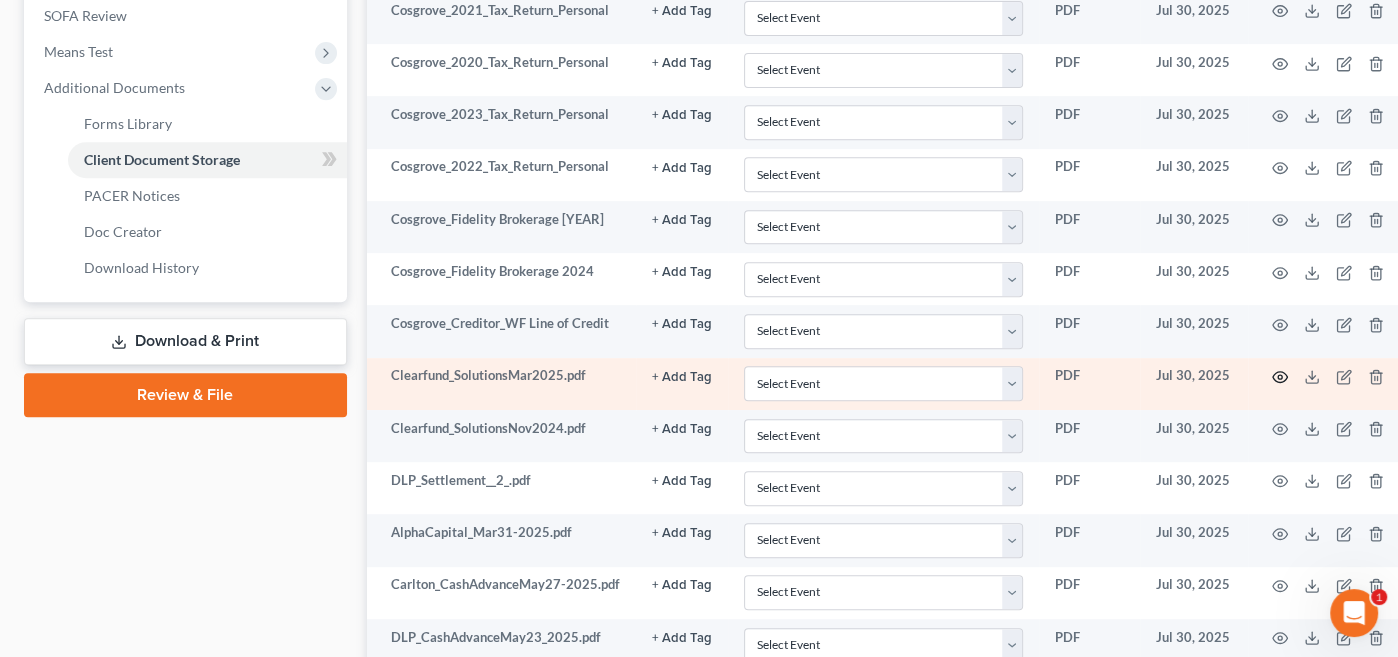 click 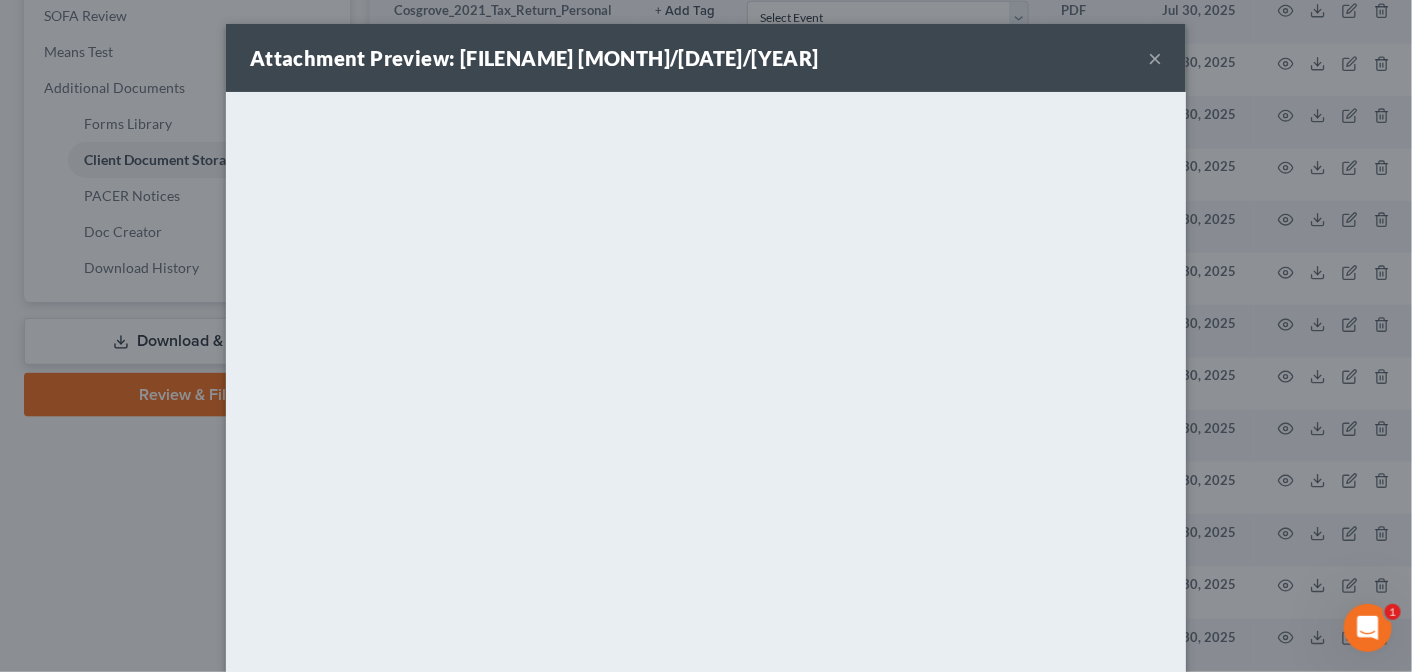 click on "×" at bounding box center [1155, 58] 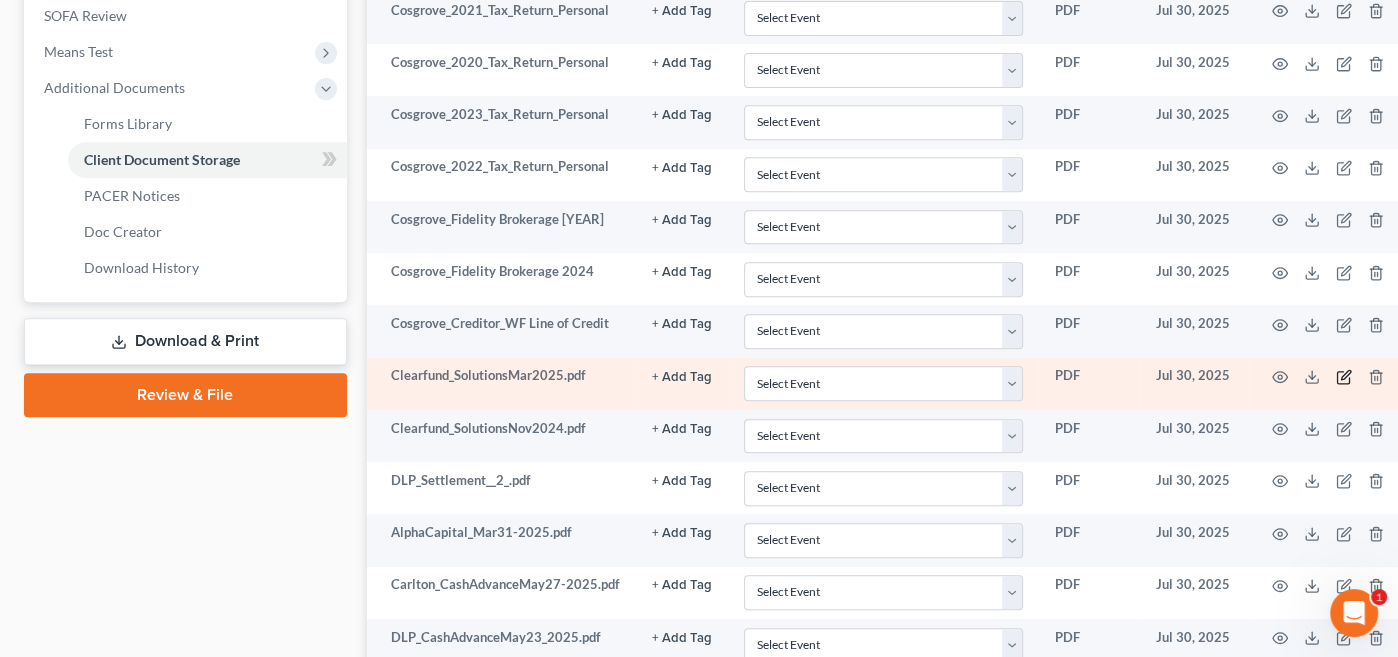 click 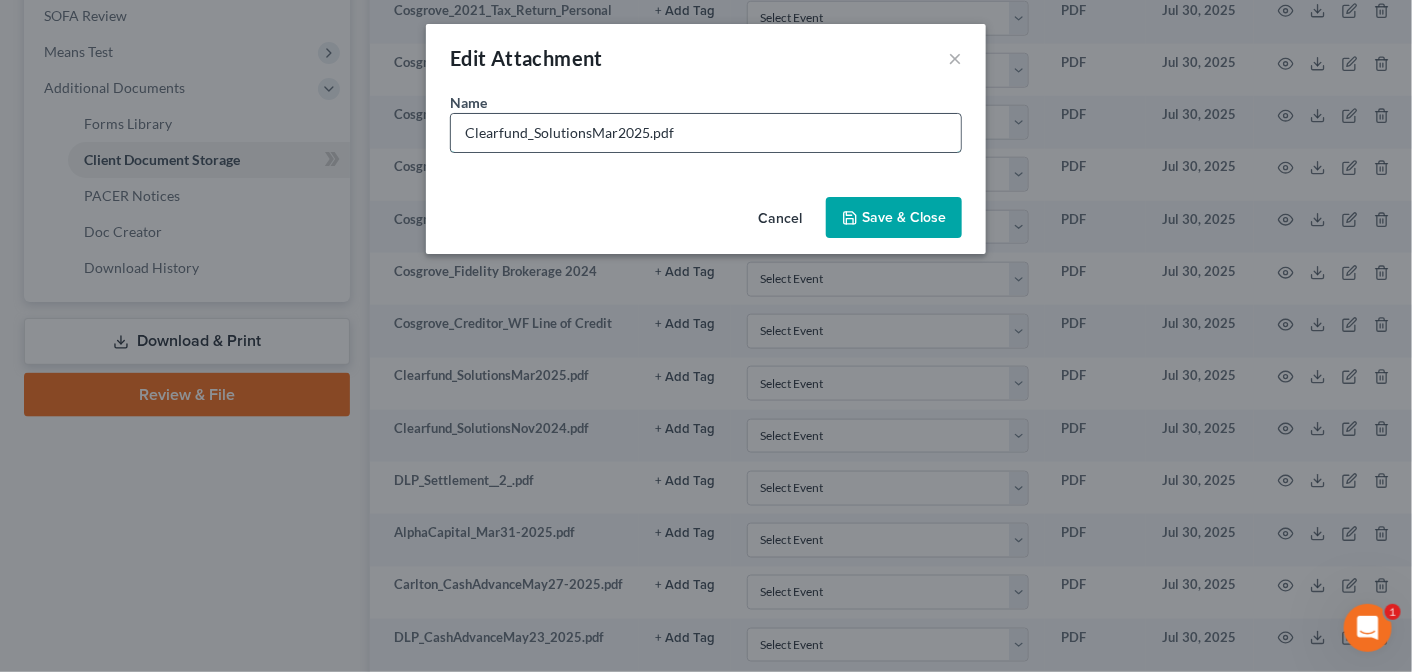 click on "Clearfund_SolutionsMar2025.pdf" at bounding box center (706, 133) 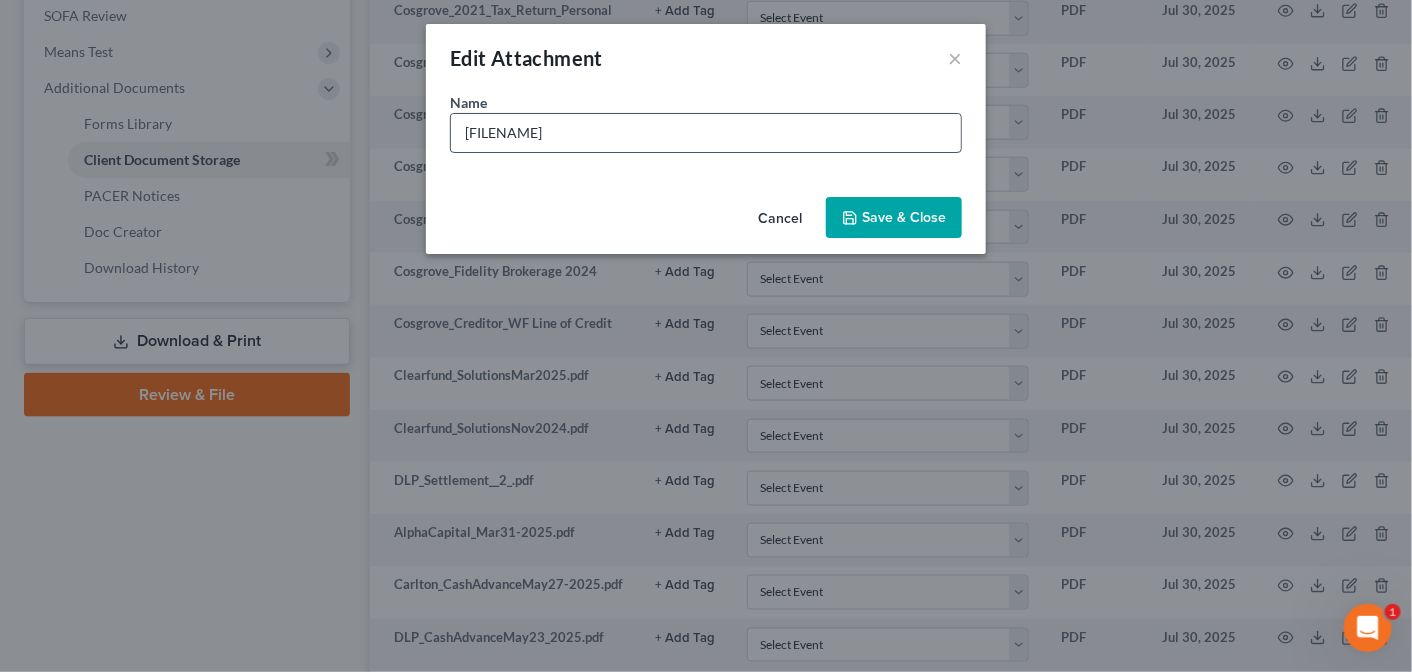 click on "[FILENAME]" at bounding box center (706, 133) 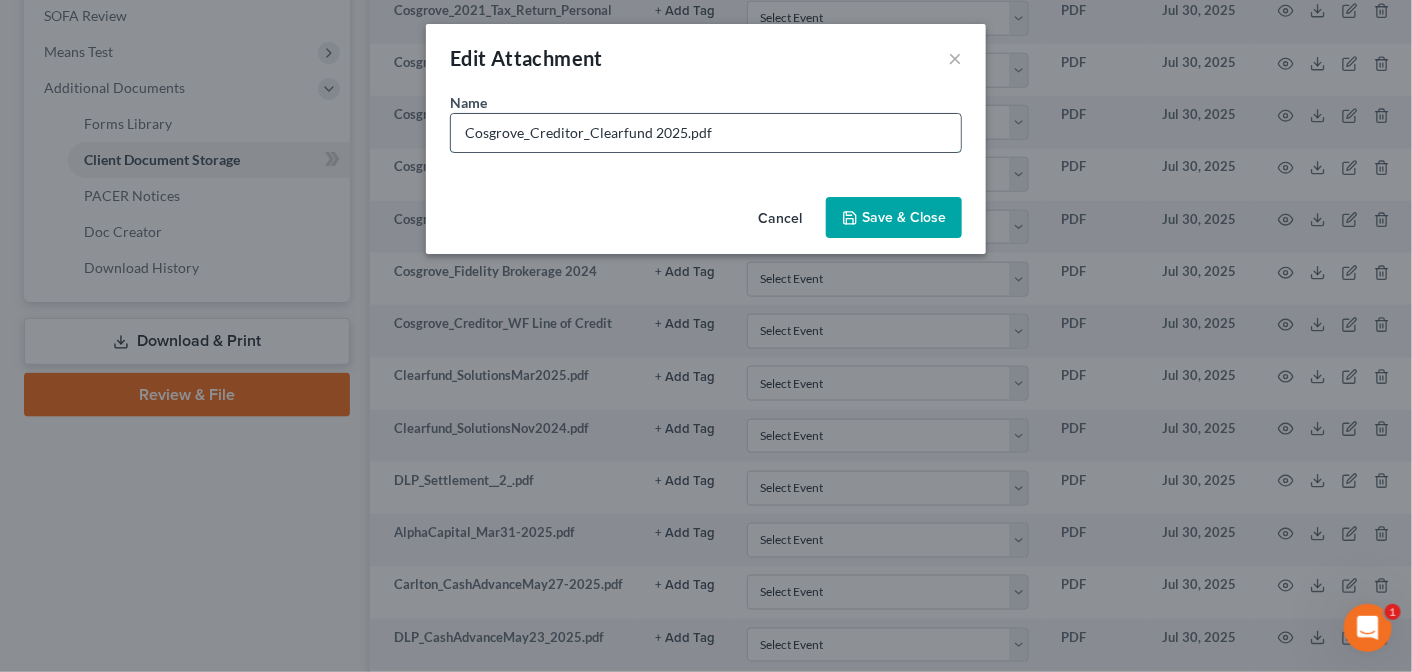 click on "Cosgrove_Creditor_Clearfund 2025.pdf" at bounding box center (706, 133) 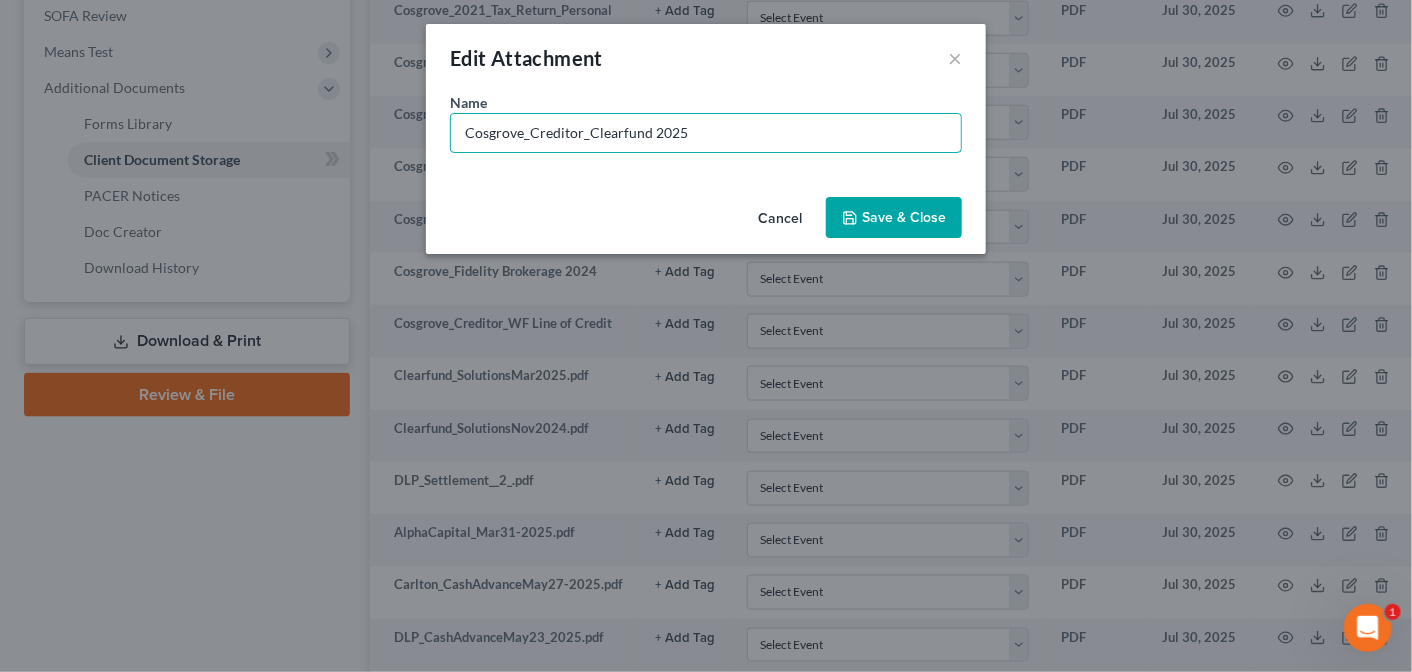type on "Cosgrove_Creditor_Clearfund 2025" 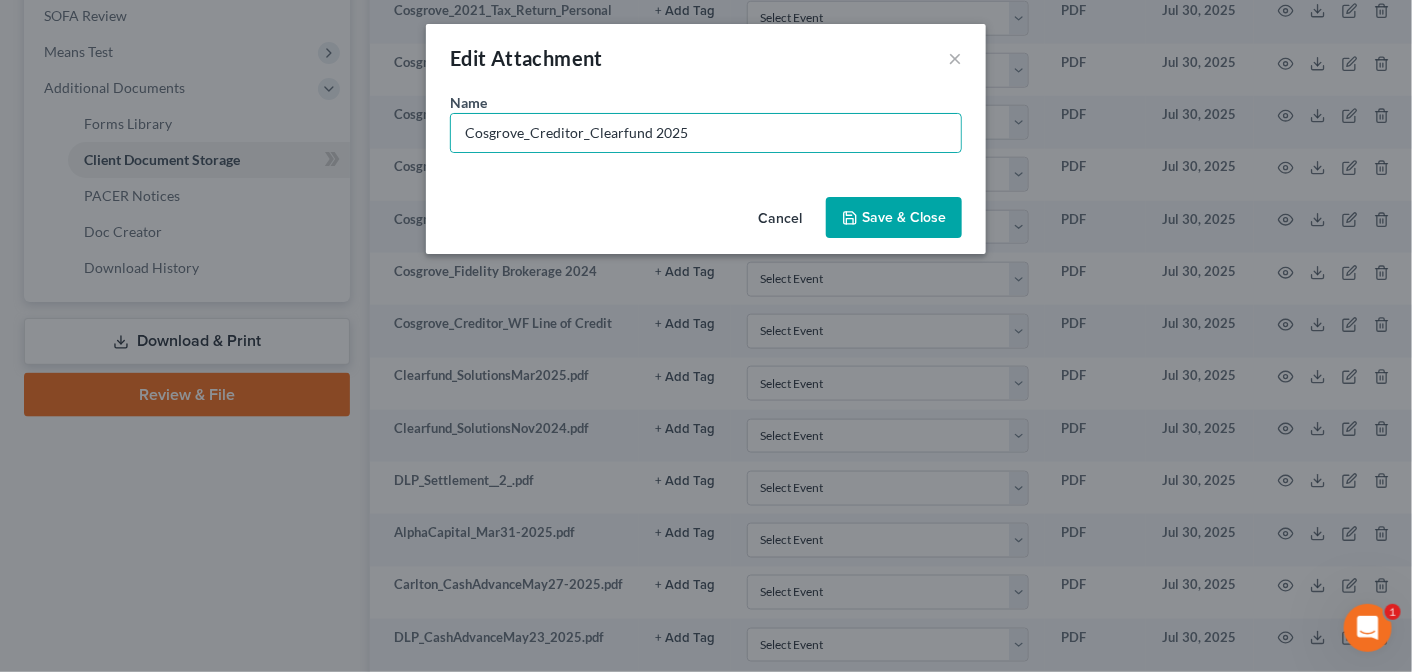click on "Save & Close" at bounding box center (904, 217) 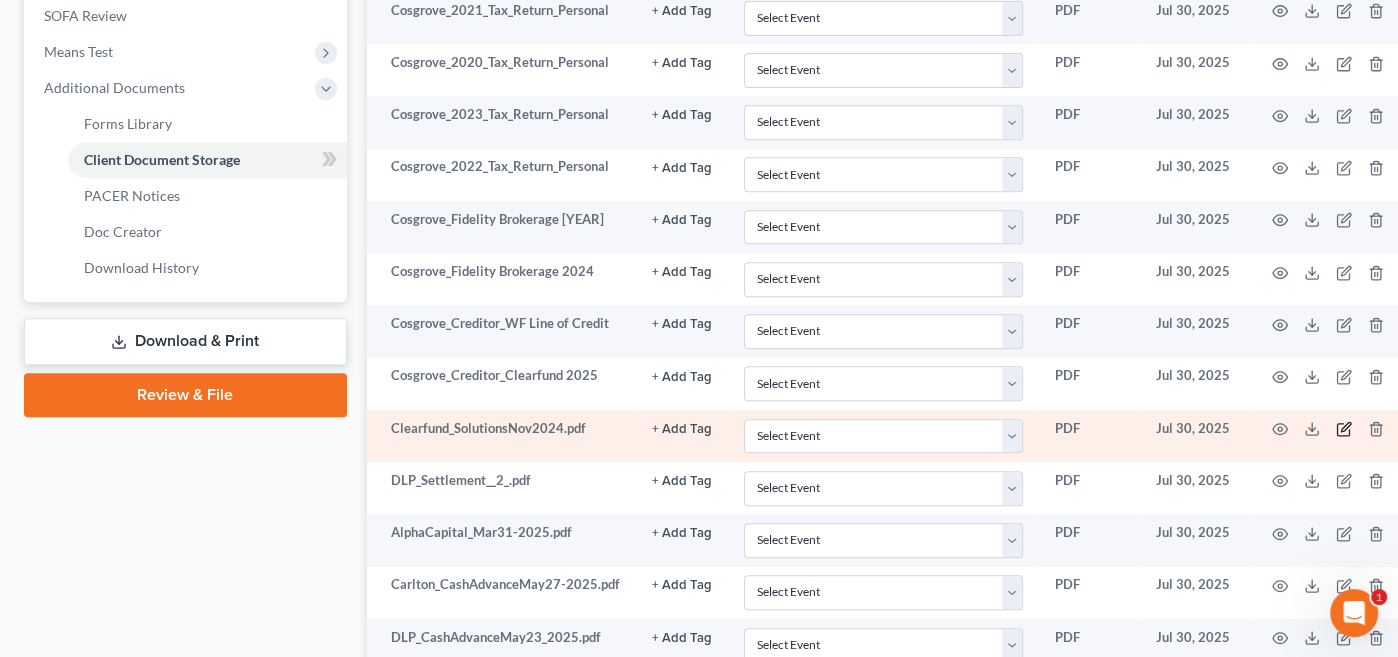 click 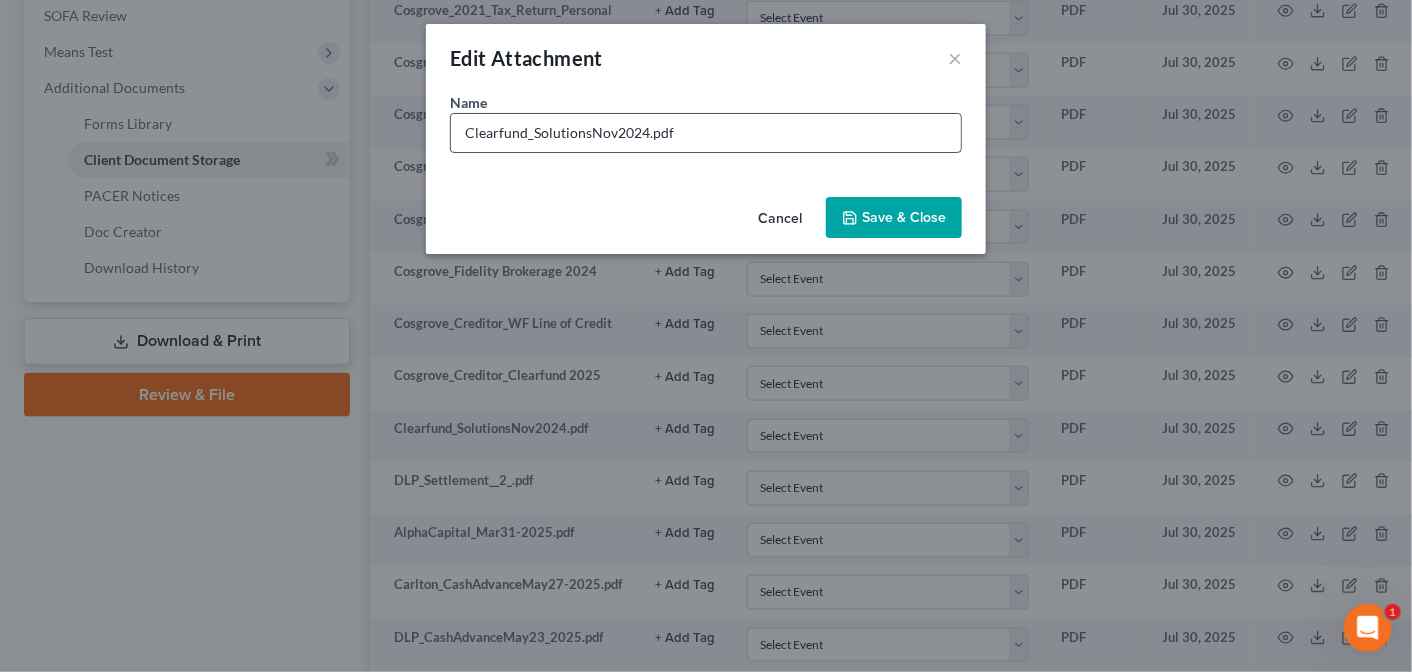 click on "Clearfund_SolutionsNov2024.pdf" at bounding box center [706, 133] 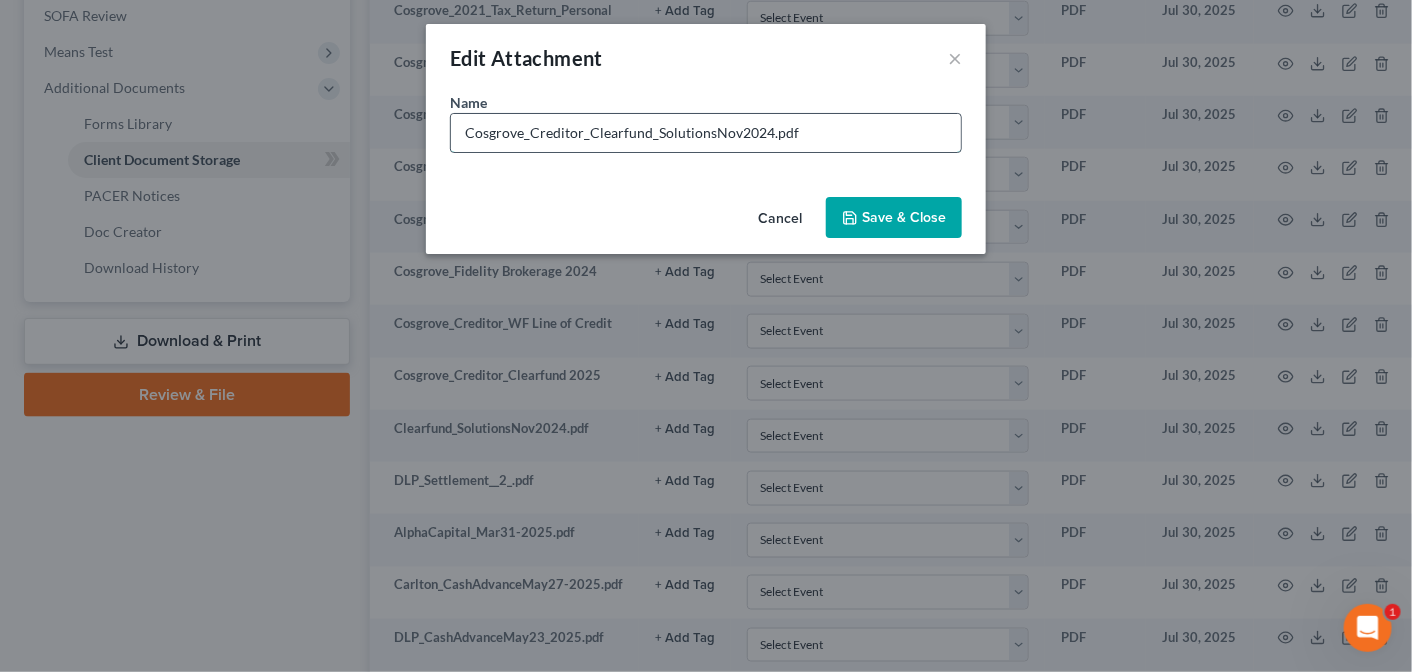 click on "Cosgrove_Creditor_Clearfund_SolutionsNov2024.pdf" at bounding box center [706, 133] 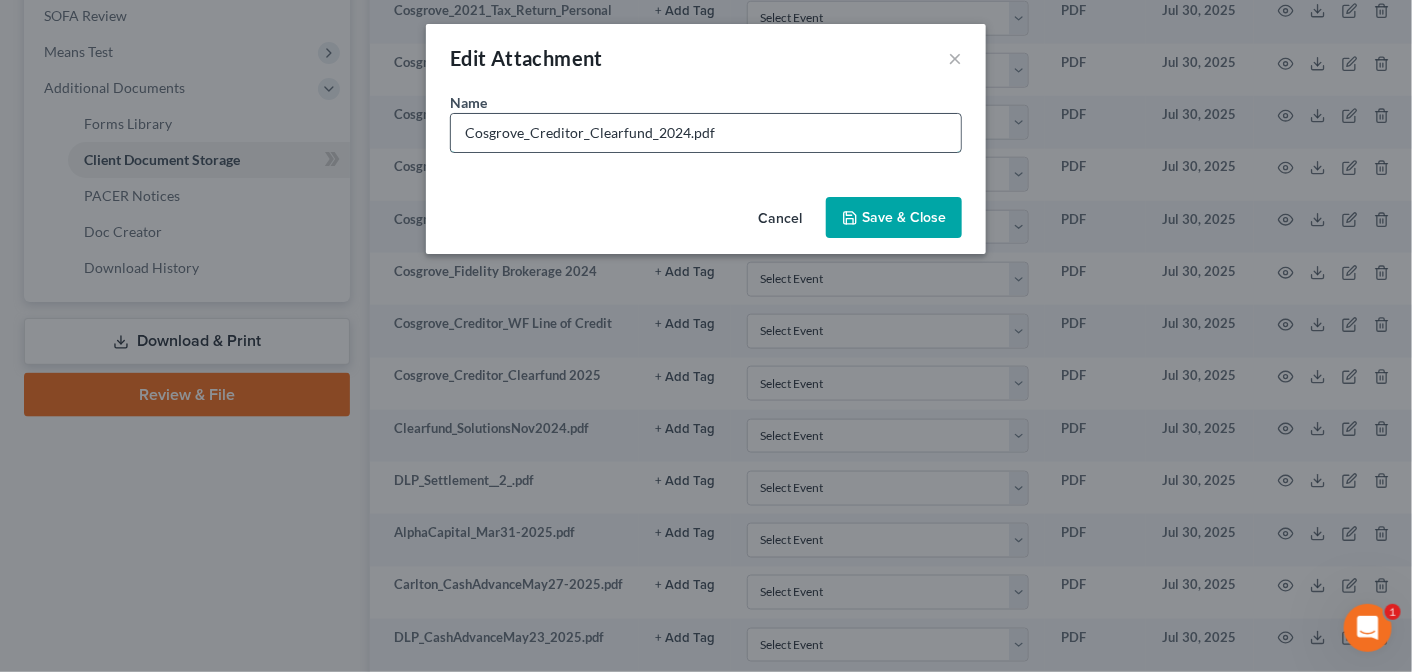 click on "Cosgrove_Creditor_Clearfund_2024.pdf" at bounding box center (706, 133) 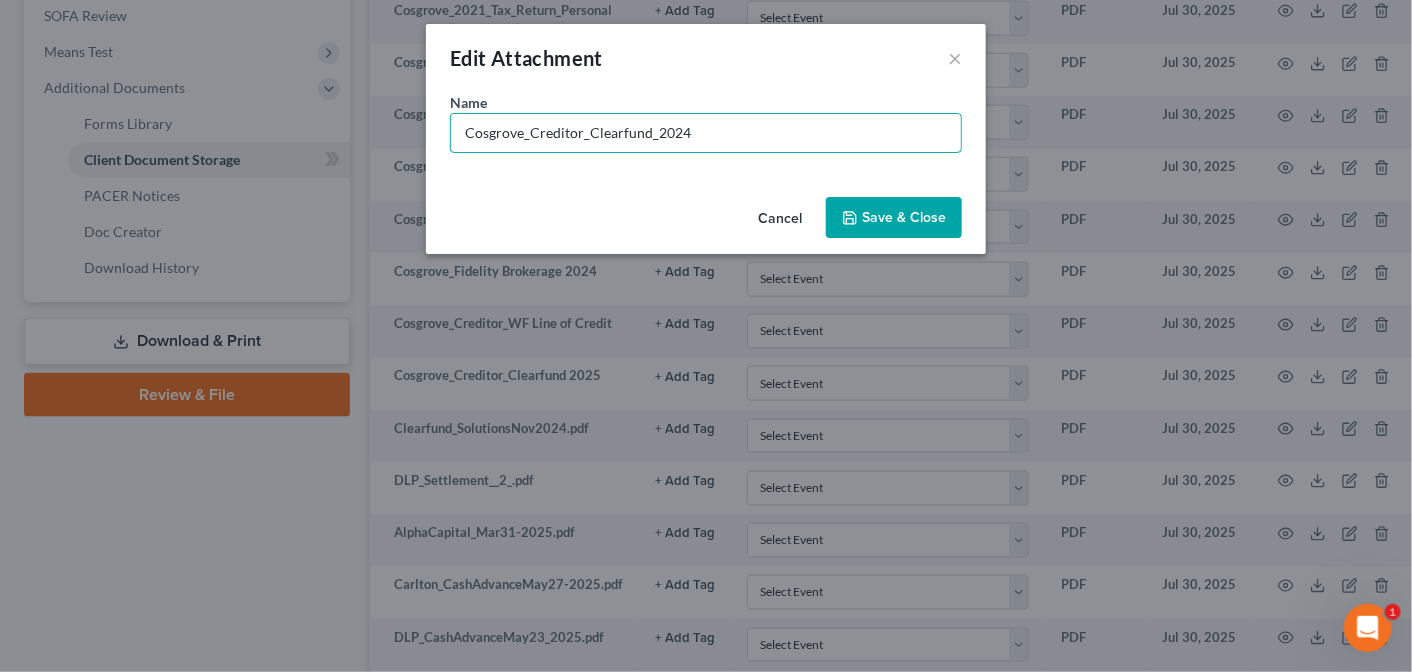 type on "Cosgrove_Creditor_Clearfund_2024" 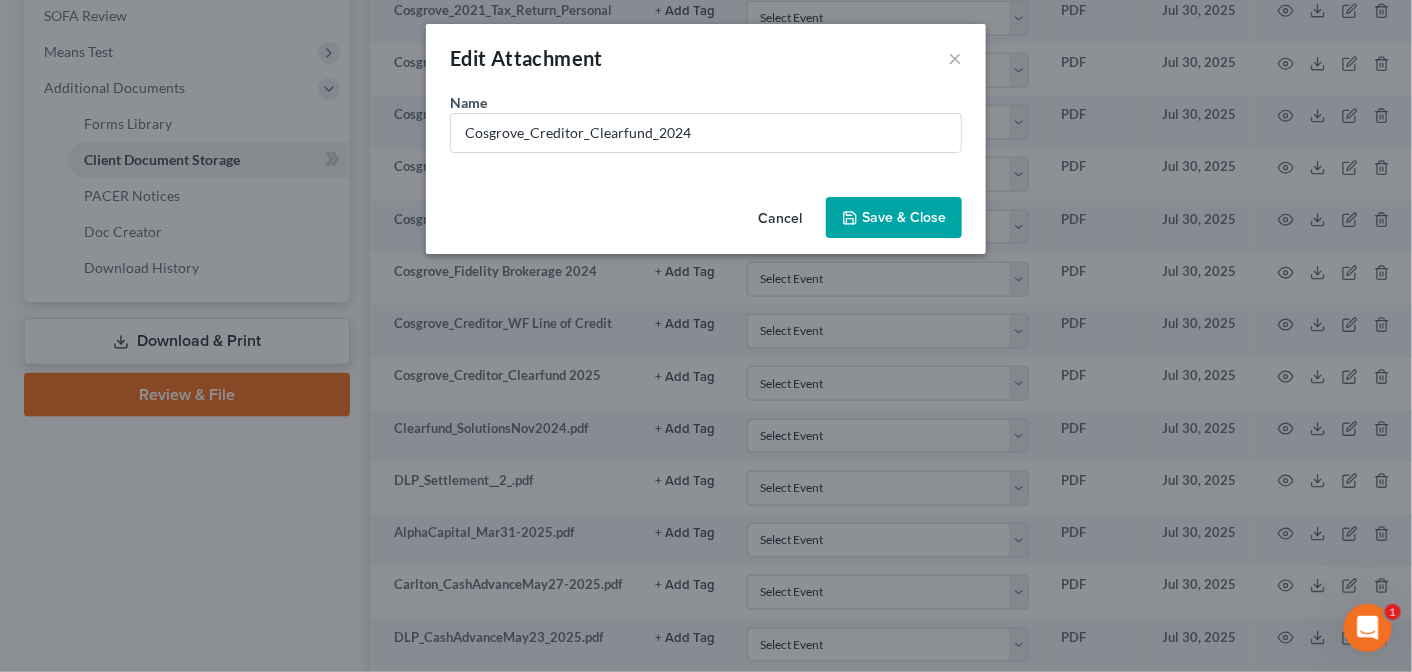click on "Save & Close" at bounding box center (904, 217) 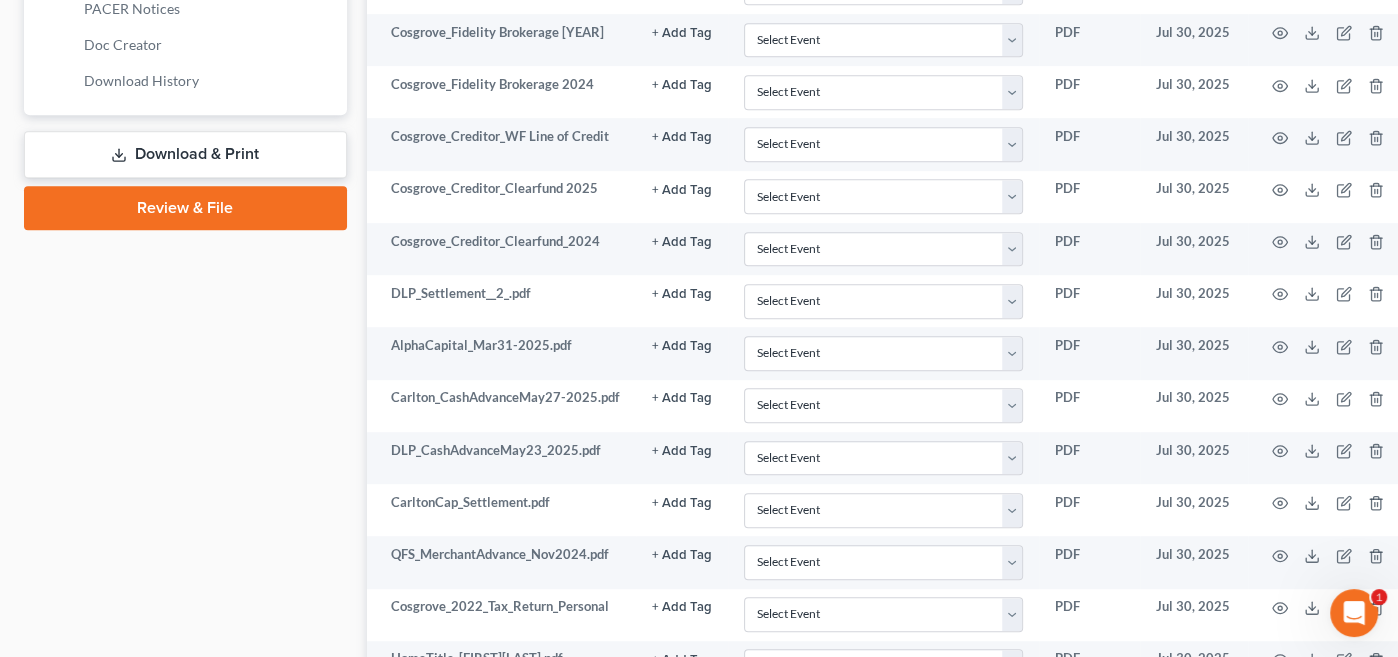 scroll, scrollTop: 951, scrollLeft: 0, axis: vertical 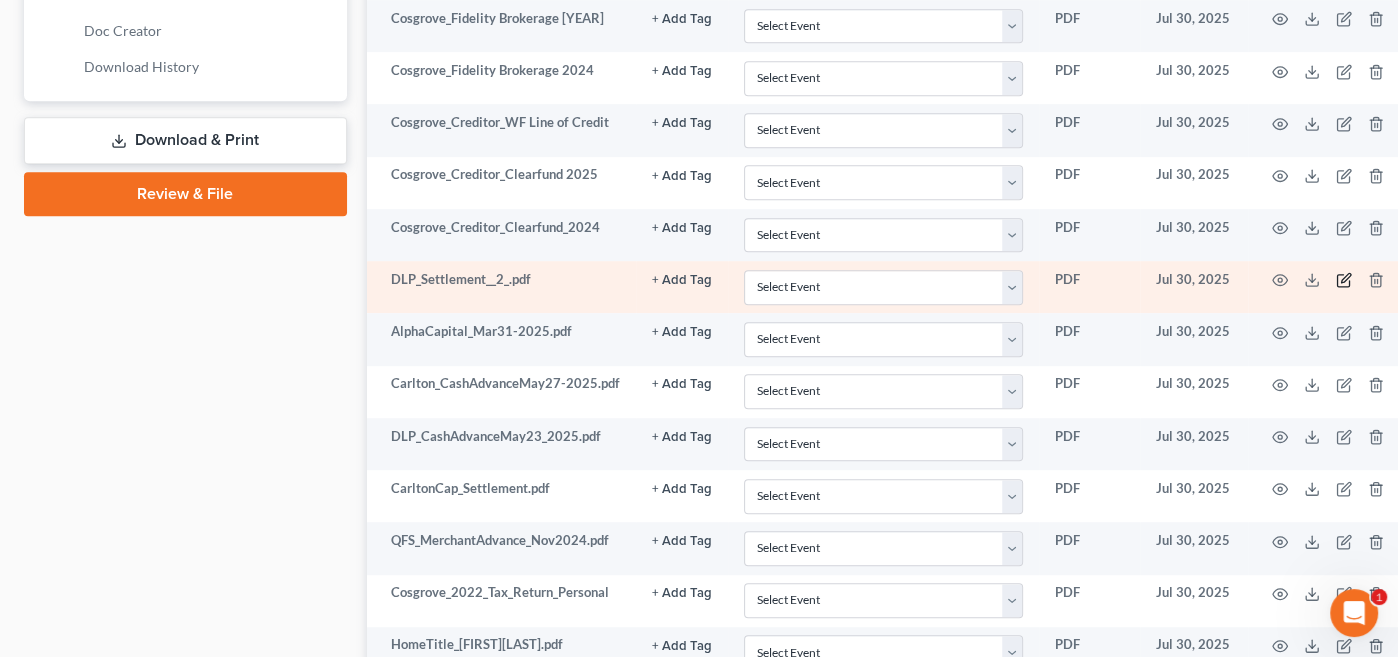 click 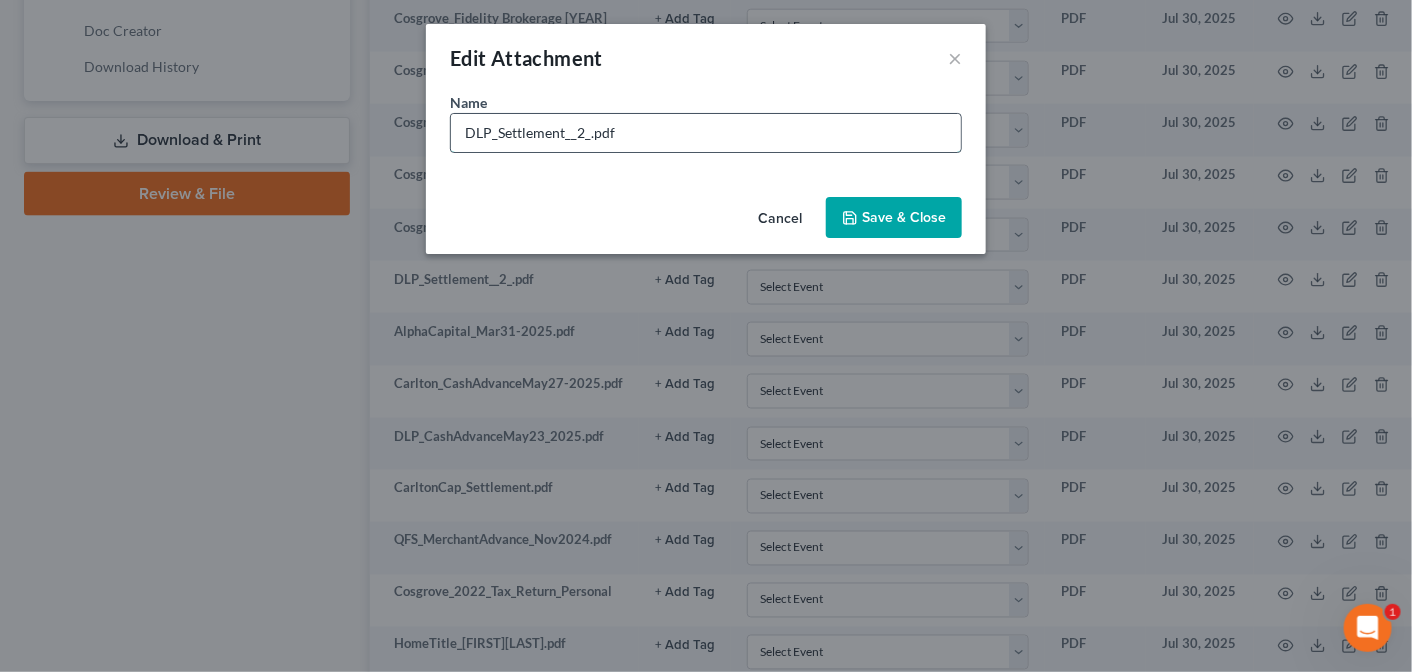 click on "DLP_Settlement__2_.pdf" at bounding box center [706, 133] 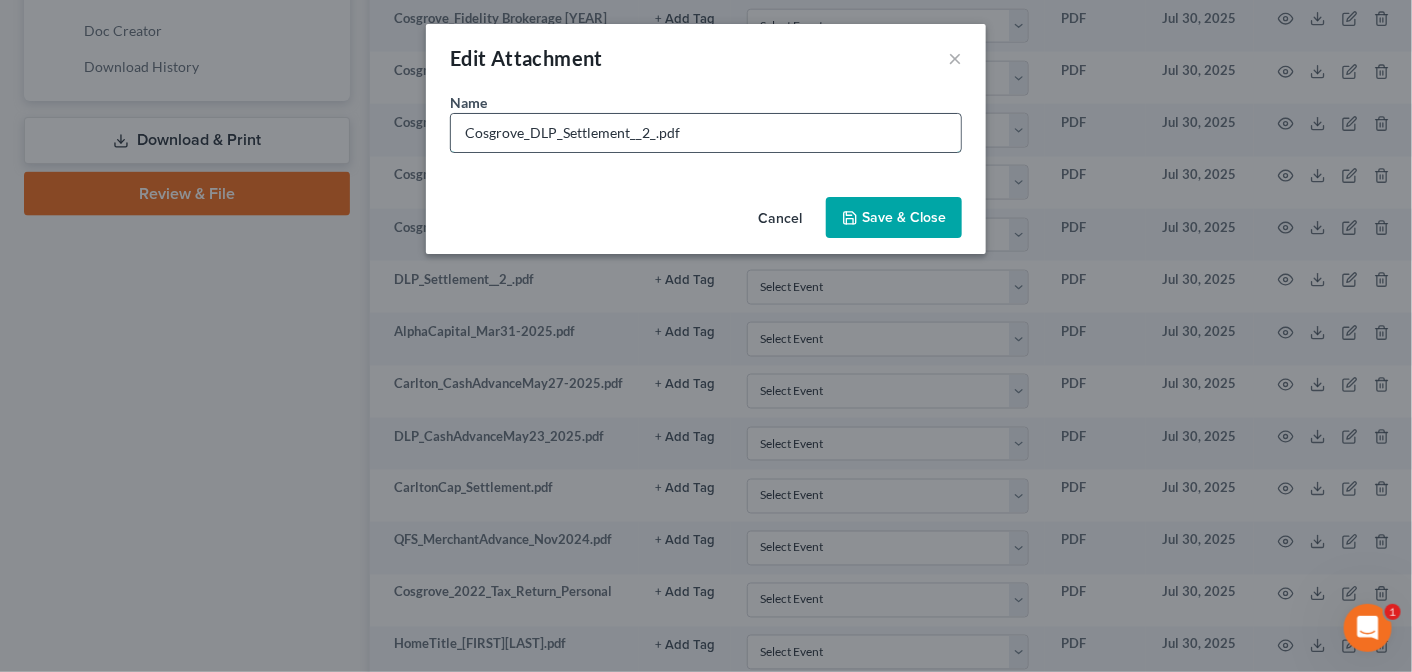 click on "Cosgrove_DLP_Settlement__2_.pdf" at bounding box center [706, 133] 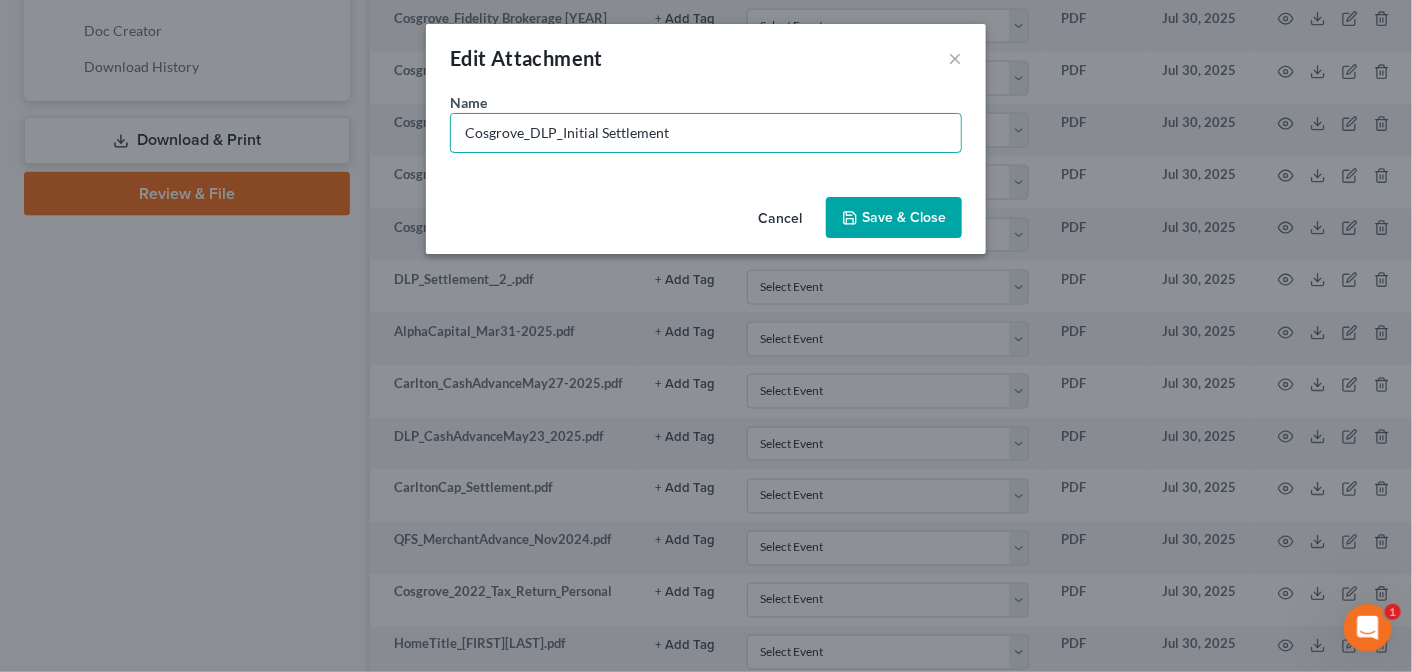 type on "Cosgrove_DLP_Initial Settlement" 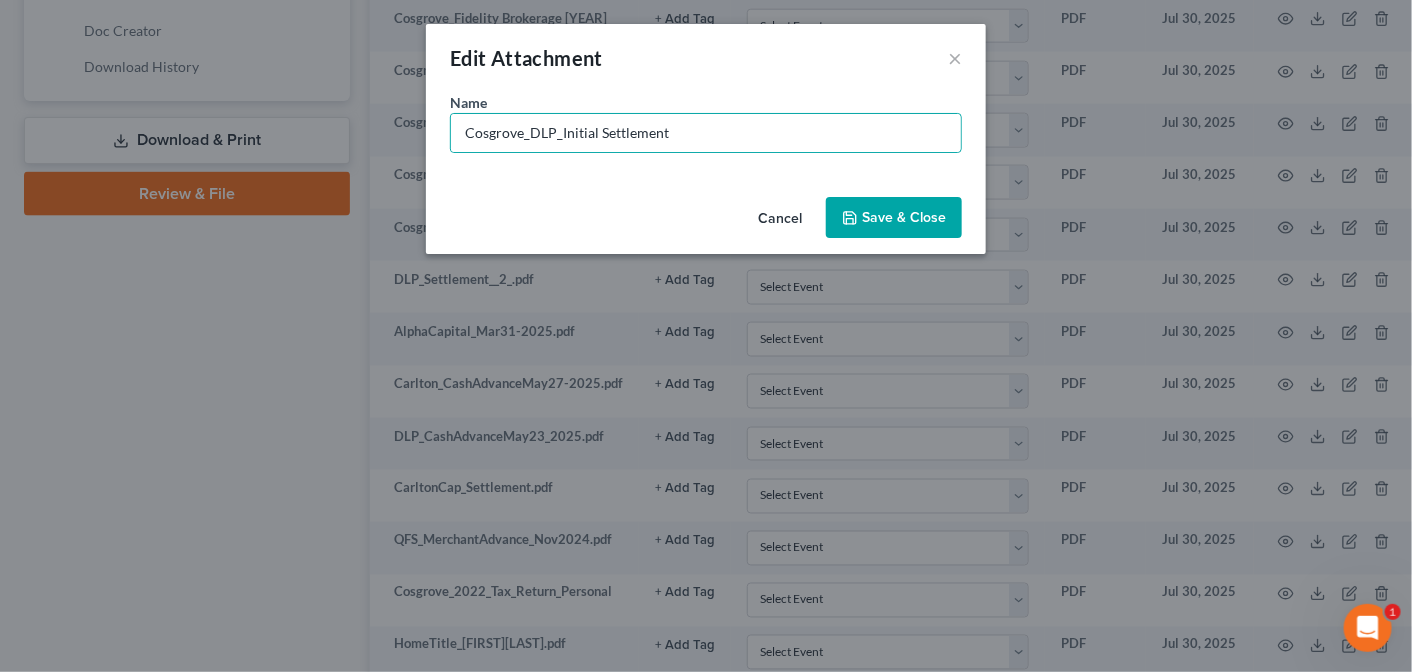 click on "Save & Close" at bounding box center (904, 217) 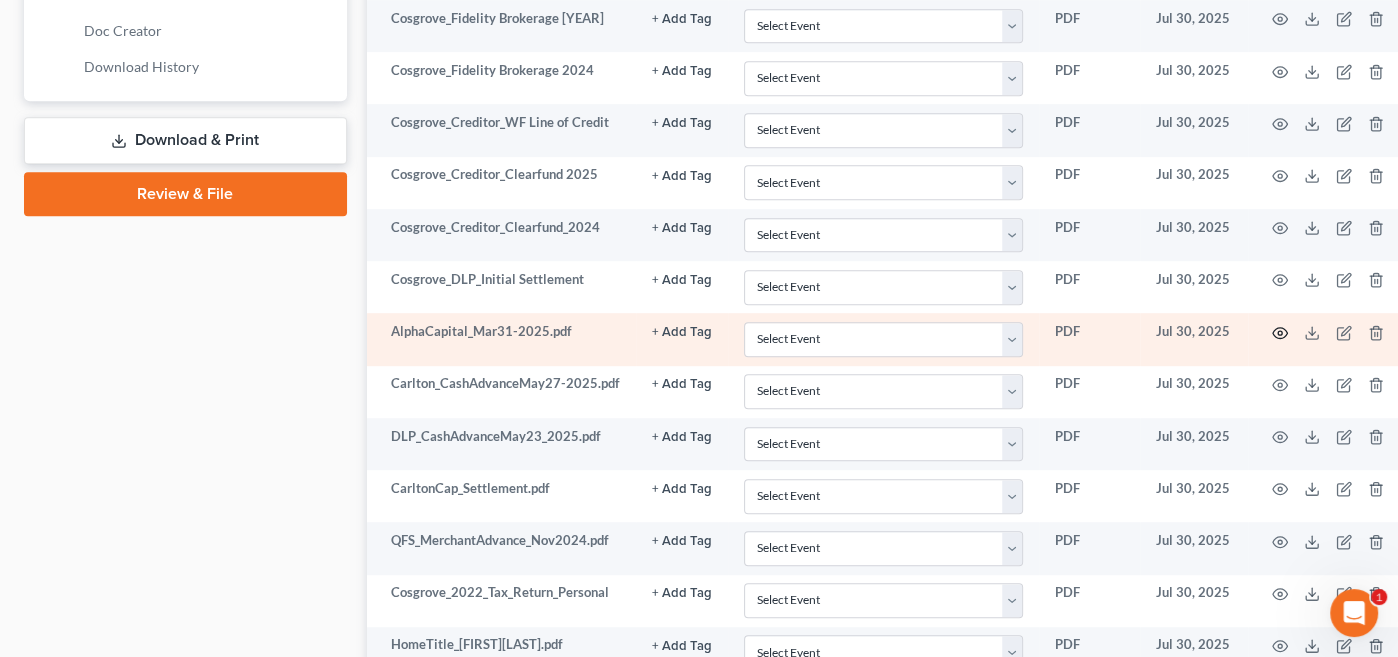 click 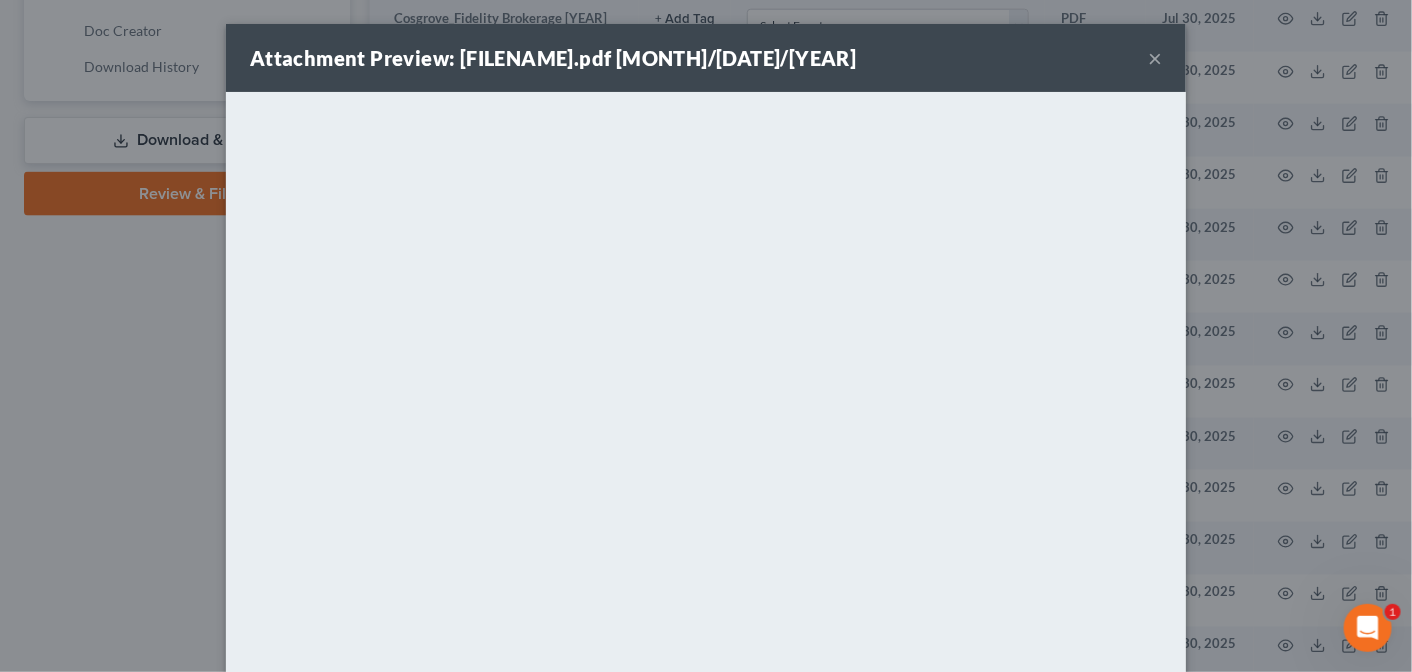 click on "×" at bounding box center (1155, 58) 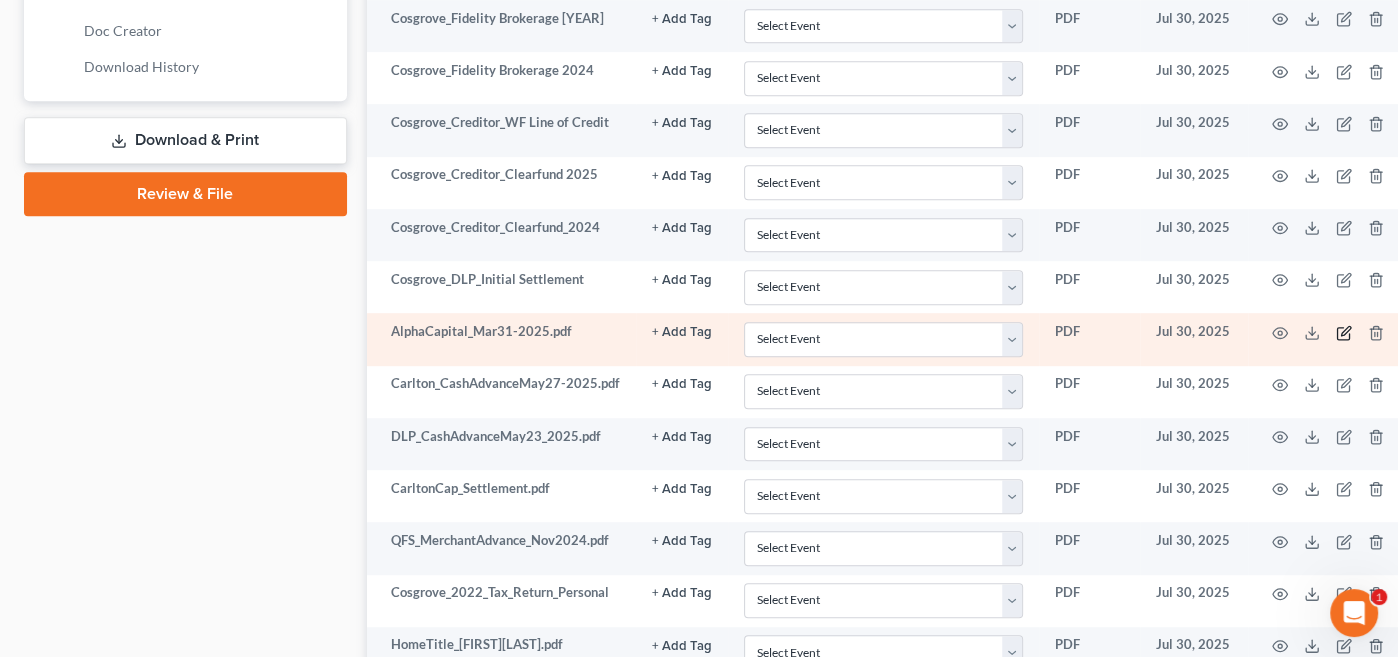 click 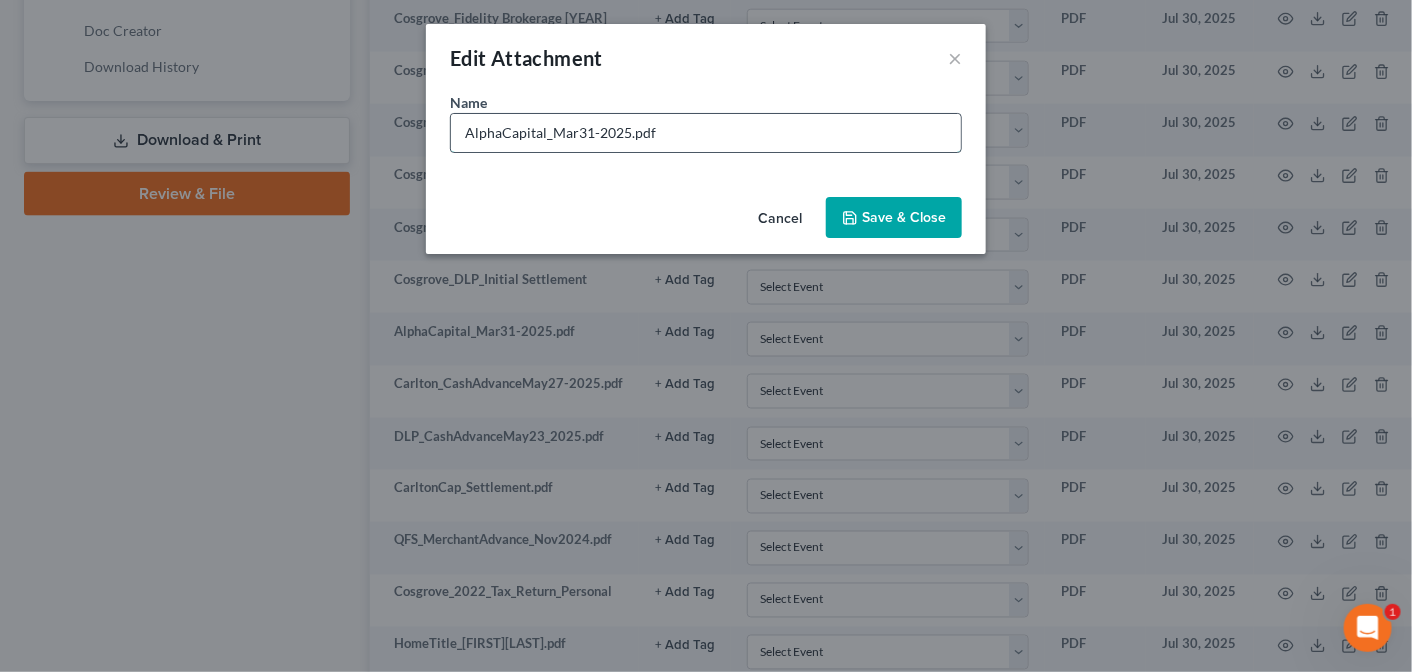 click on "AlphaCapital_Mar31-2025.pdf" at bounding box center (706, 133) 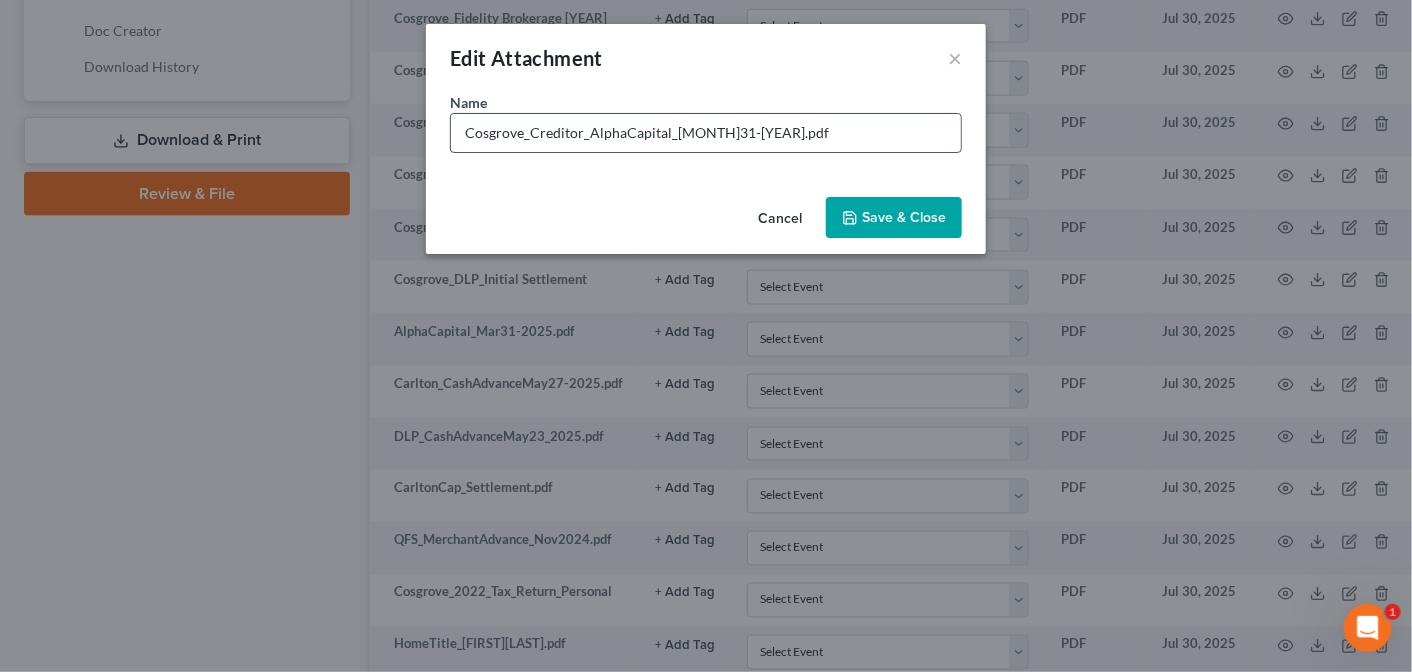 click on "Cosgrove_Creditor_AlphaCapital_[MONTH]31-[YEAR].pdf" at bounding box center (706, 133) 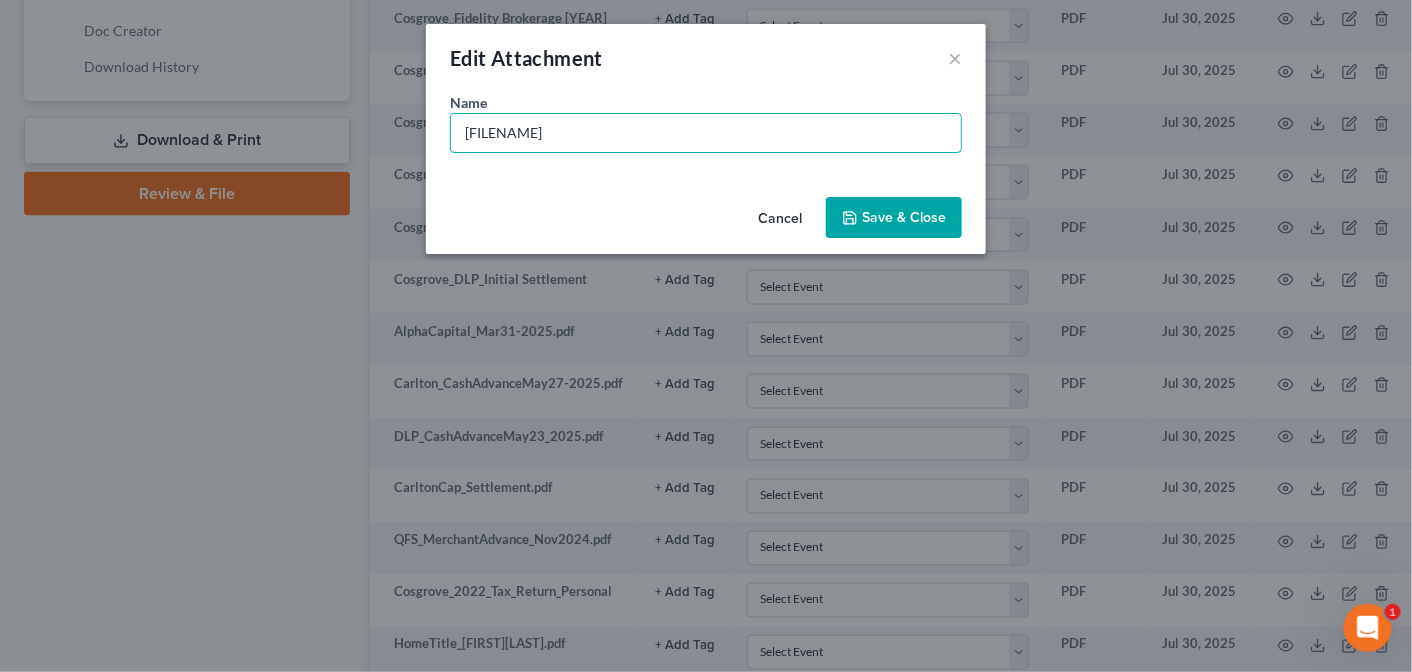 type on "[FILENAME]" 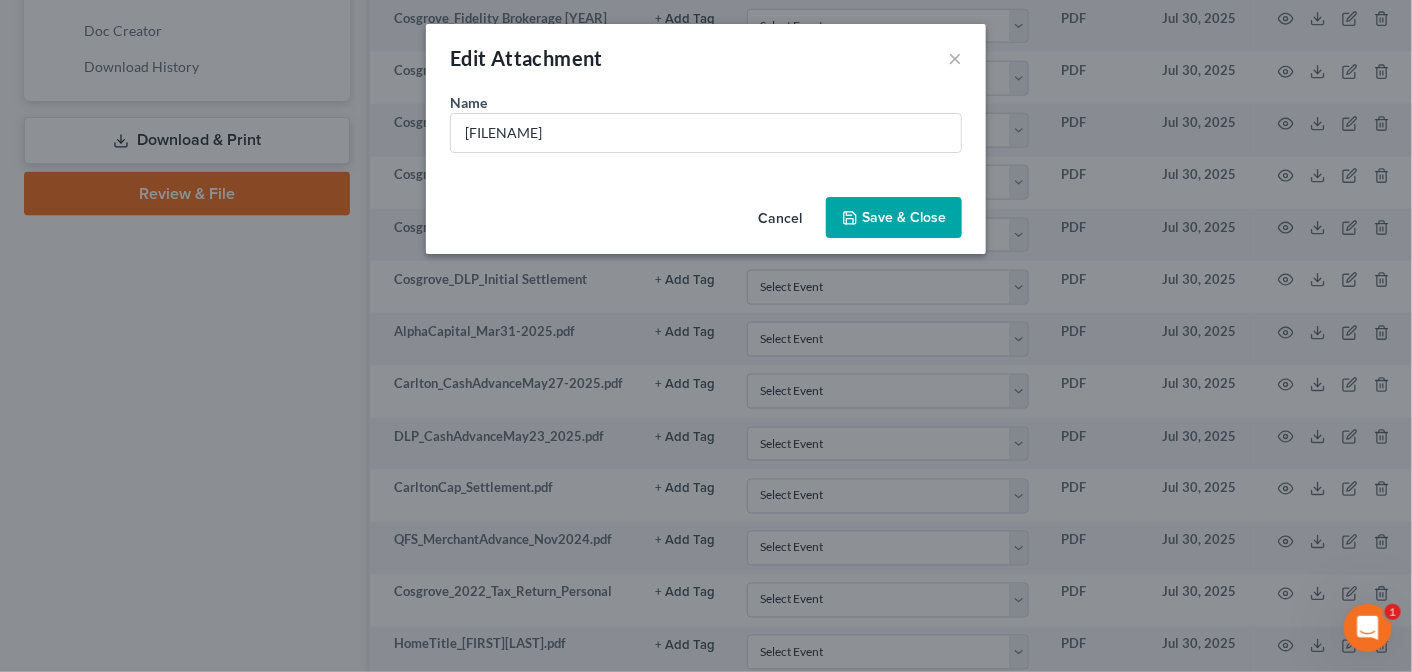 click on "Save & Close" at bounding box center (904, 217) 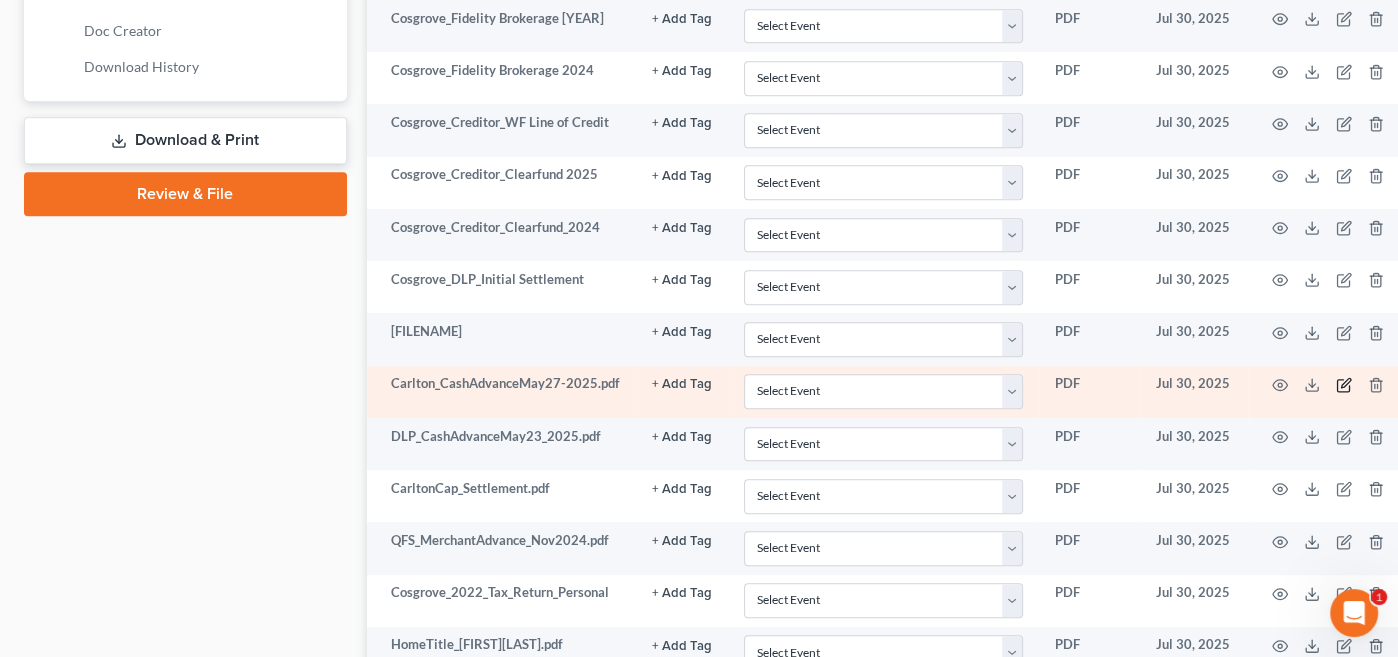 click 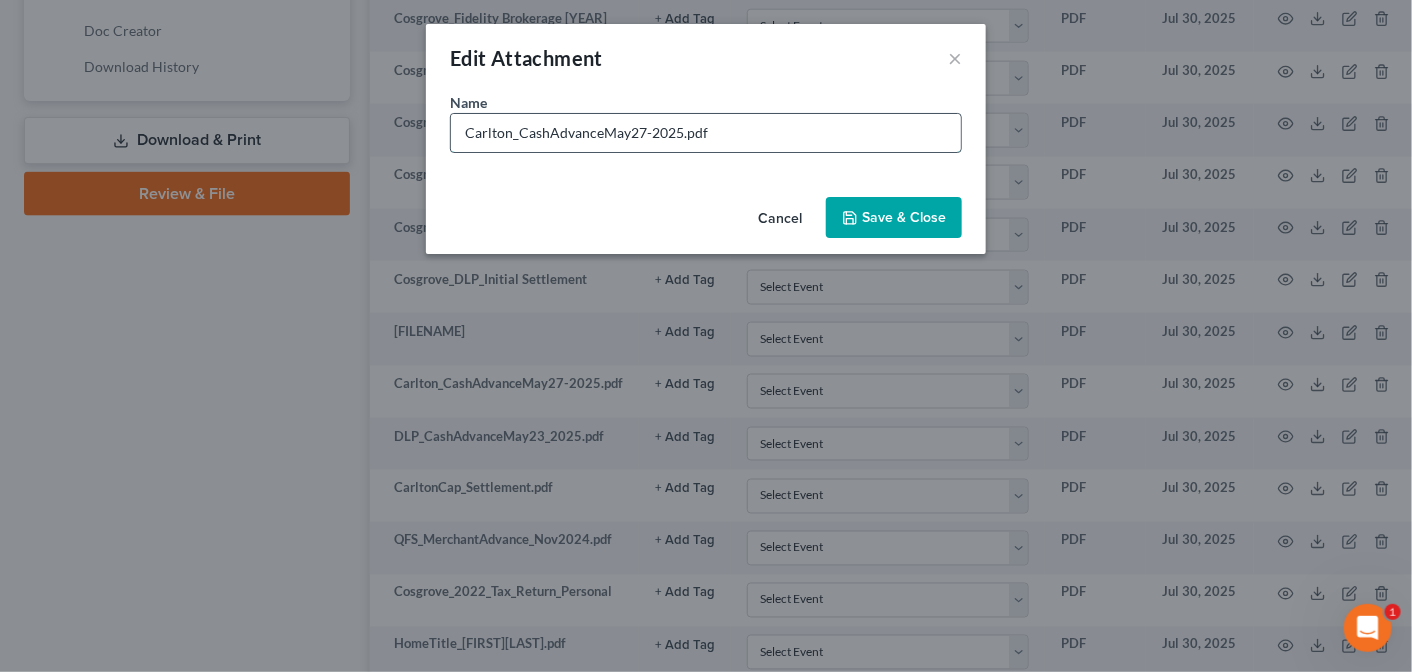 click on "Carlton_CashAdvanceMay27-2025.pdf" at bounding box center (706, 133) 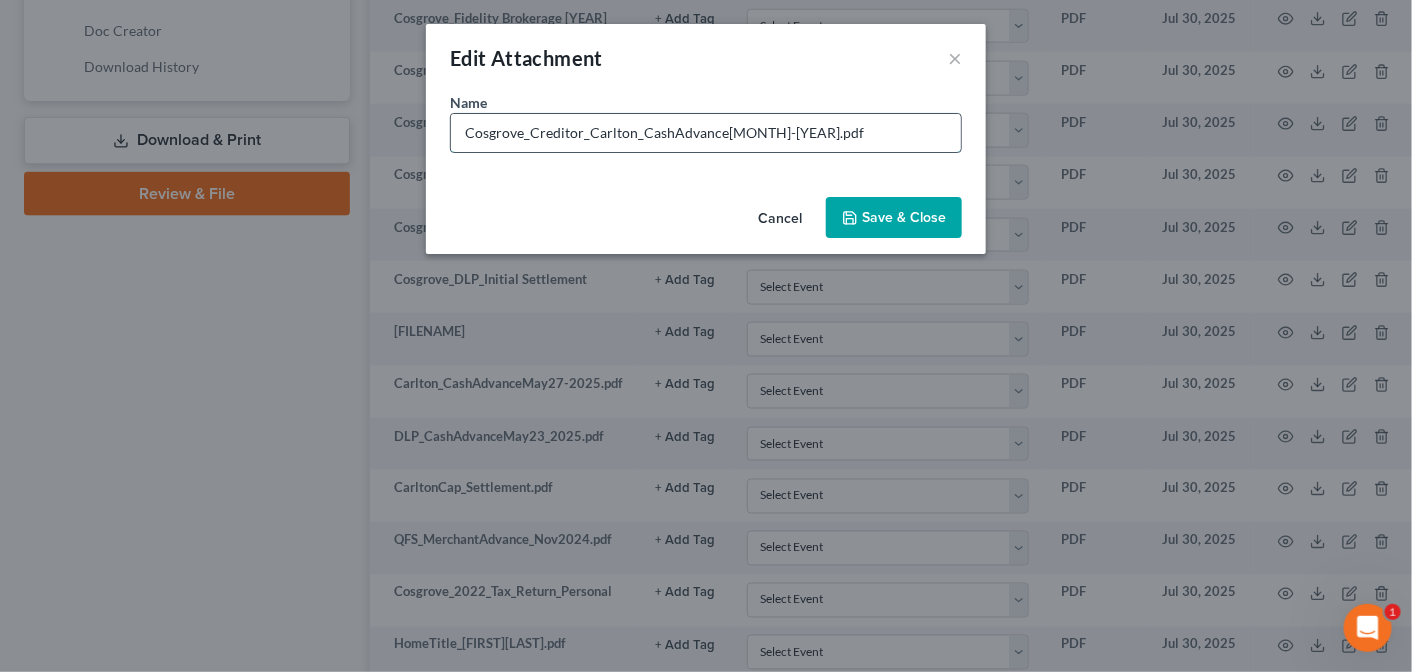 click on "Cosgrove_Creditor_Carlton_CashAdvance[MONTH]-[YEAR].pdf" at bounding box center [706, 133] 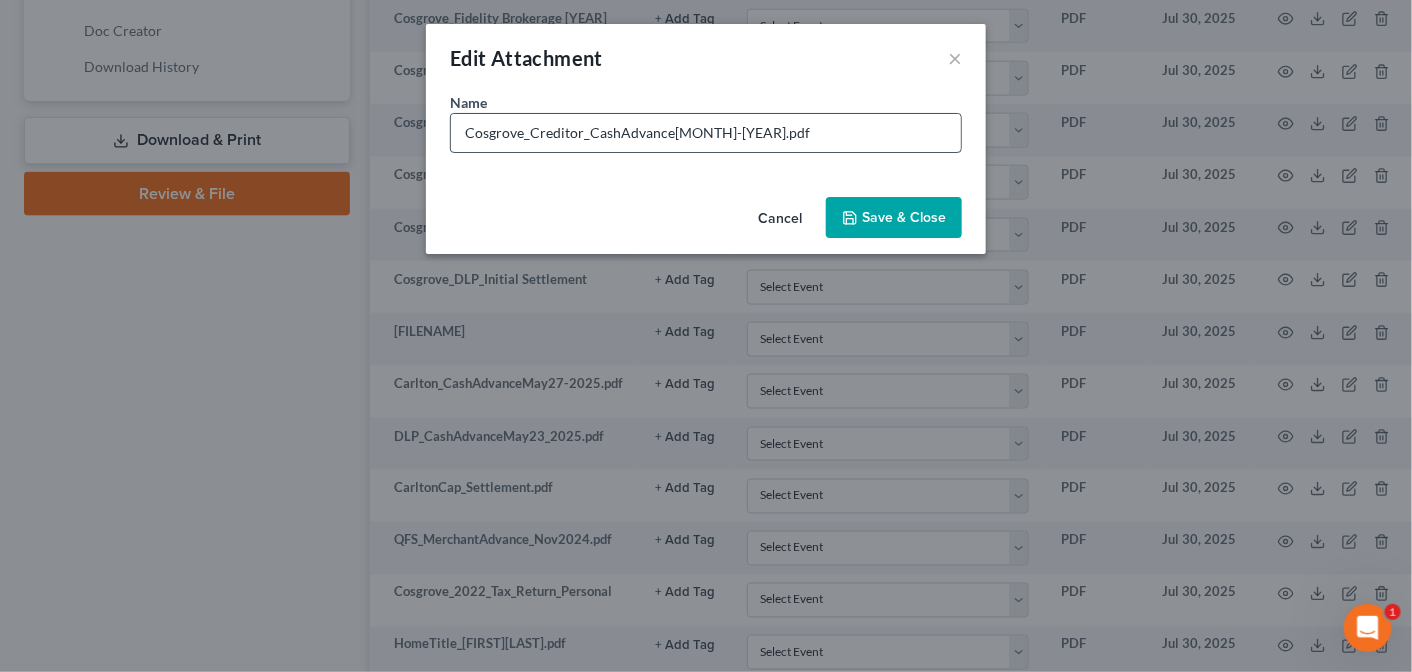 click on "Cosgrove_Creditor_CashAdvance[MONTH]-[YEAR].pdf" at bounding box center (706, 133) 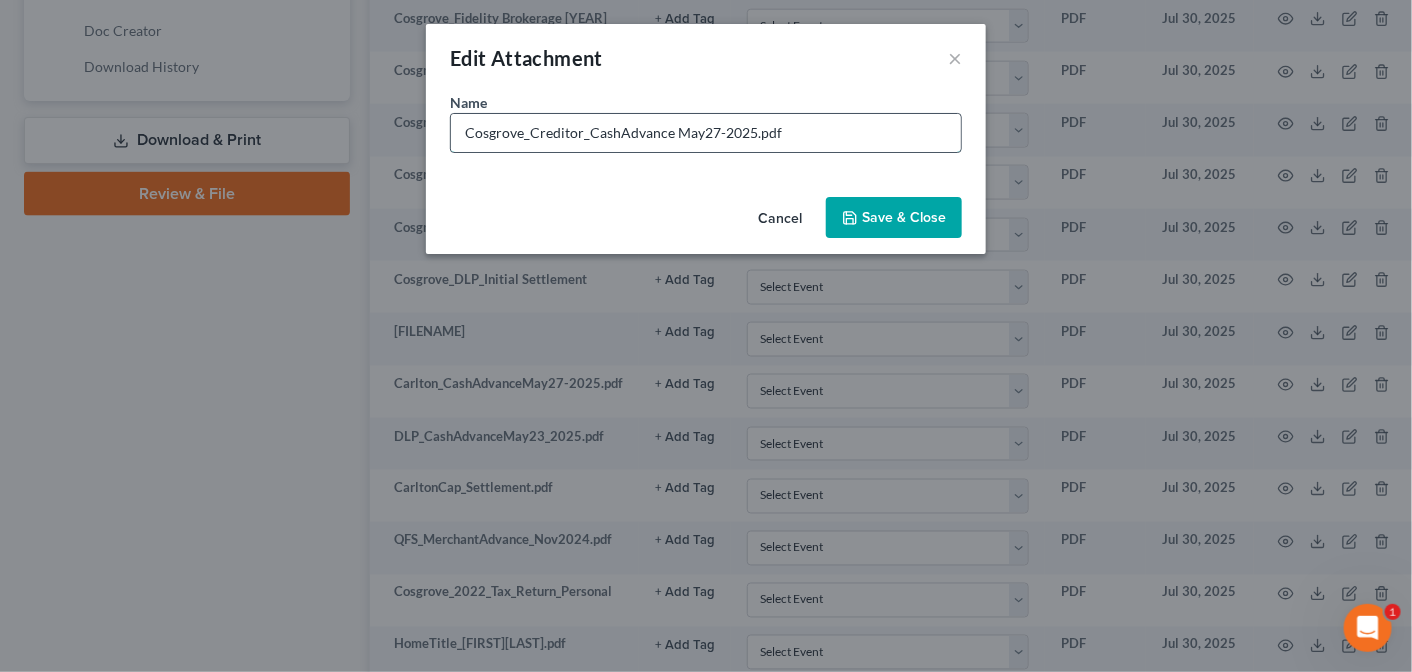 click on "Cosgrove_Creditor_CashAdvance May27-2025.pdf" at bounding box center [706, 133] 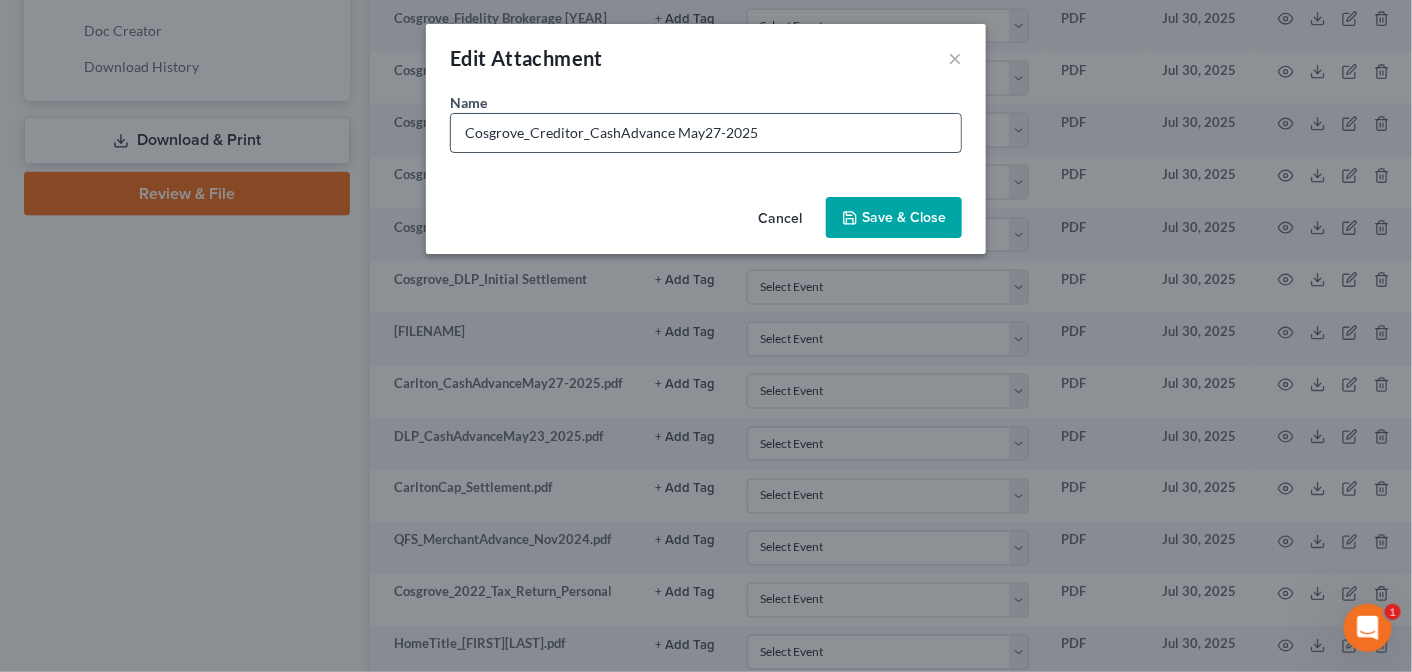 type on "Cosgrove_Creditor_CashAdvance May27-2025" 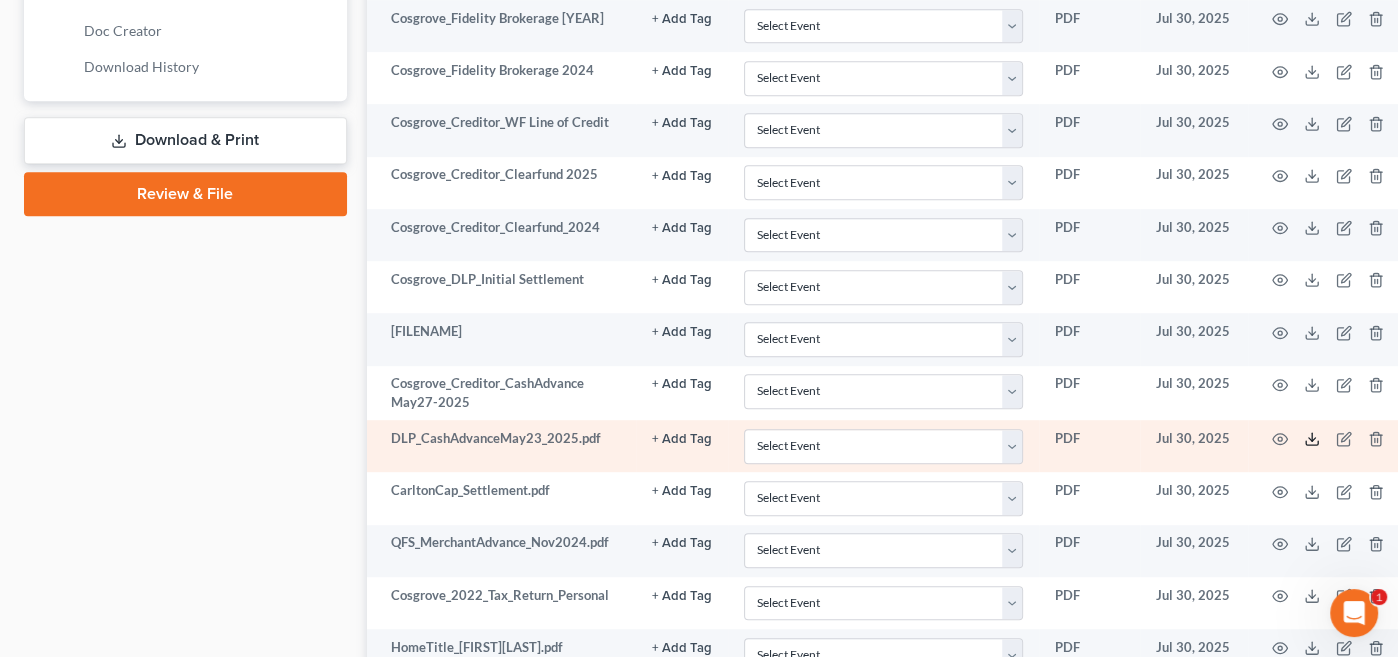 click 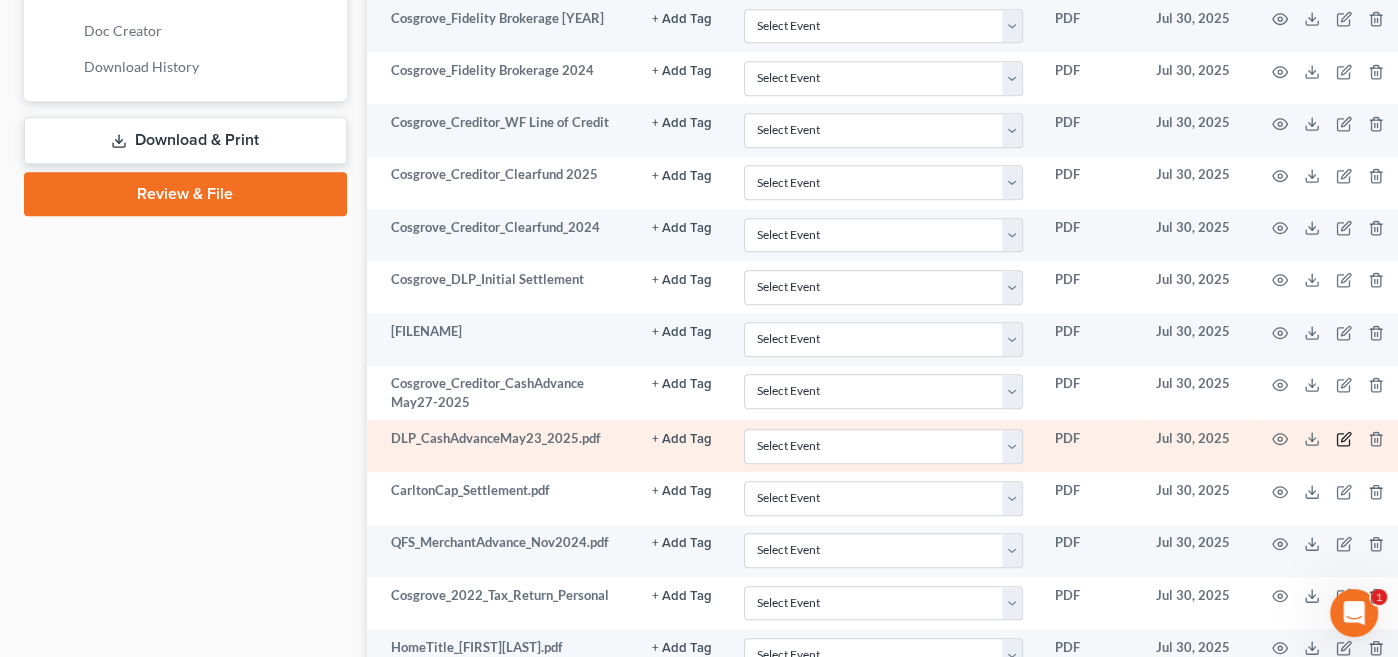 click 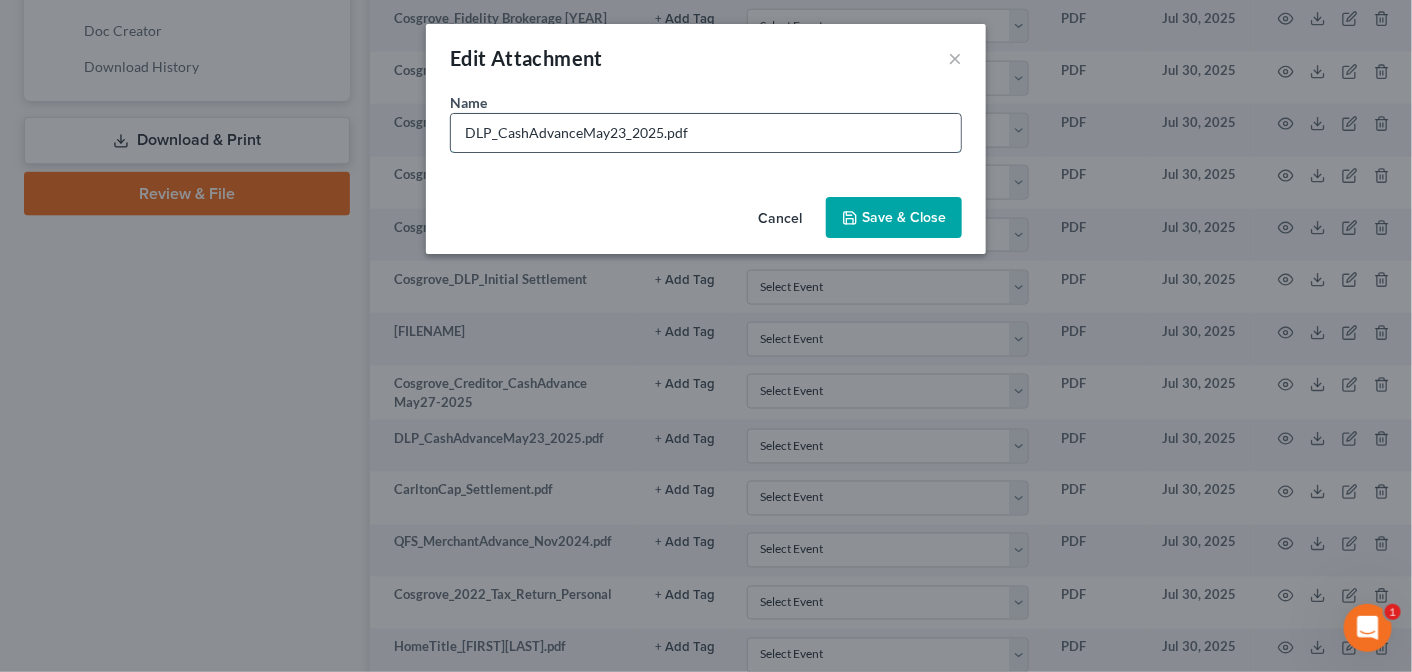 click on "DLP_CashAdvanceMay23_2025.pdf" at bounding box center (706, 133) 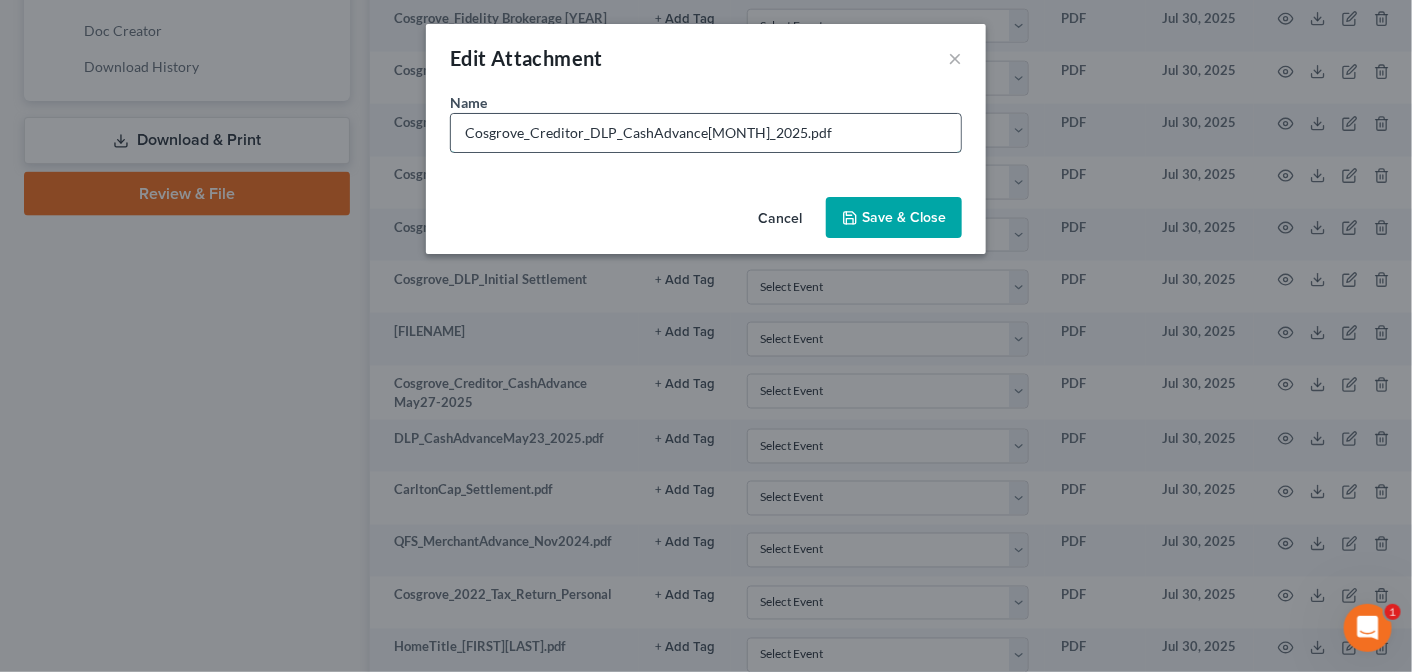 click on "Cosgrove_Creditor_DLP_CashAdvance[MONTH]_2025.pdf" at bounding box center [706, 133] 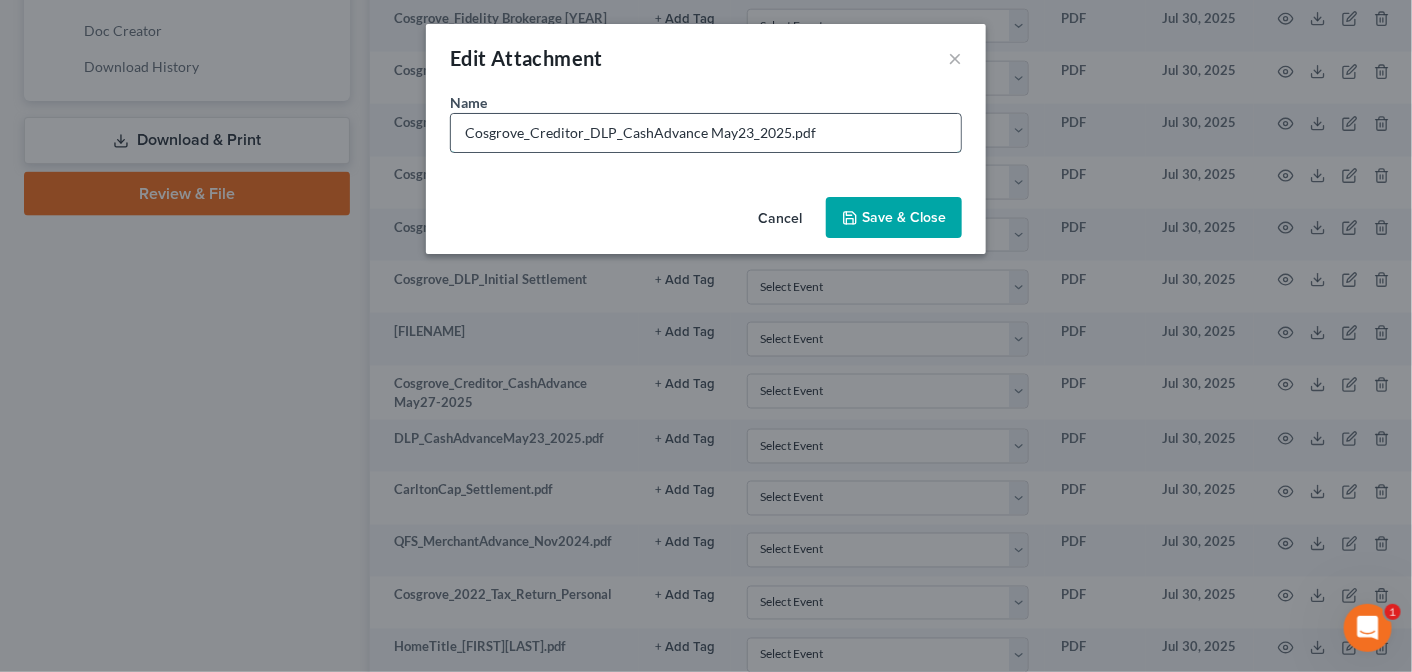 click on "Cosgrove_Creditor_DLP_CashAdvance May23_2025.pdf" at bounding box center [706, 133] 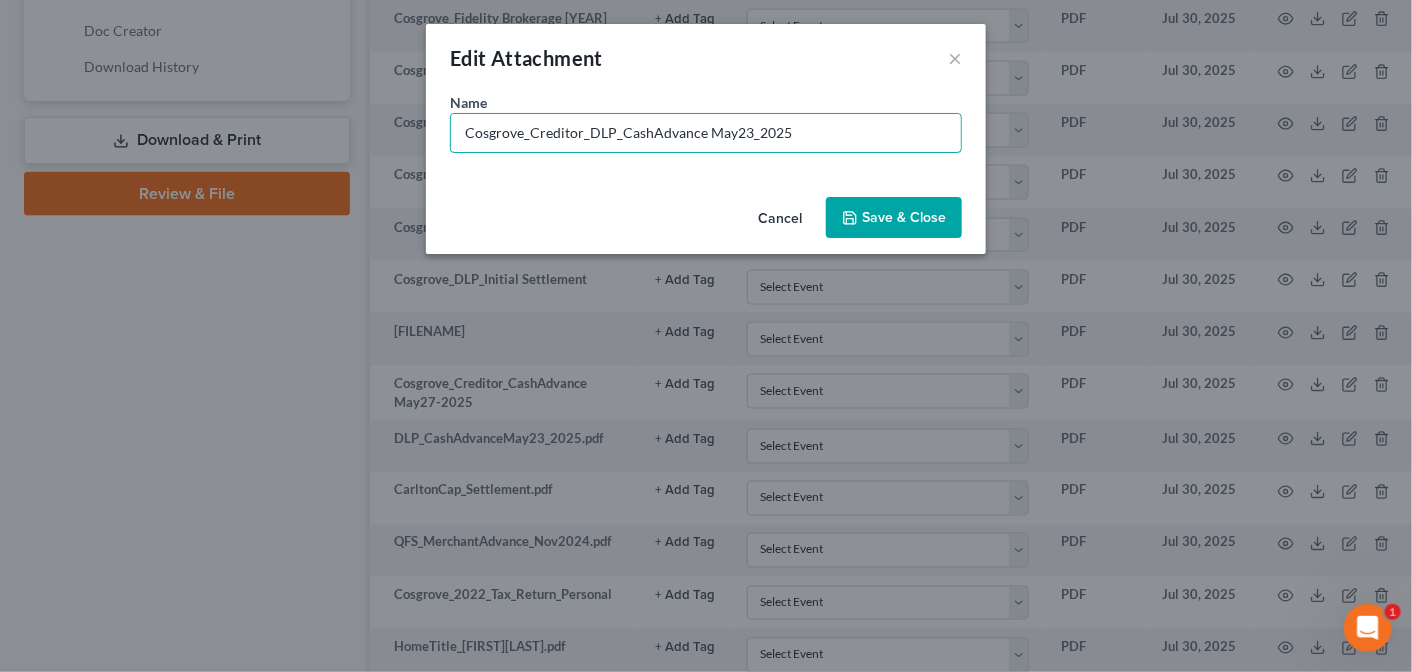 type on "Cosgrove_Creditor_DLP_CashAdvance May23_2025" 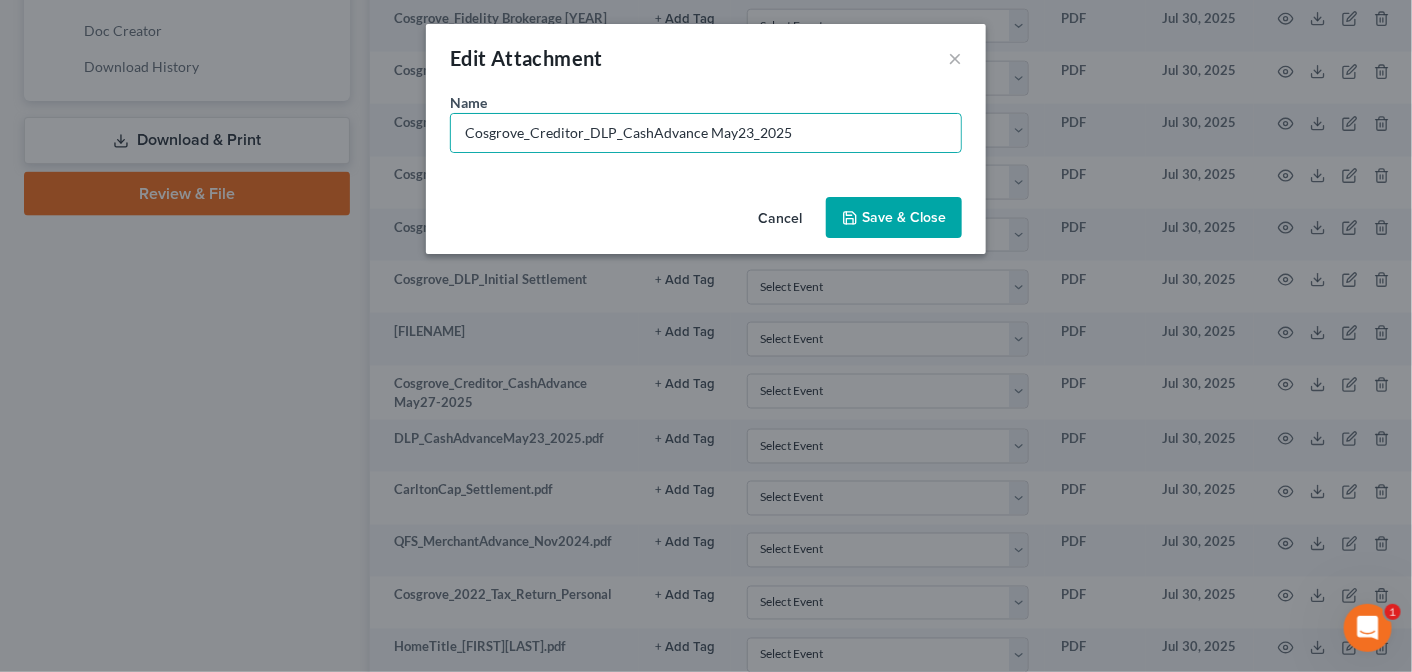 click on "Save & Close" at bounding box center [904, 217] 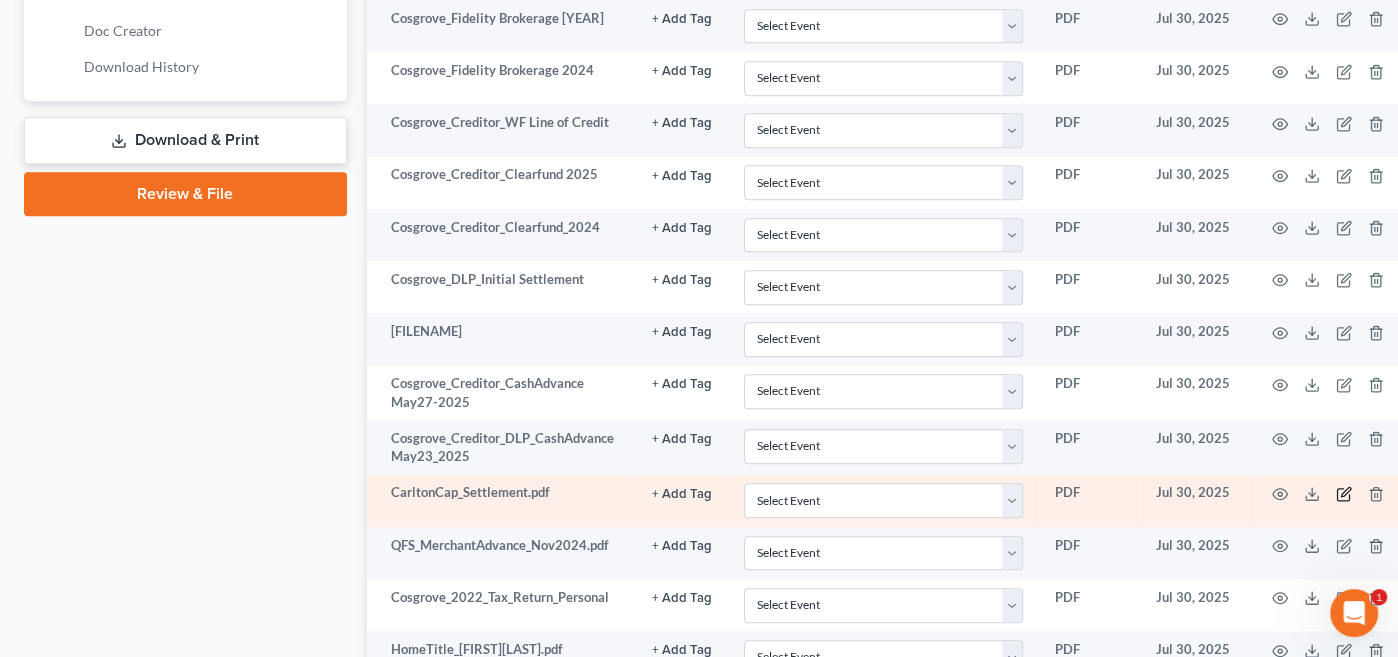 click 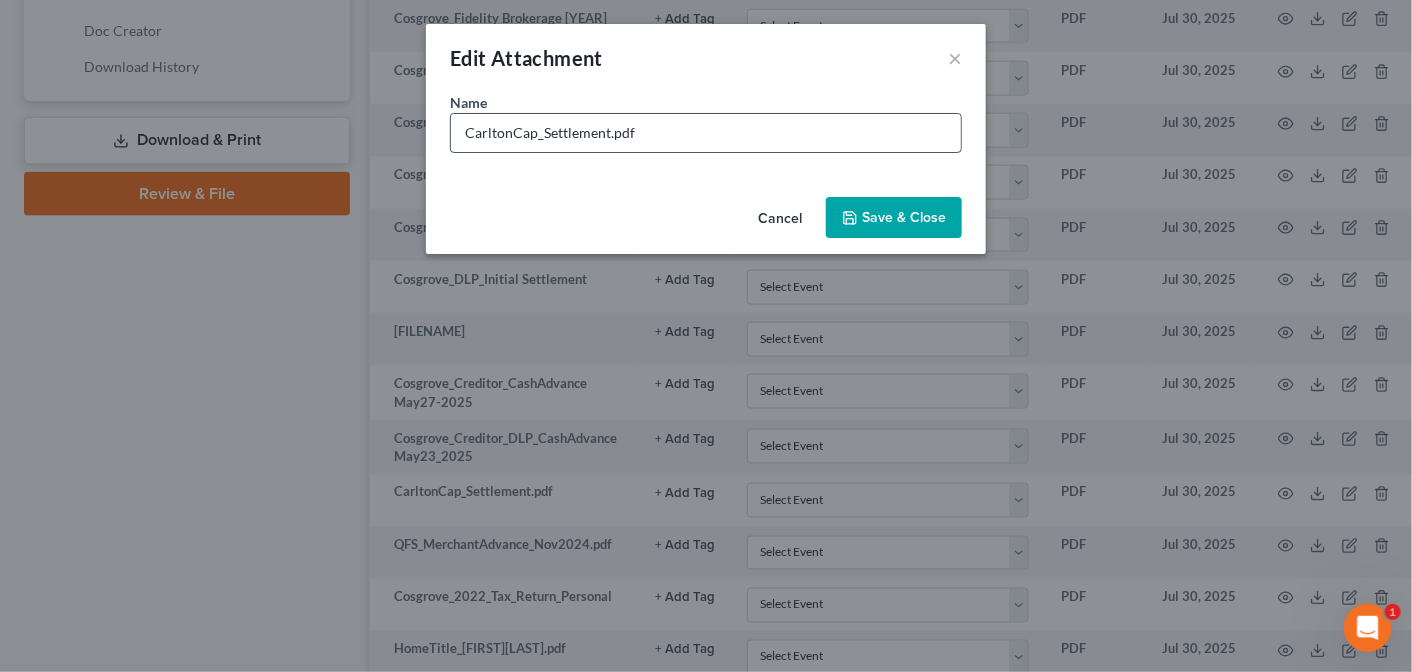 click on "CarltonCap_Settlement.pdf" at bounding box center (706, 133) 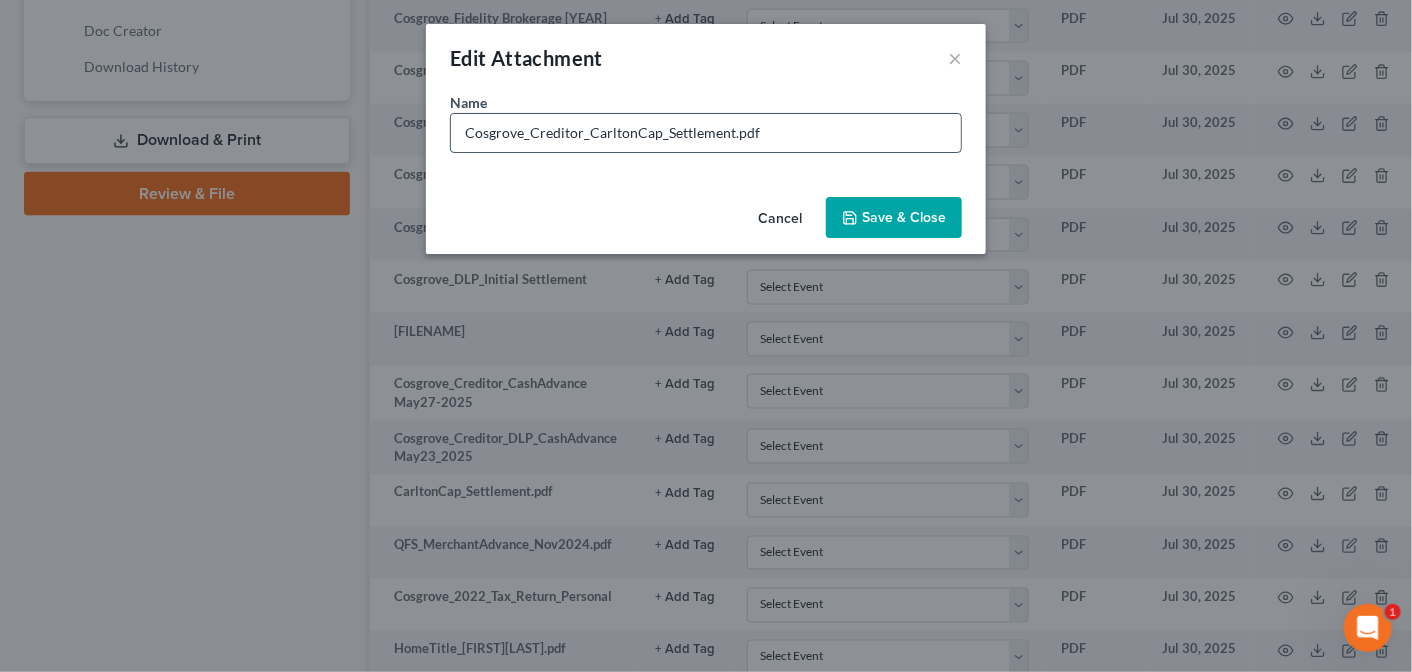 click on "Cosgrove_Creditor_CarltonCap_Settlement.pdf" at bounding box center (706, 133) 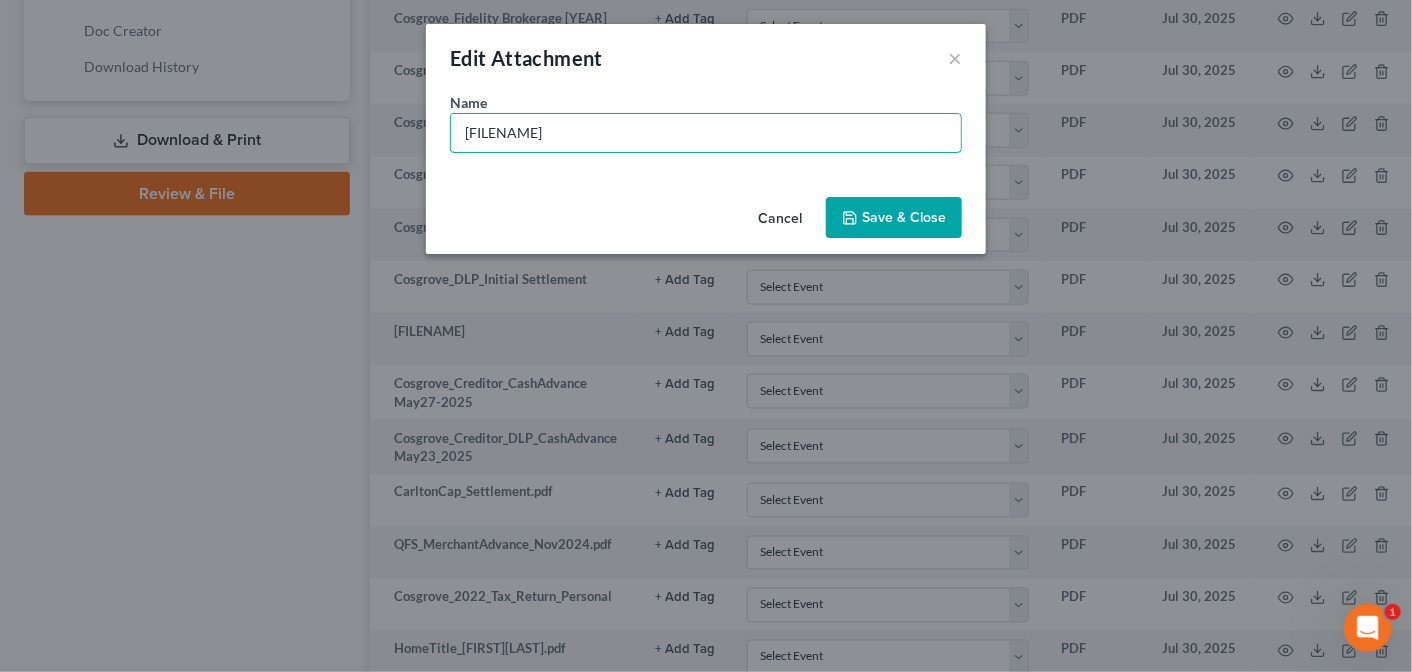 type on "[FILENAME]" 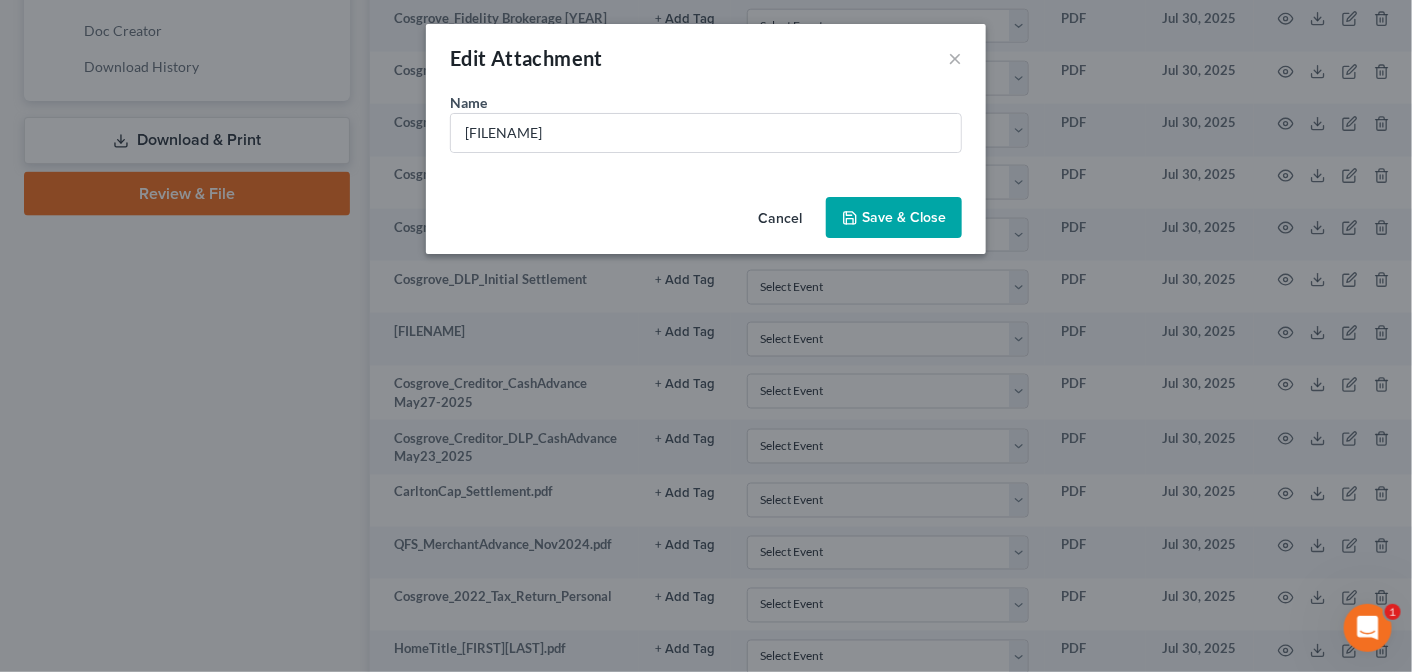 click on "Save & Close" at bounding box center [904, 217] 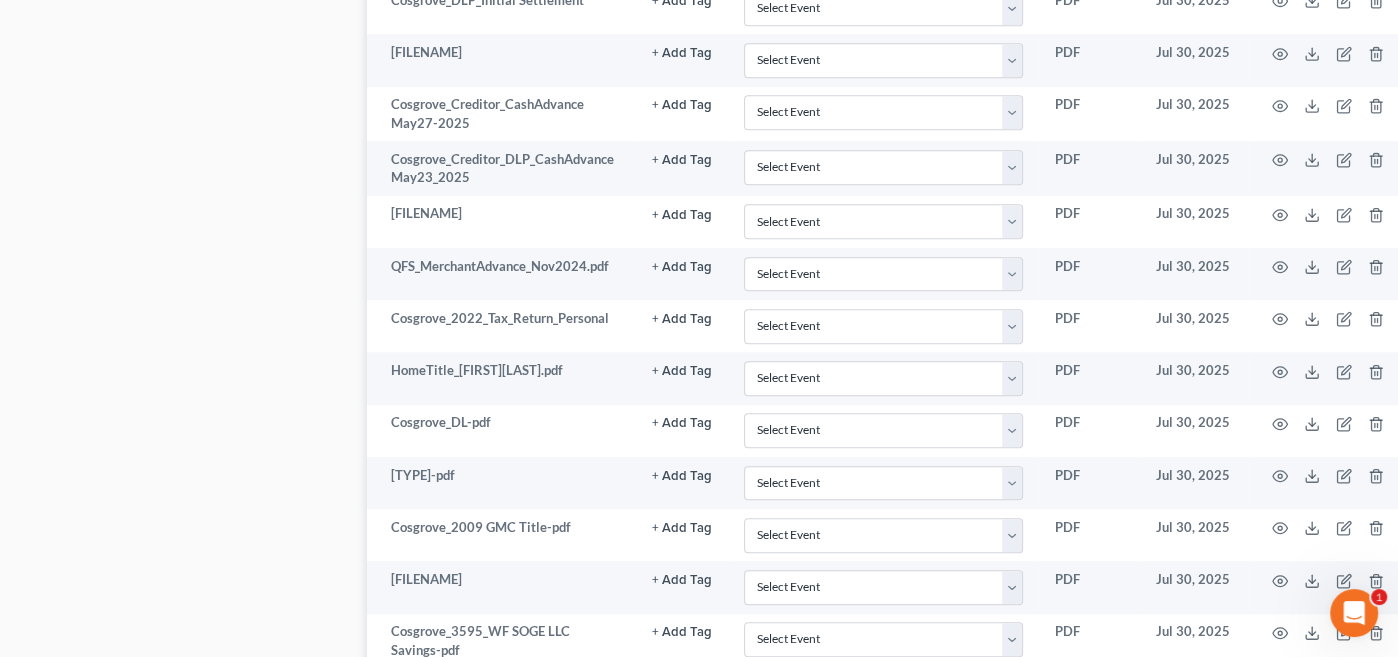 scroll, scrollTop: 1243, scrollLeft: 0, axis: vertical 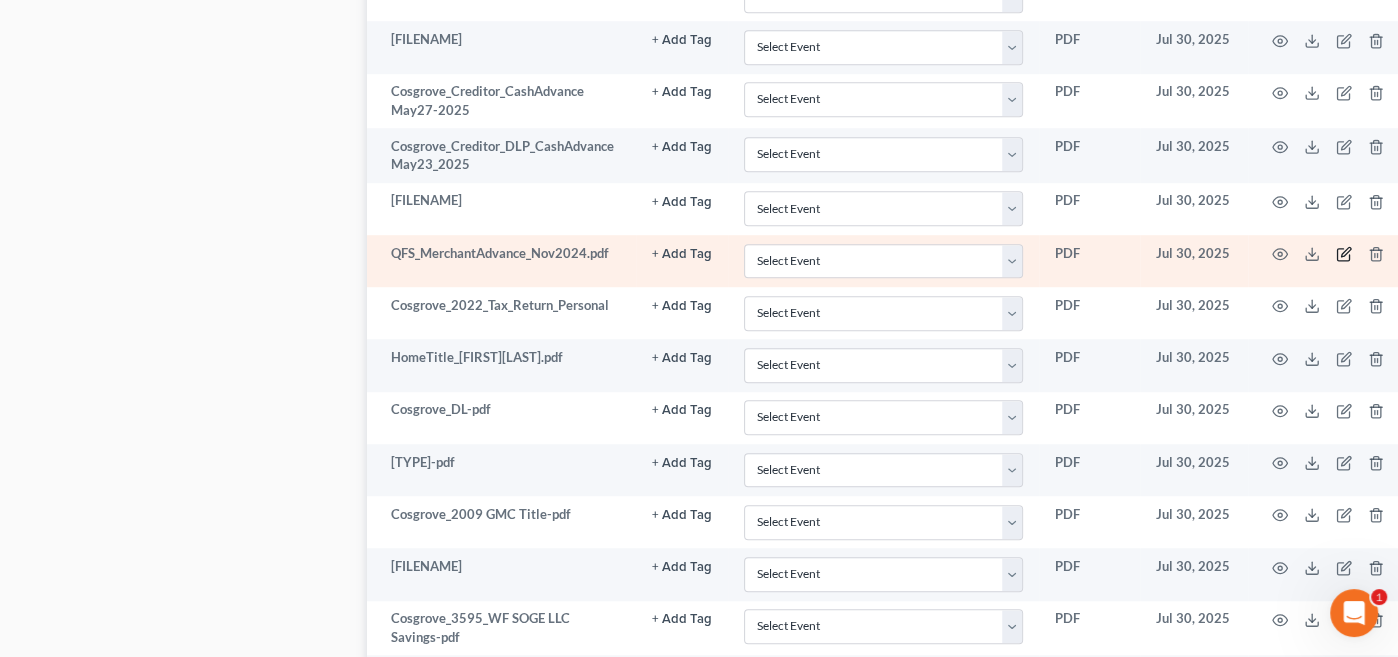 click 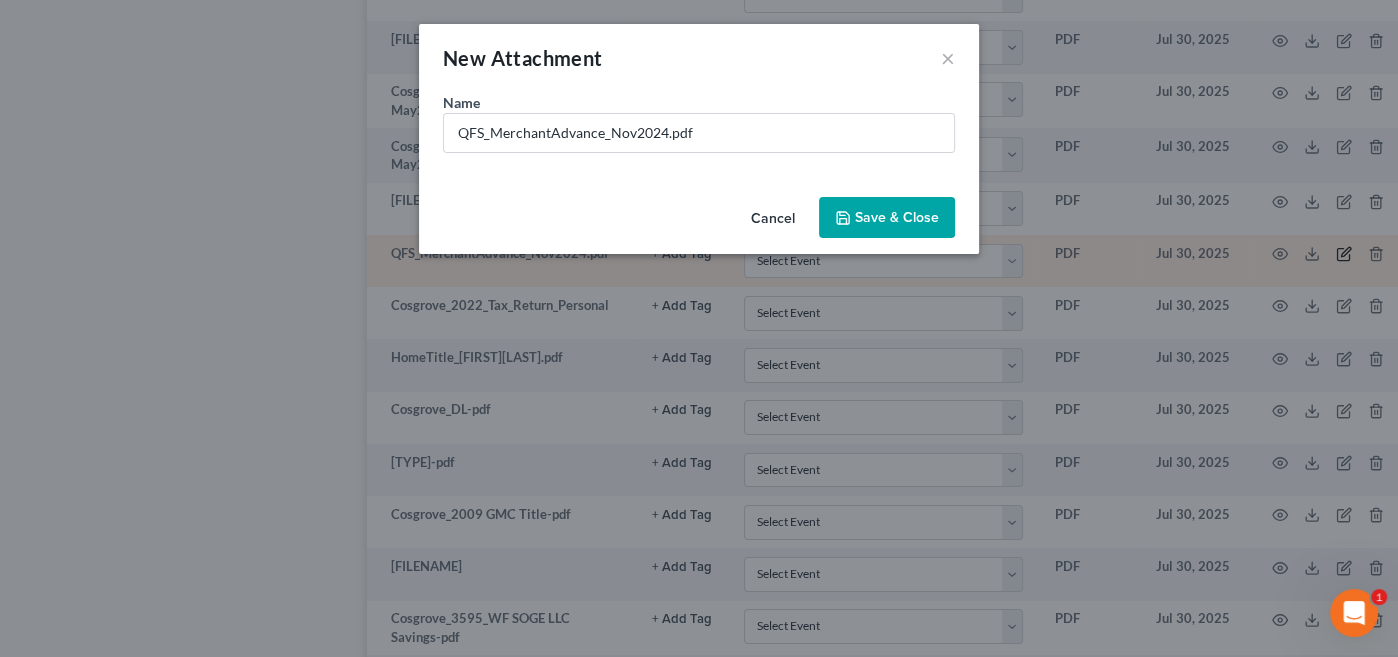 click on "New   Attachment ×
Name
*
QFS_MerchantAdvance_Nov2024.pdf Cancel Save & Close" at bounding box center [699, 328] 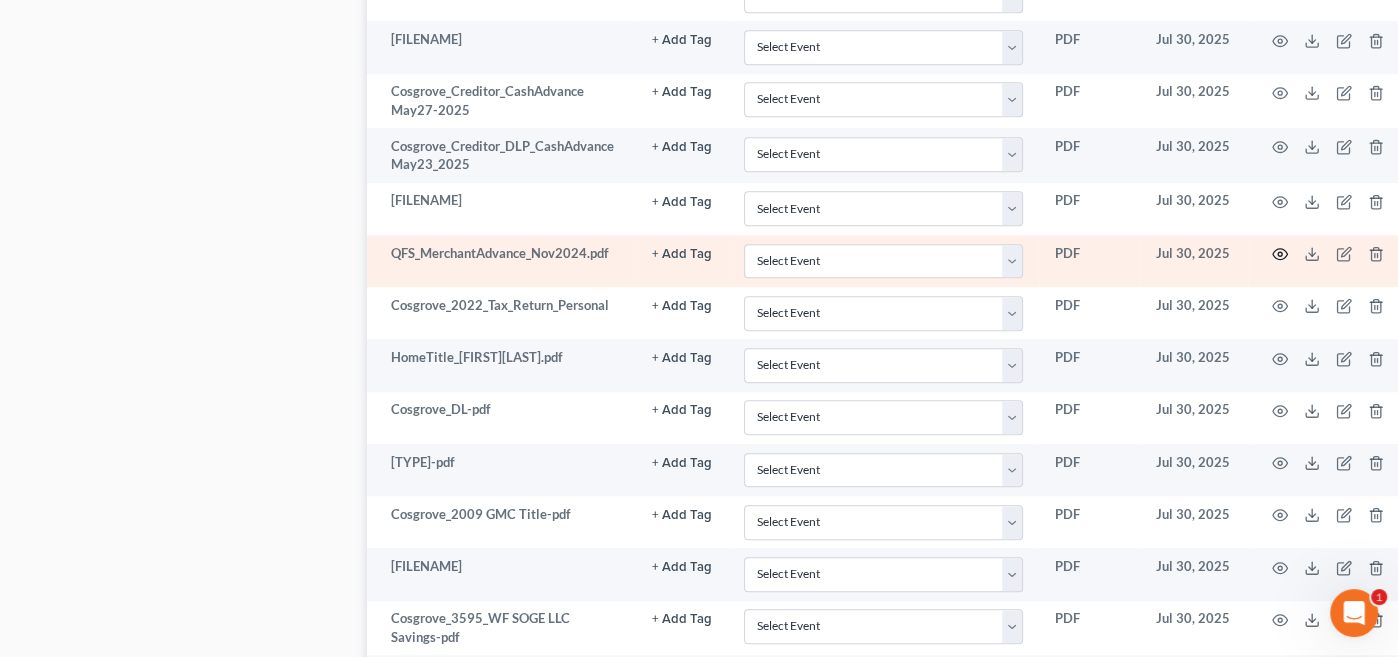 click 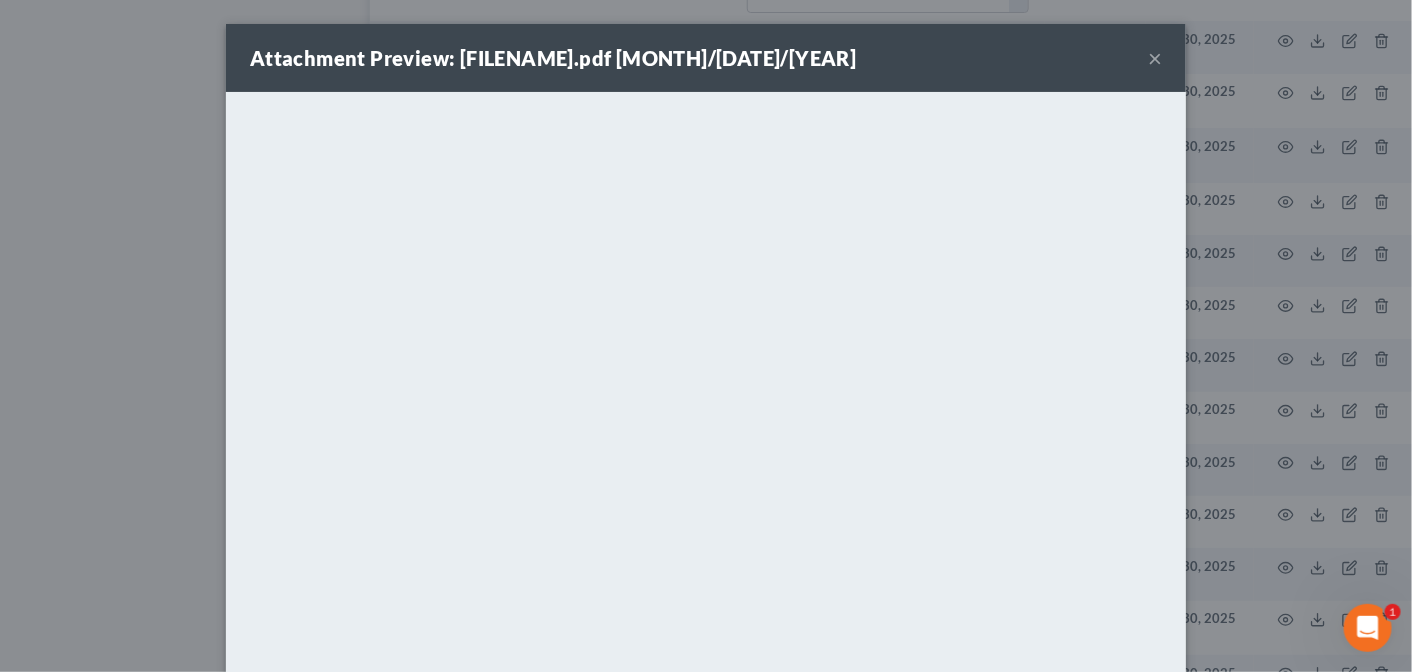 click on "×" at bounding box center (1155, 58) 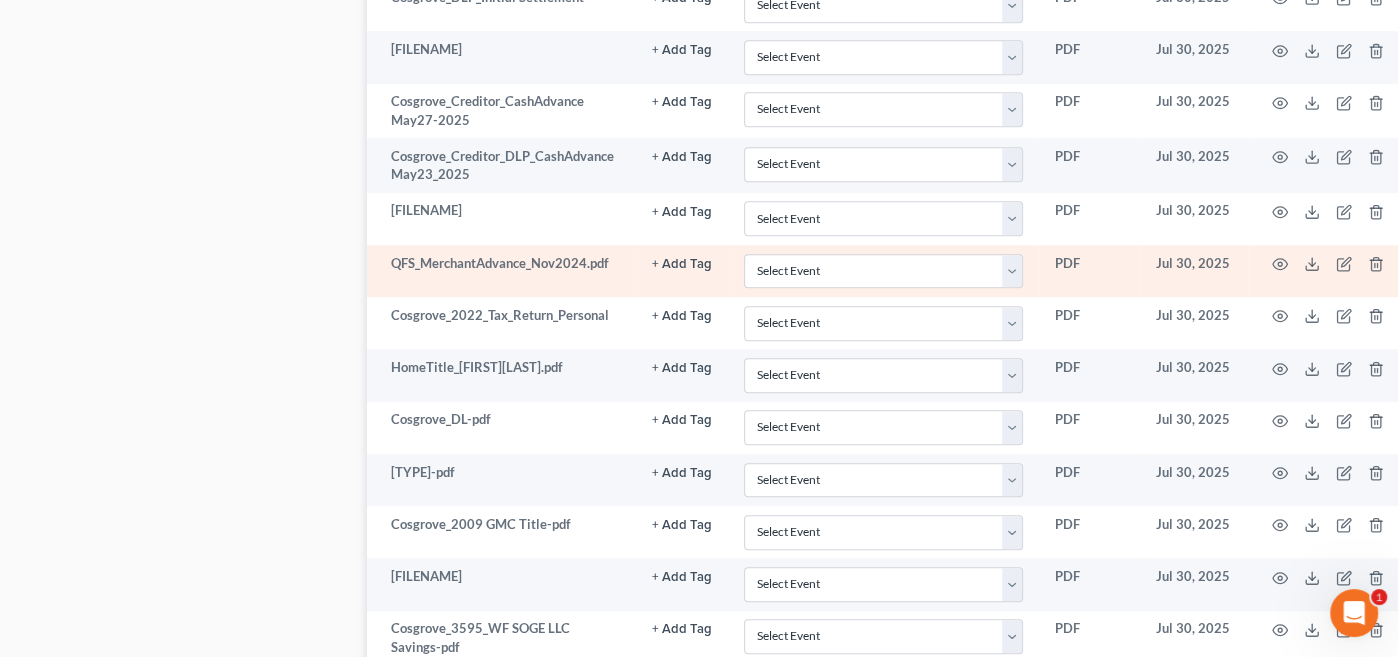 scroll, scrollTop: 1232, scrollLeft: 0, axis: vertical 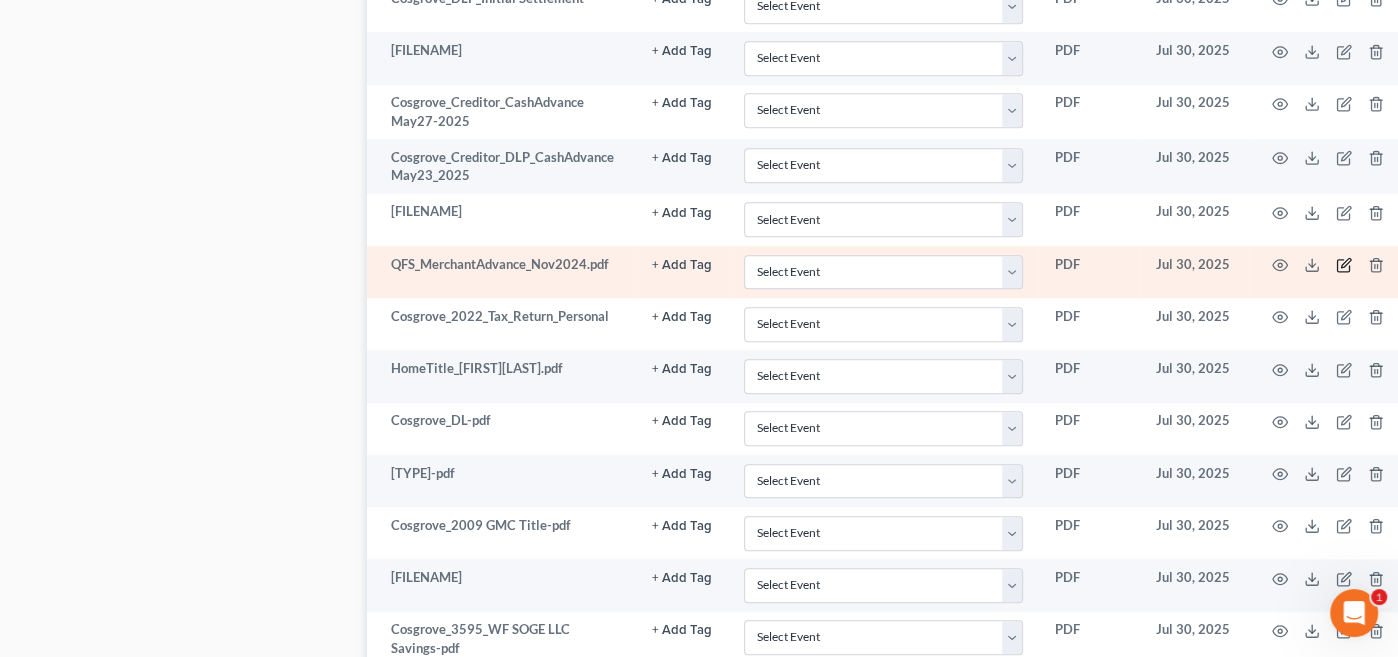 click 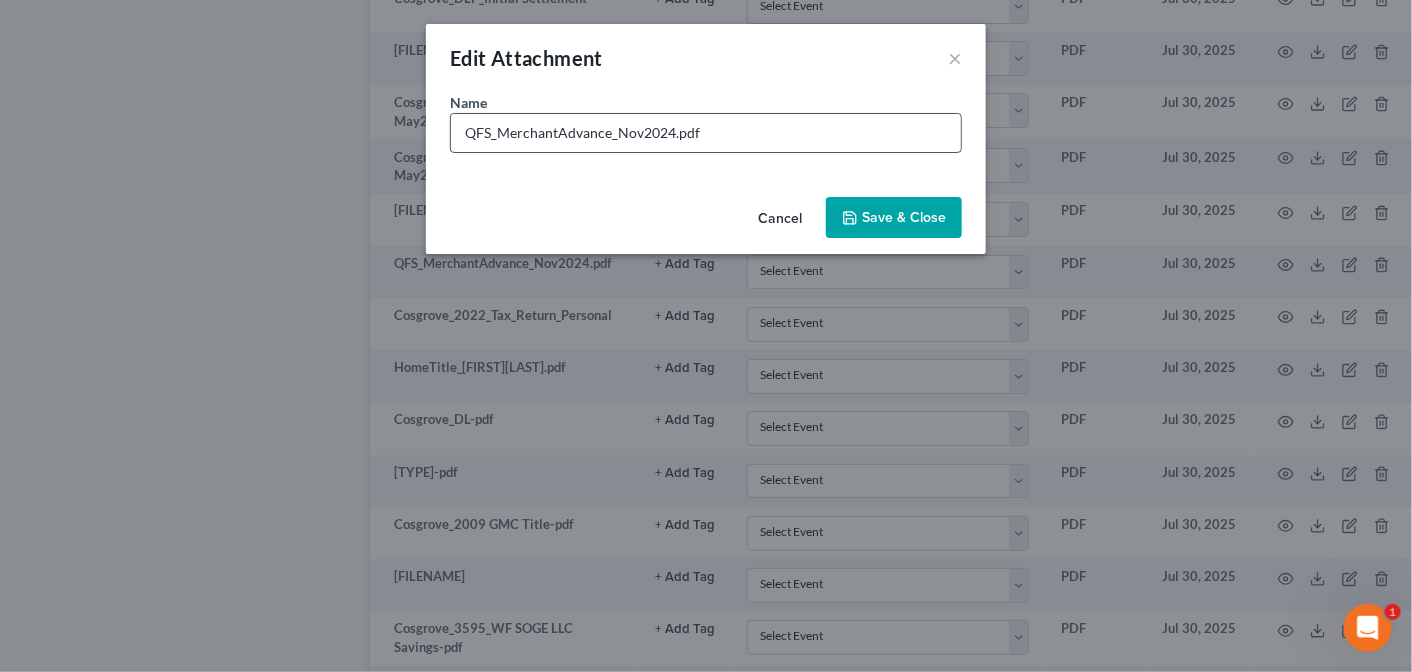 click on "QFS_MerchantAdvance_Nov2024.pdf" at bounding box center (706, 133) 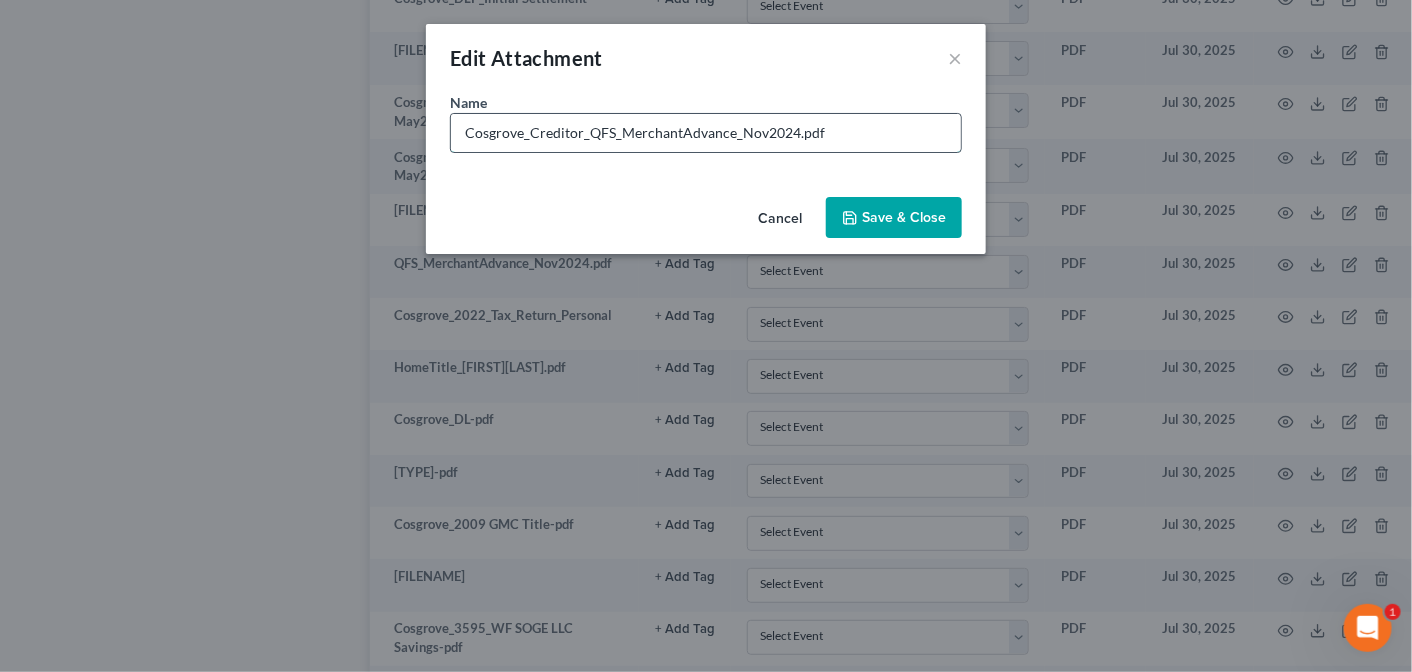 click on "Cosgrove_Creditor_QFS_MerchantAdvance_Nov2024.pdf" at bounding box center (706, 133) 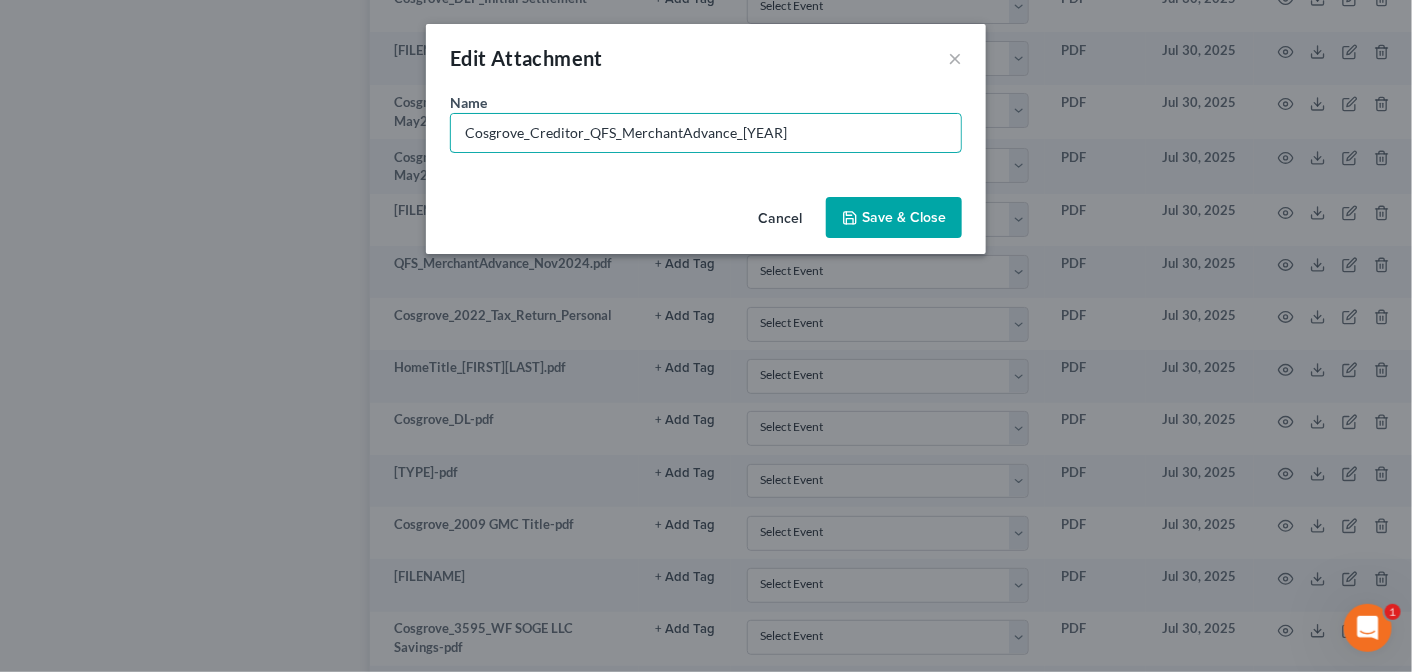 type on "Cosgrove_Creditor_QFS_MerchantAdvance_[YEAR]" 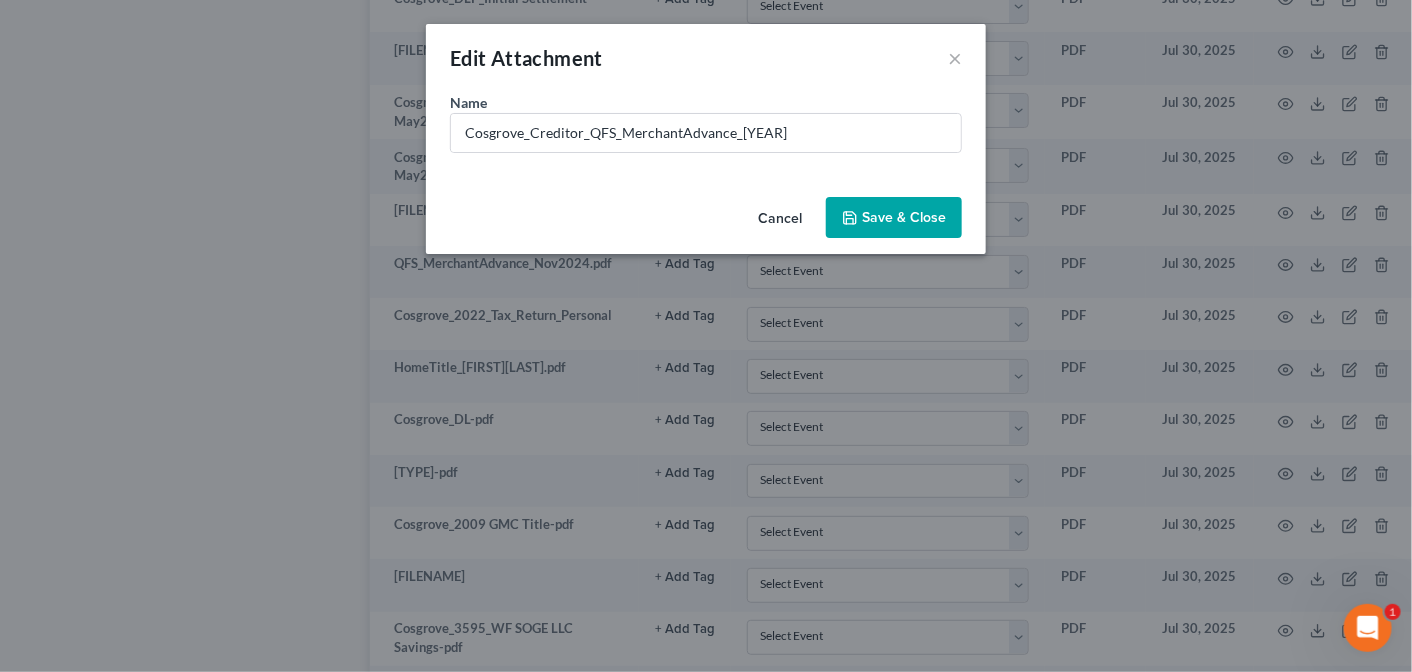 click on "Save & Close" at bounding box center [904, 217] 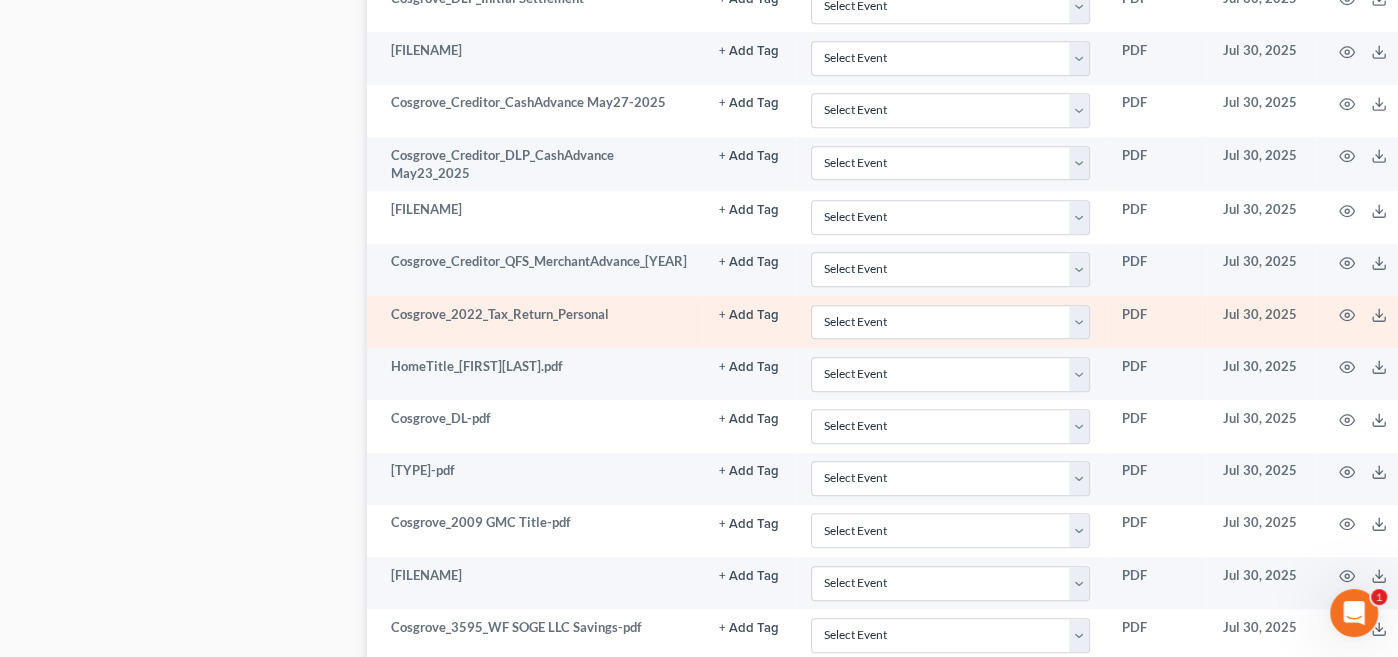 click on "Cosgrove_2022_Tax_Return_Personal" at bounding box center (535, 322) 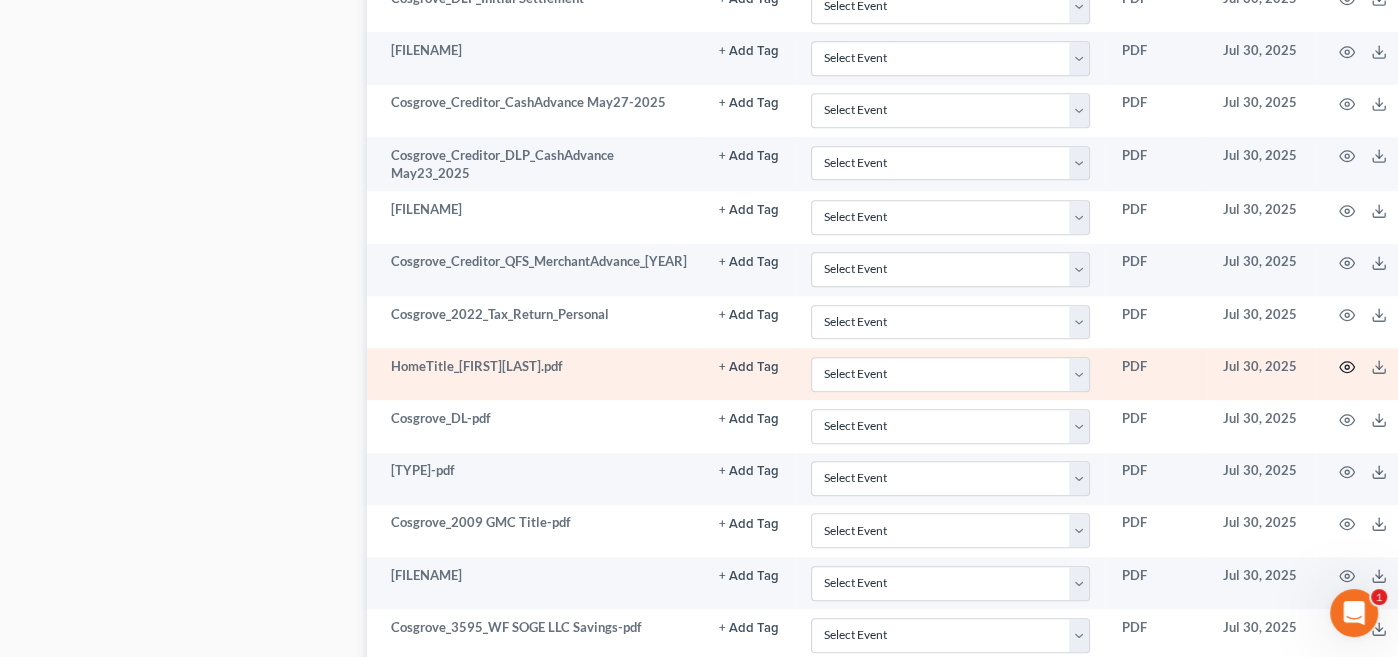 click 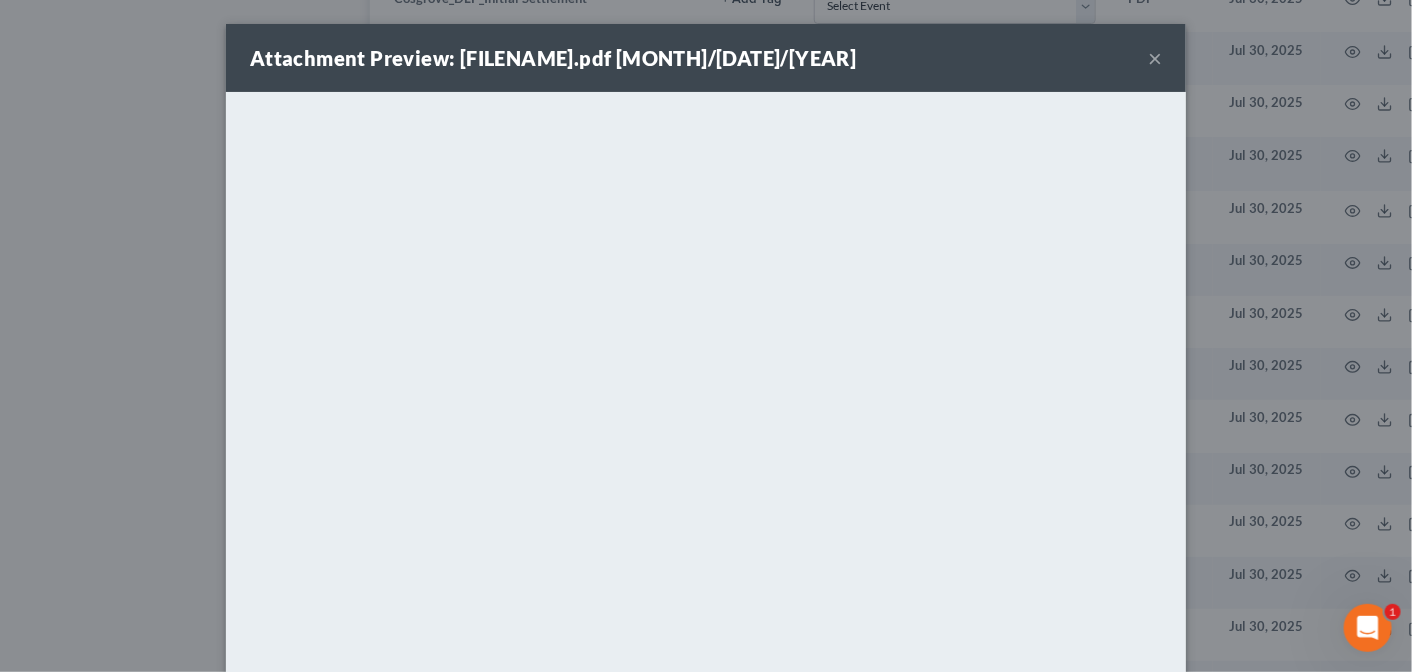 click on "×" at bounding box center (1155, 58) 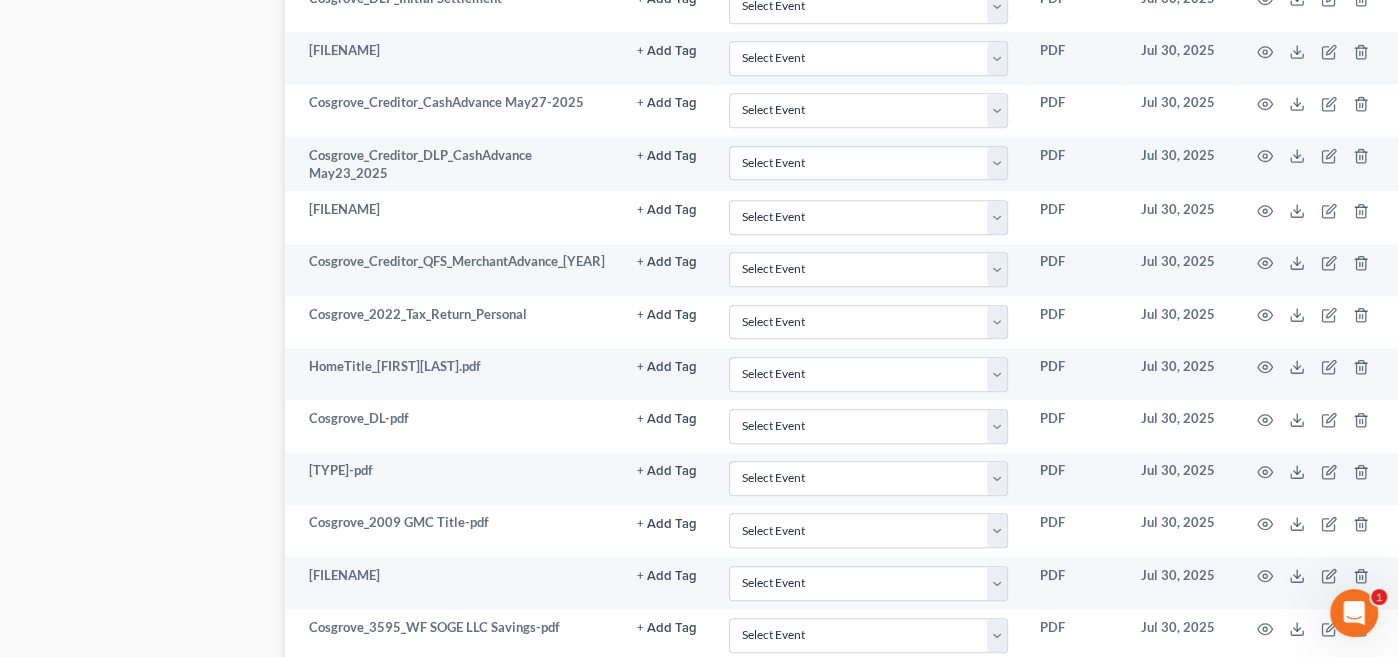 scroll, scrollTop: 1232, scrollLeft: 99, axis: both 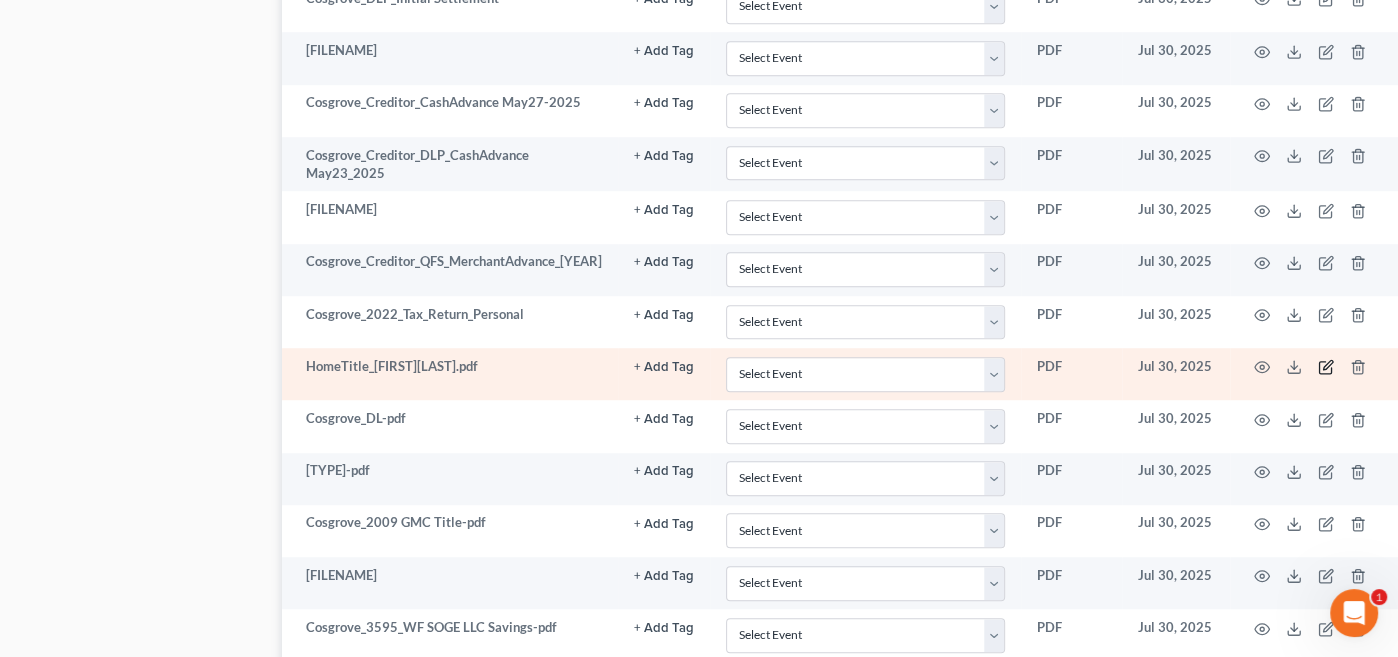 click 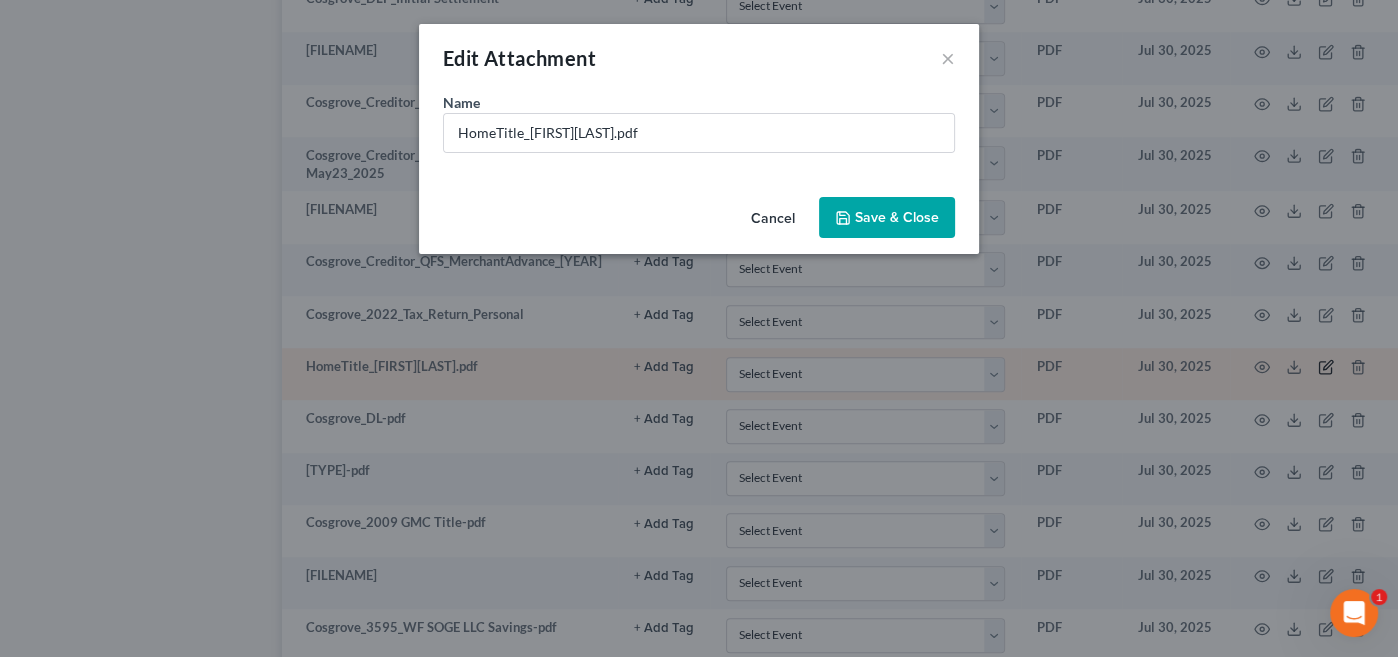 scroll, scrollTop: 1232, scrollLeft: 88, axis: both 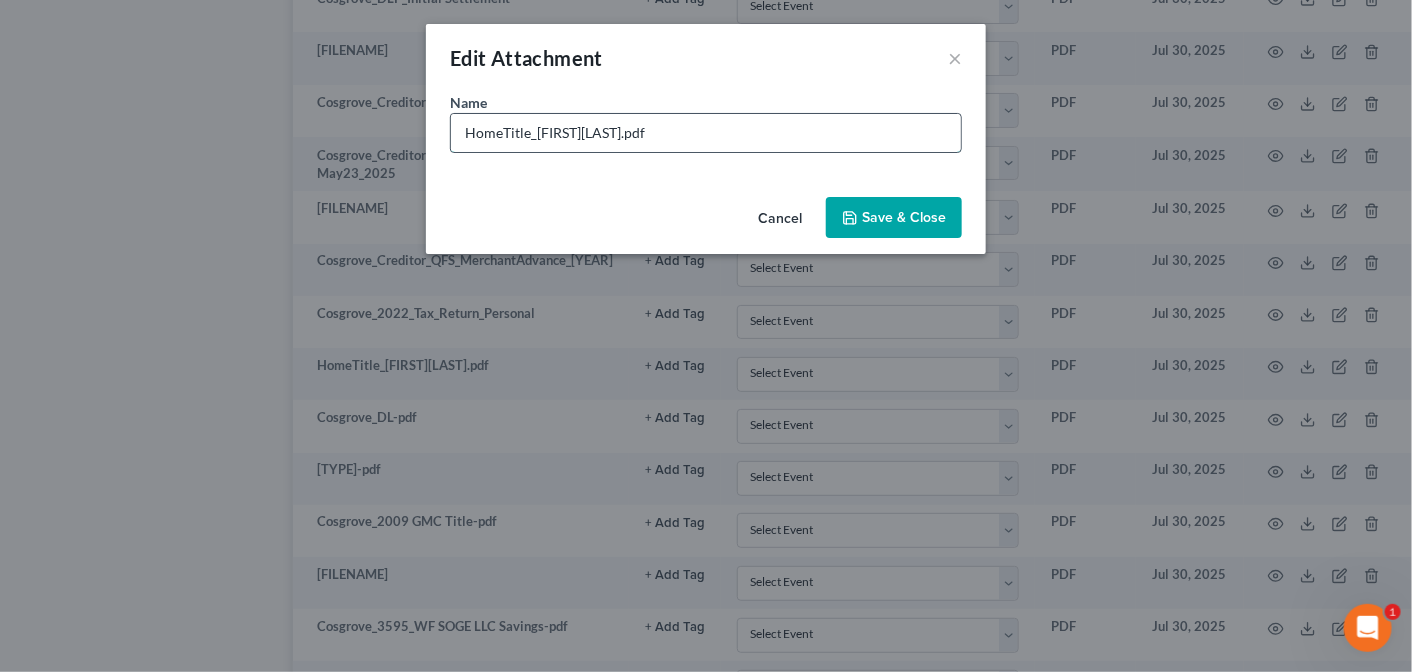 click on "HomeTitle_[FIRST][LAST].pdf" at bounding box center [706, 133] 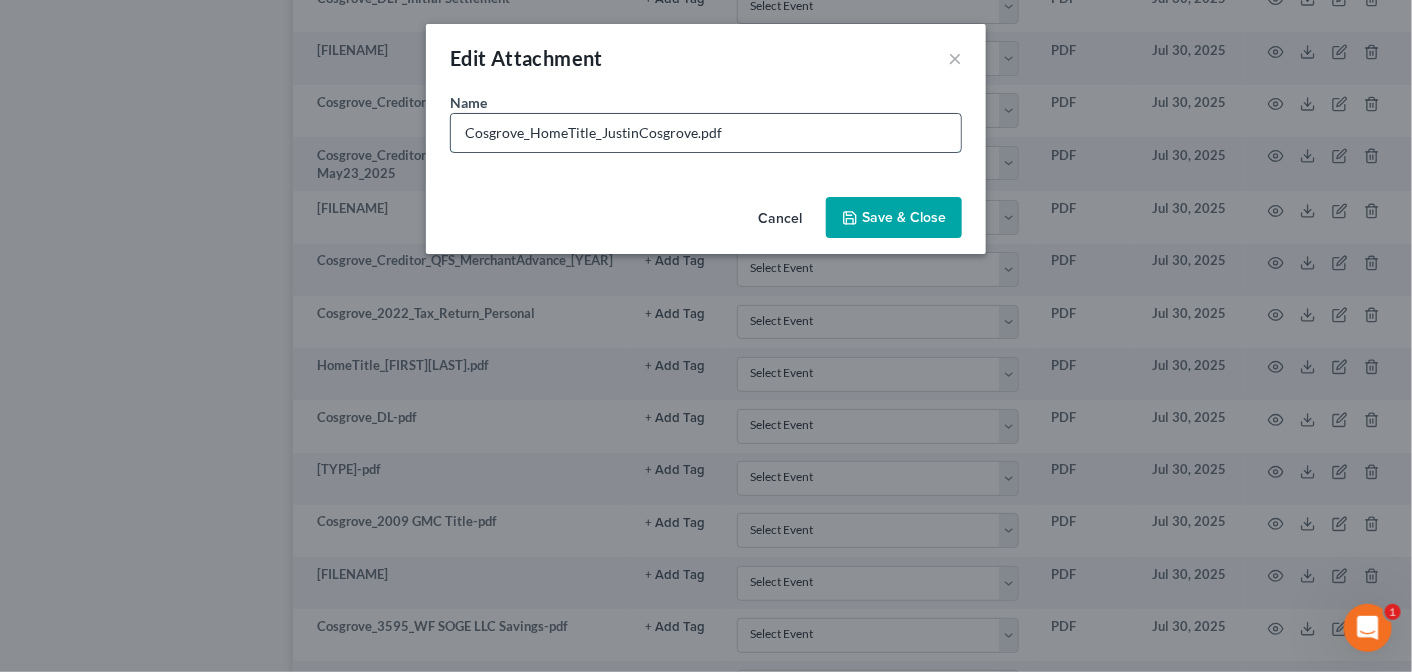 click on "Cosgrove_HomeTitle_JustinCosgrove.pdf" at bounding box center (706, 133) 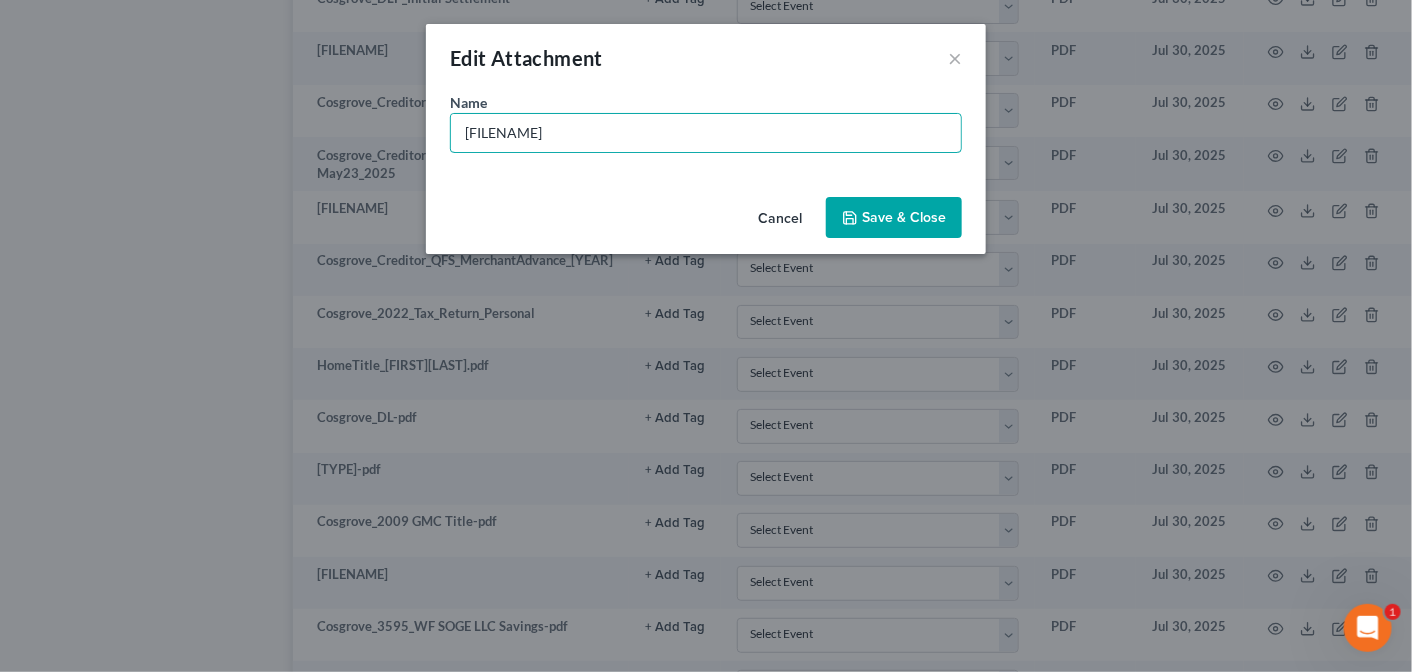 type on "[FILENAME]" 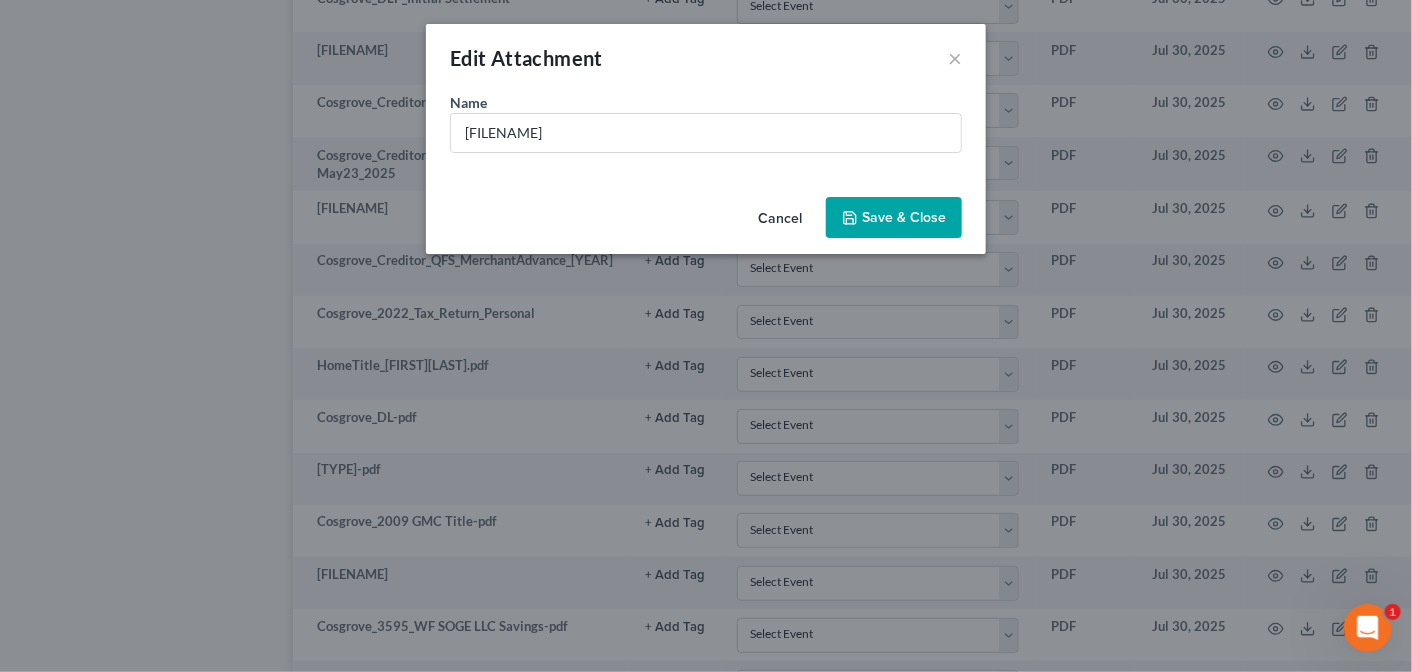click on "Save & Close" at bounding box center (894, 218) 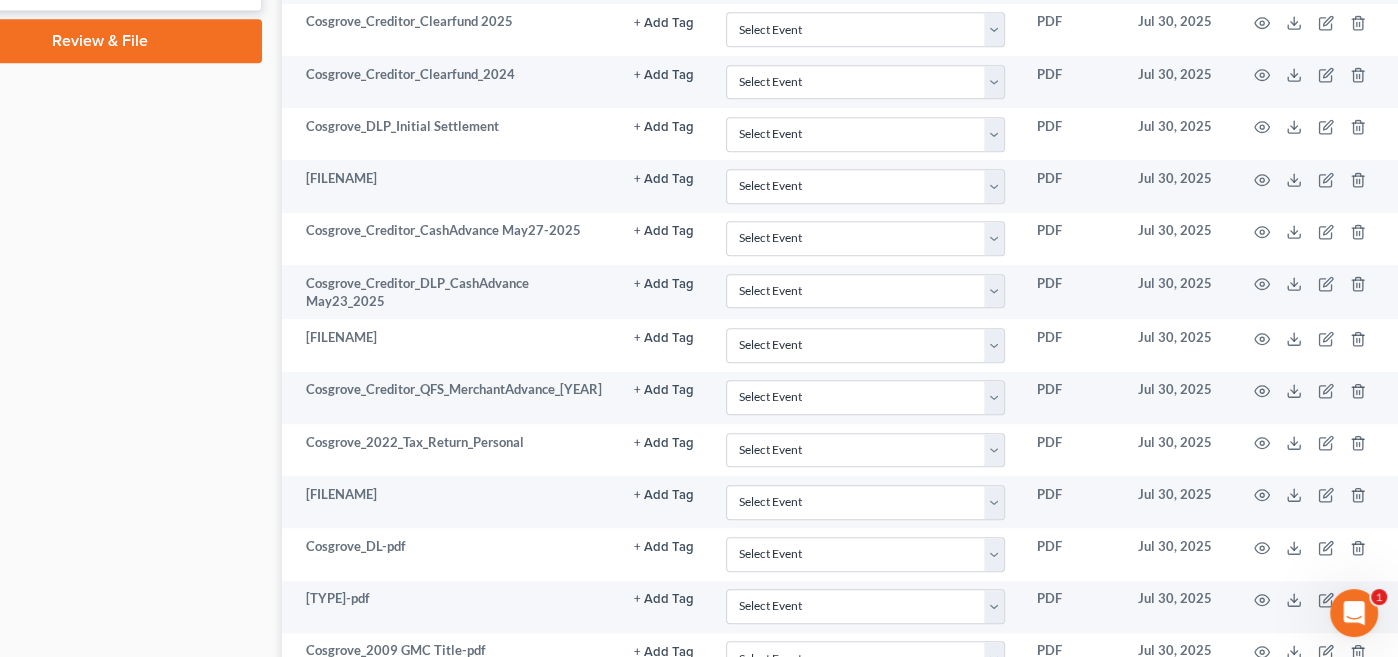 scroll, scrollTop: 0, scrollLeft: 88, axis: horizontal 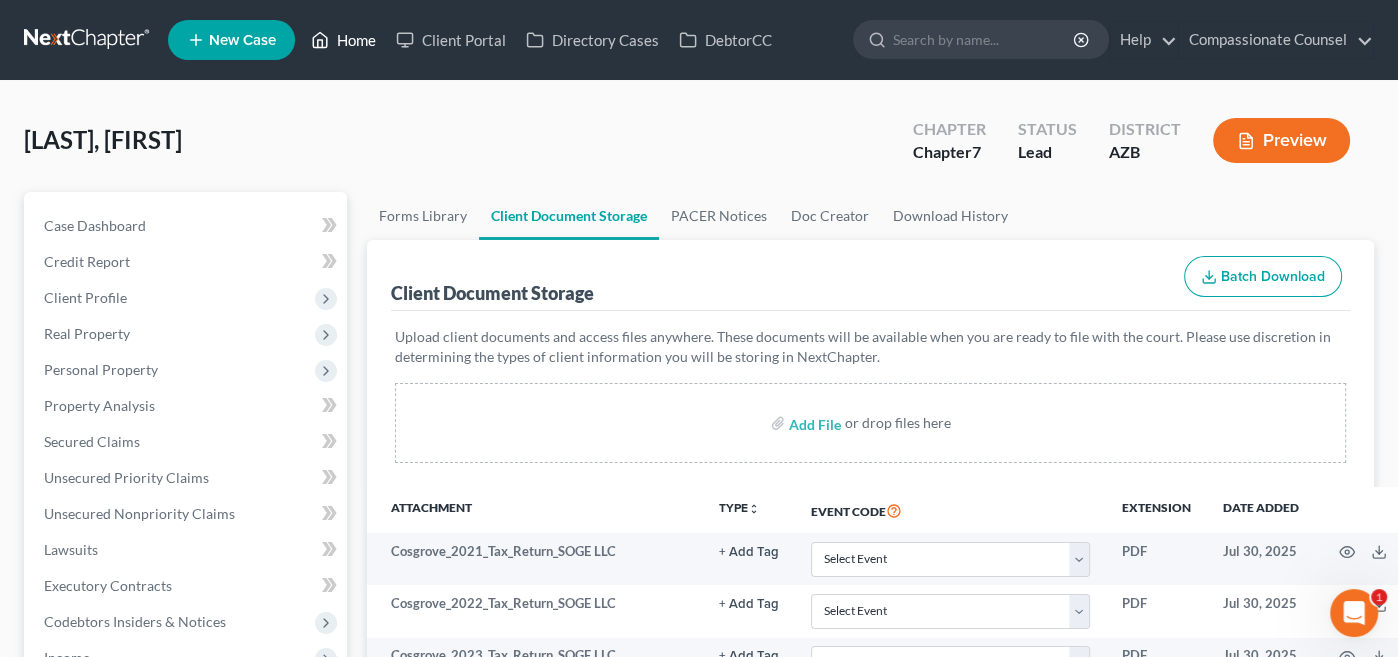 click on "Home" at bounding box center (343, 40) 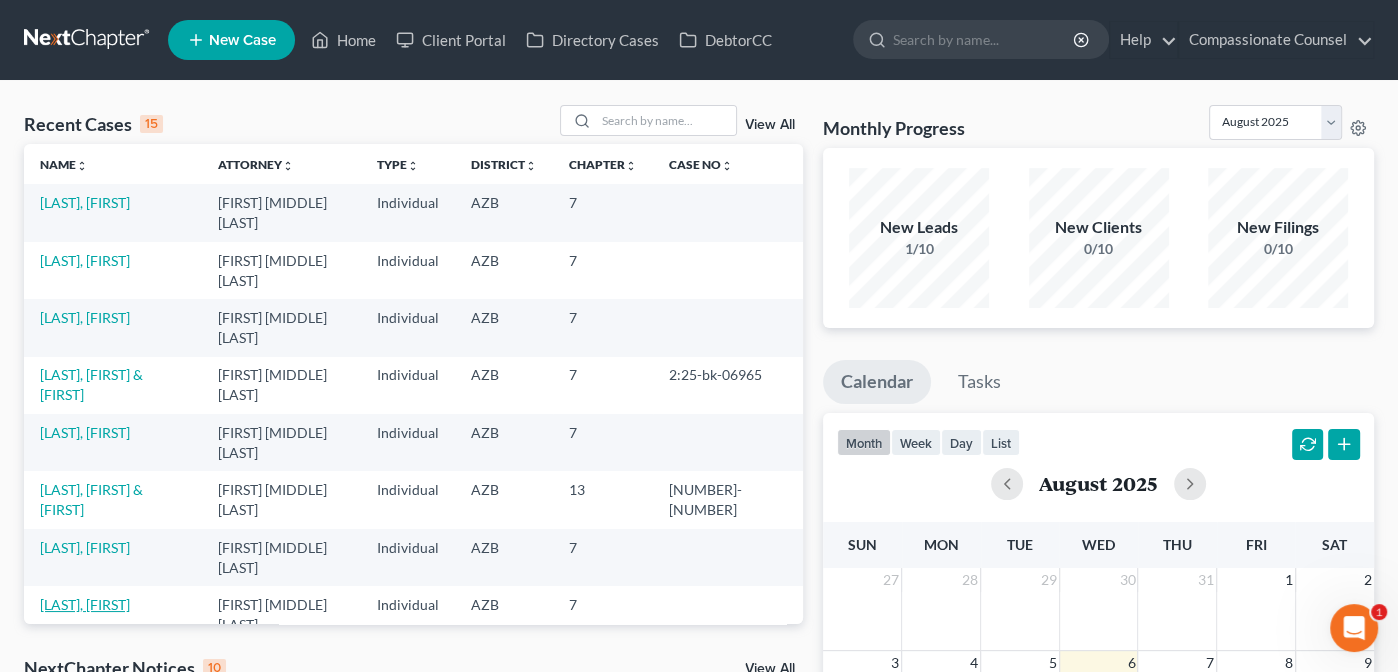 click on "[LAST], [FIRST]" at bounding box center [85, 604] 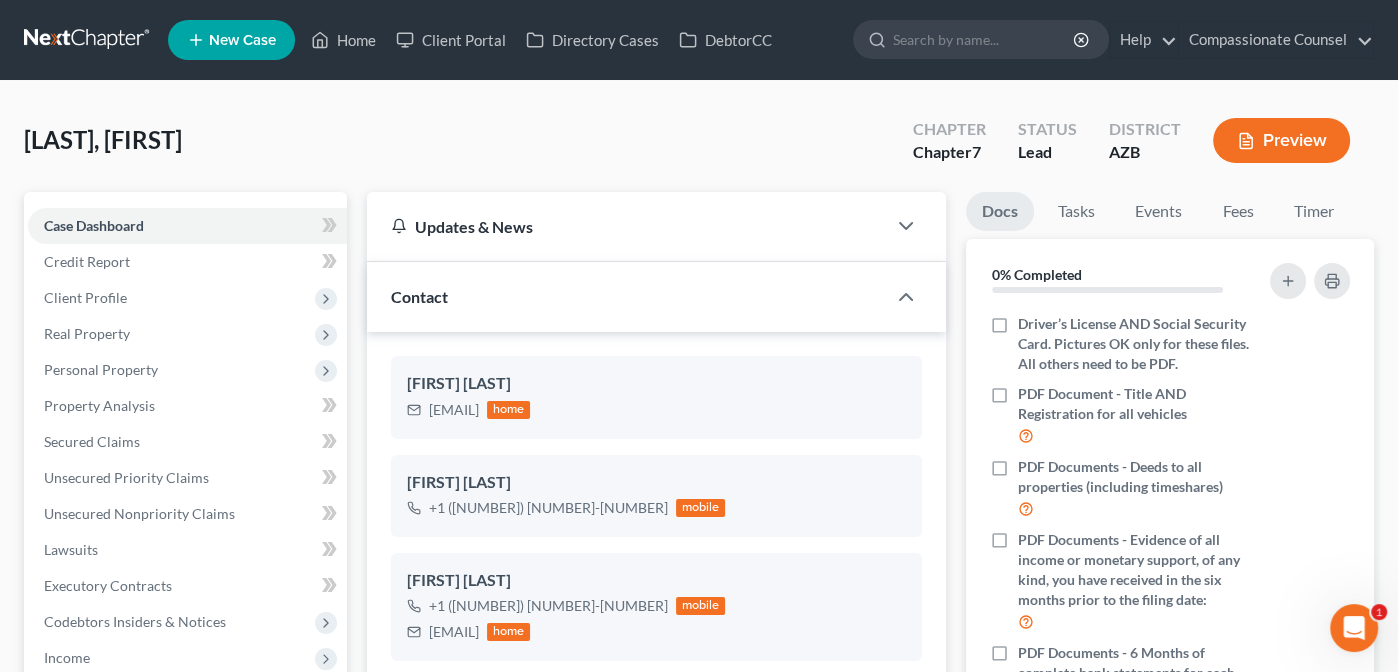 scroll, scrollTop: 558, scrollLeft: 0, axis: vertical 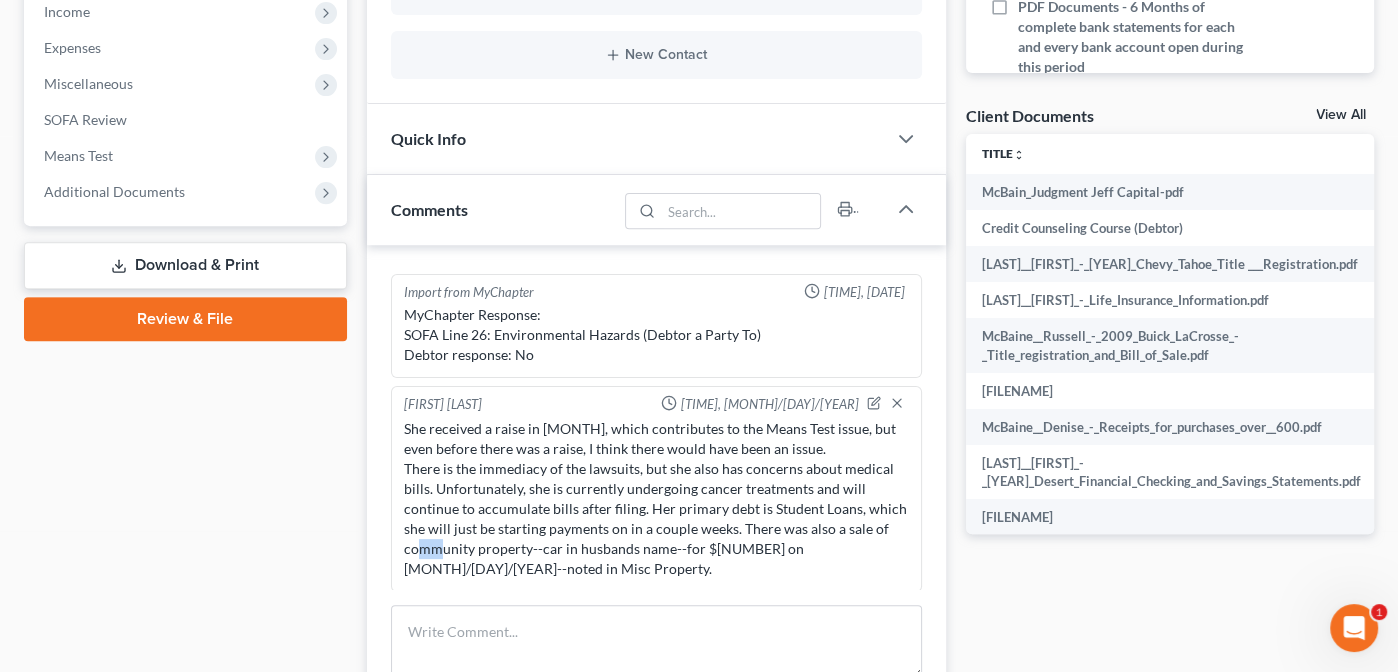 drag, startPoint x: 459, startPoint y: 546, endPoint x: 450, endPoint y: 531, distance: 17.492855 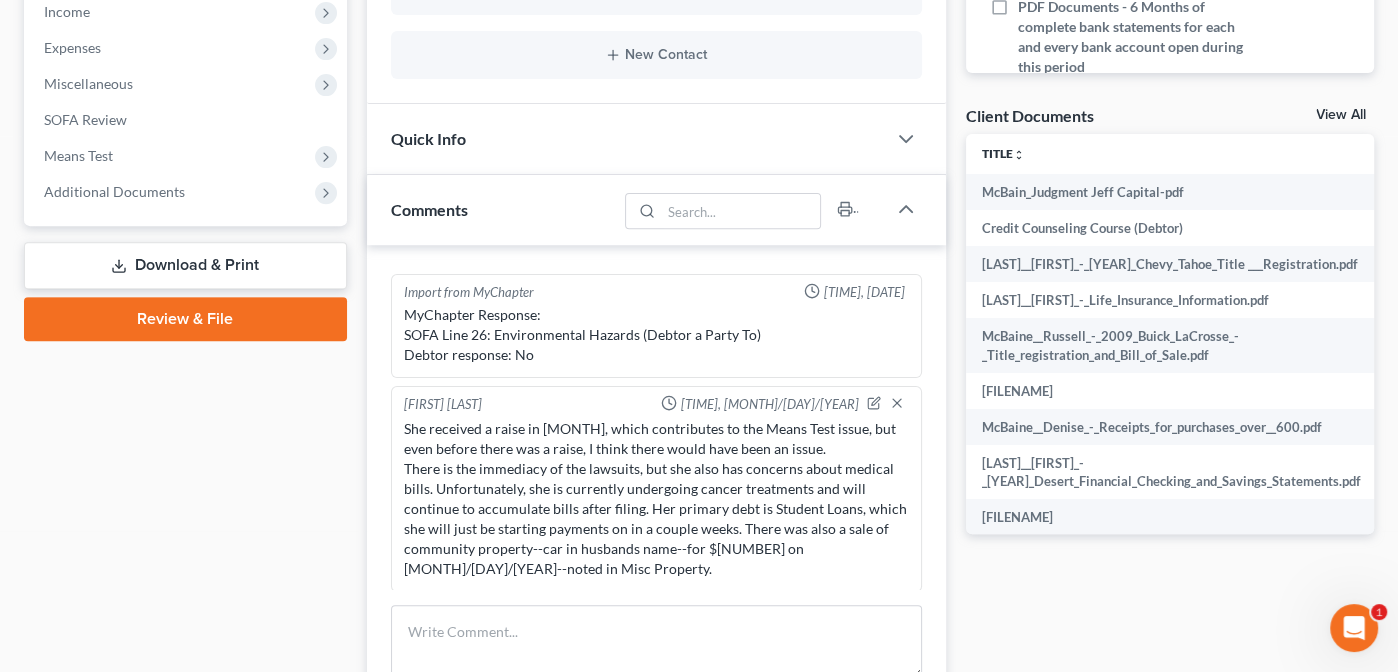 click on "She received a raise in [MONTH], which contributes to the Means Test issue, but even before there was a raise, I think there would have been an issue.
There is the immediacy of the lawsuits, but she also has concerns about medical bills.  Unfortunately, she is currently undergoing cancer treatments and will continue to accumulate bills after filing.  Her primary debt is Student Loans, which she will just be starting payments on in a couple weeks. There was also a sale of community property--car in husbands name--for $[NUMBER] on [MONTH]/[DAY]/[YEAR]--noted in Misc Property." at bounding box center [656, 499] 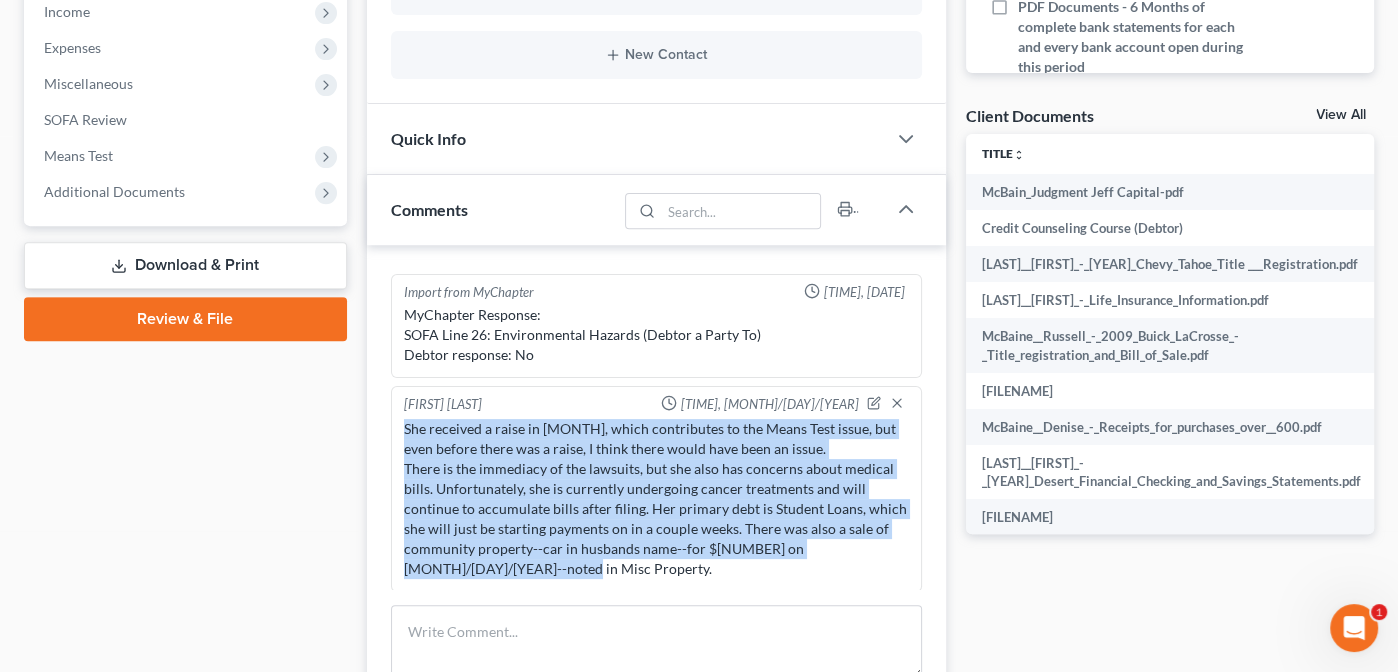 drag, startPoint x: 494, startPoint y: 563, endPoint x: 402, endPoint y: 425, distance: 165.85536 